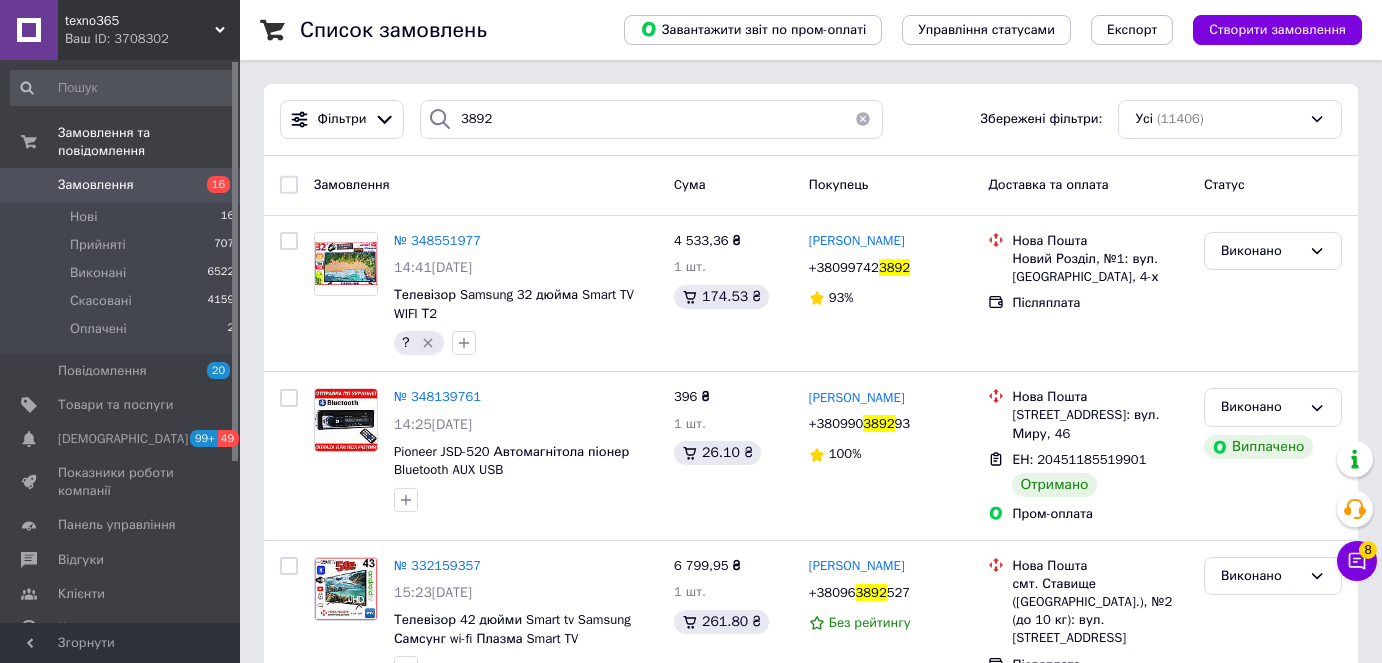scroll, scrollTop: 0, scrollLeft: 0, axis: both 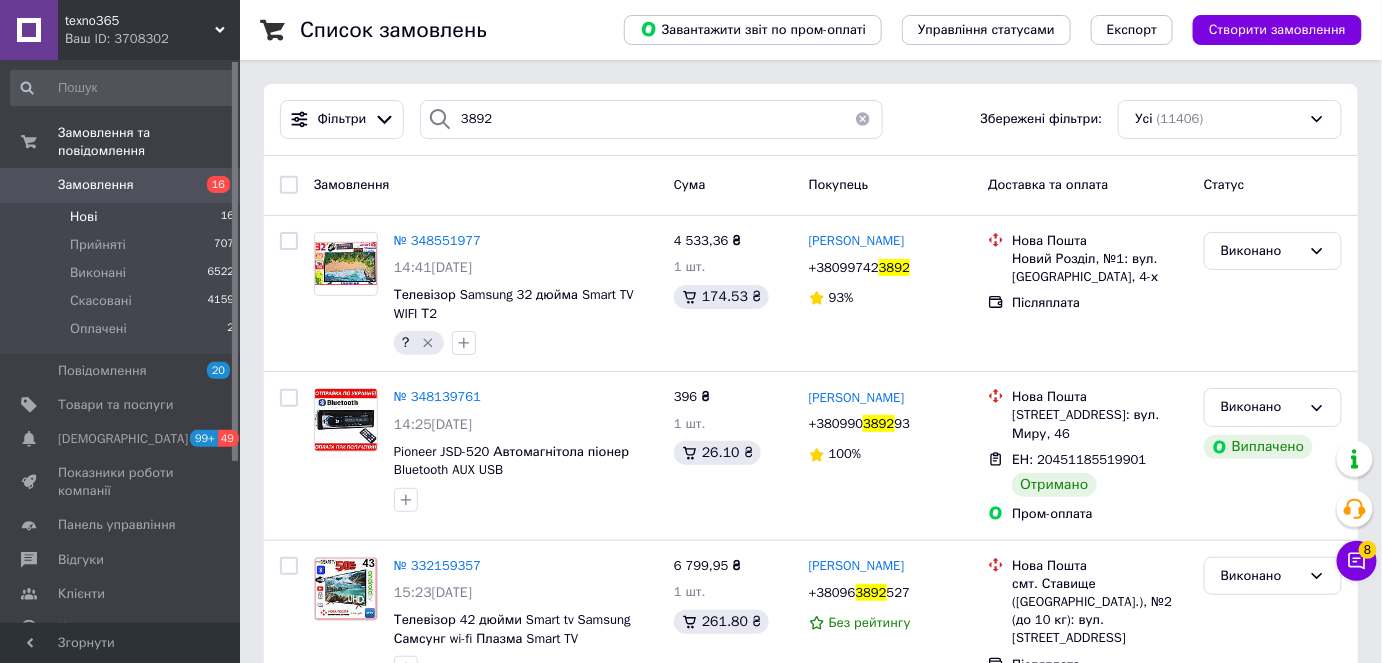 click on "Нові 16" at bounding box center (123, 217) 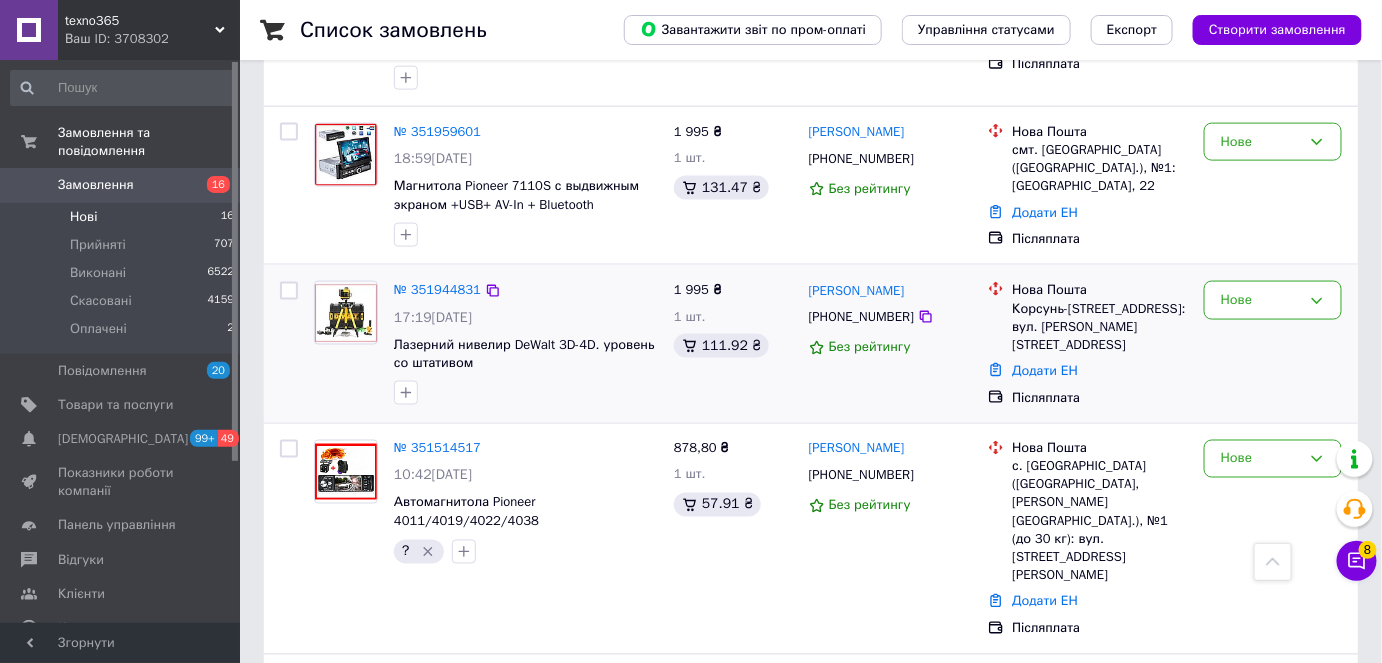 scroll, scrollTop: 909, scrollLeft: 0, axis: vertical 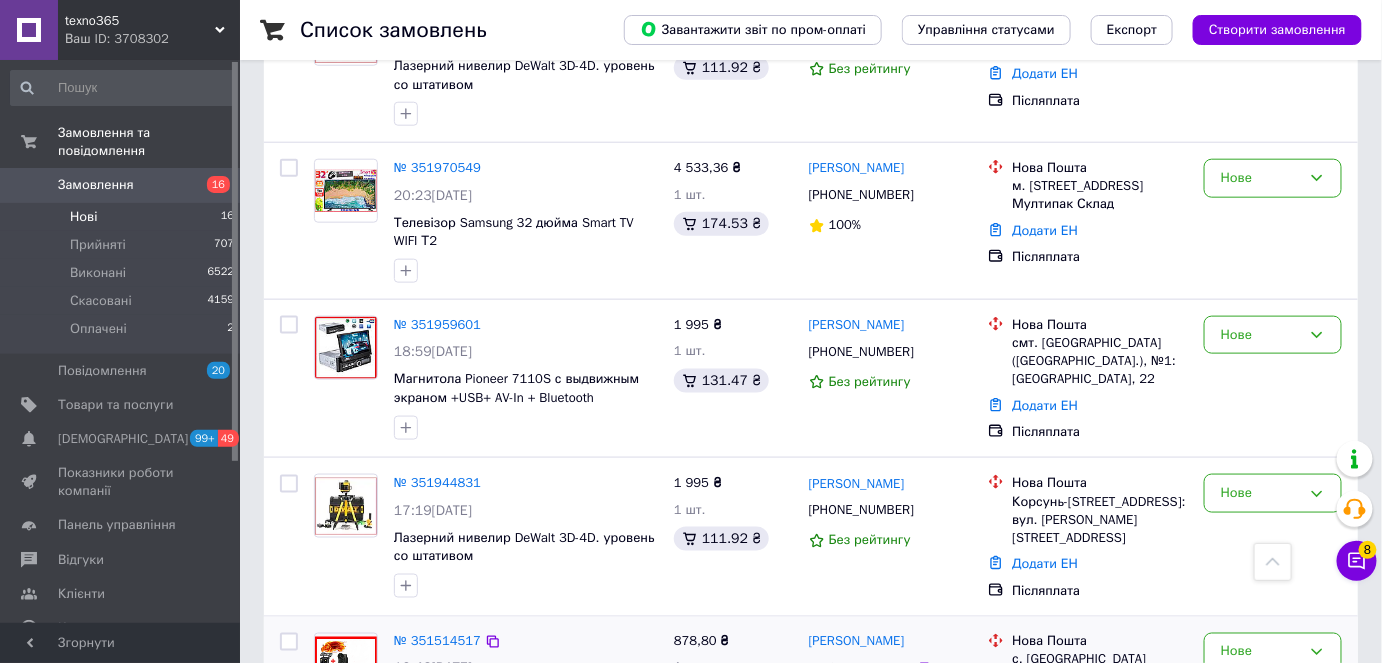 click on "№ 351514517" at bounding box center [526, 642] 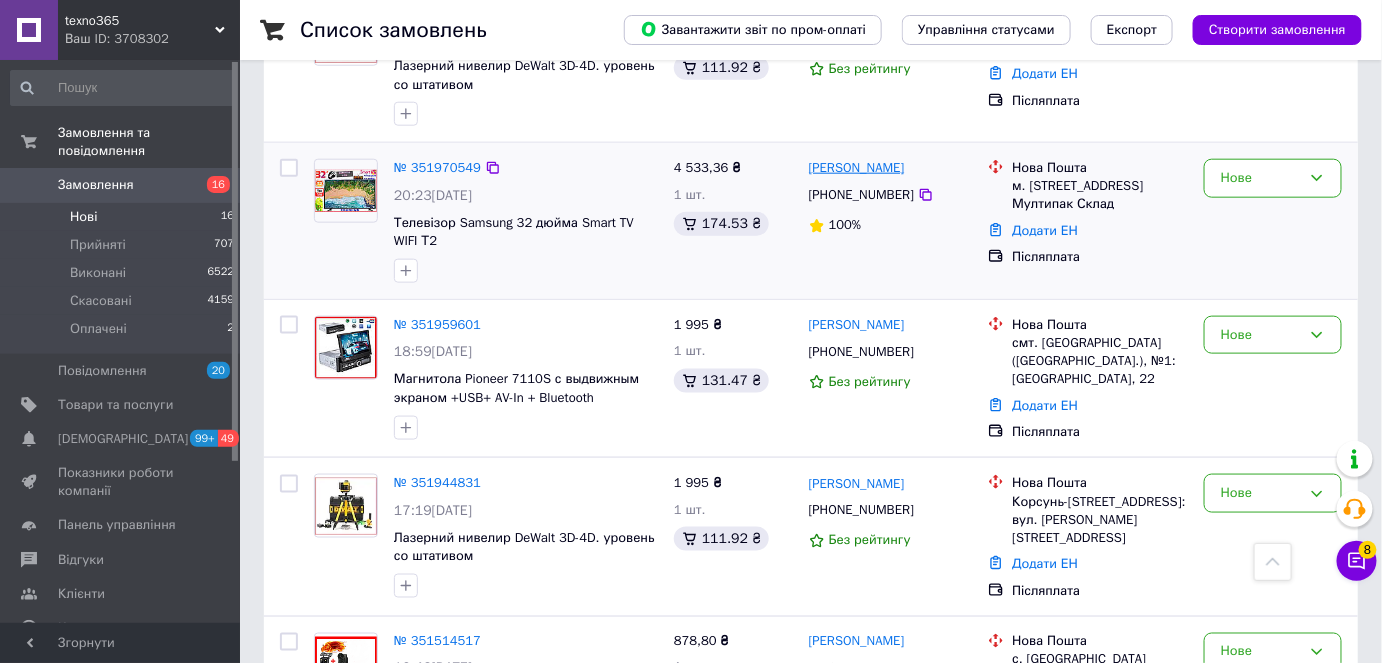 drag, startPoint x: 1053, startPoint y: 240, endPoint x: 810, endPoint y: 170, distance: 252.8814 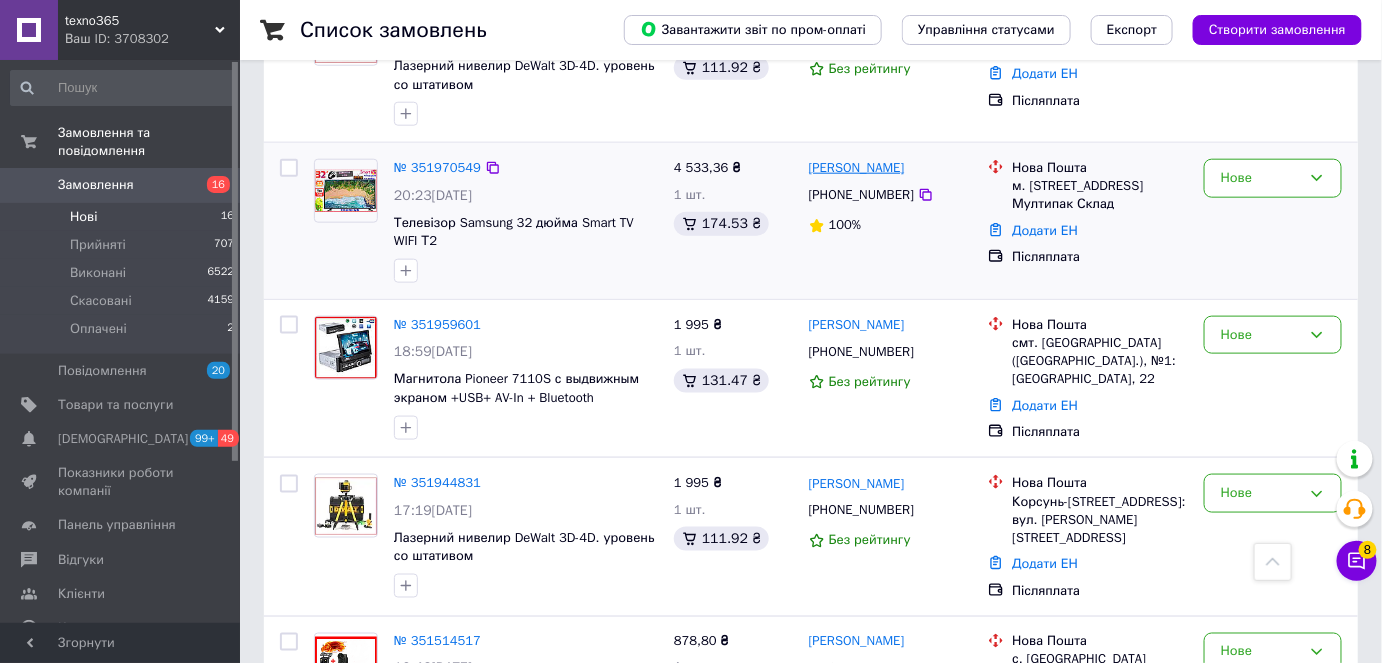 click on "№ 351970549 20:23, 09.07.2025 Телевізор Samsung 32 дюйма Smart TV WIFI Т2 4 533,36 ₴ 1 шт. 174.53 ₴ Кирилл Тимошенко +380964856680 100% Нова Пошта м. Миколаїв (Миколаївська обл.), 5-а Слобідська вул., будинок 110, кв. Мултипак Склад Додати ЕН Післяплата Нове" at bounding box center [811, 221] 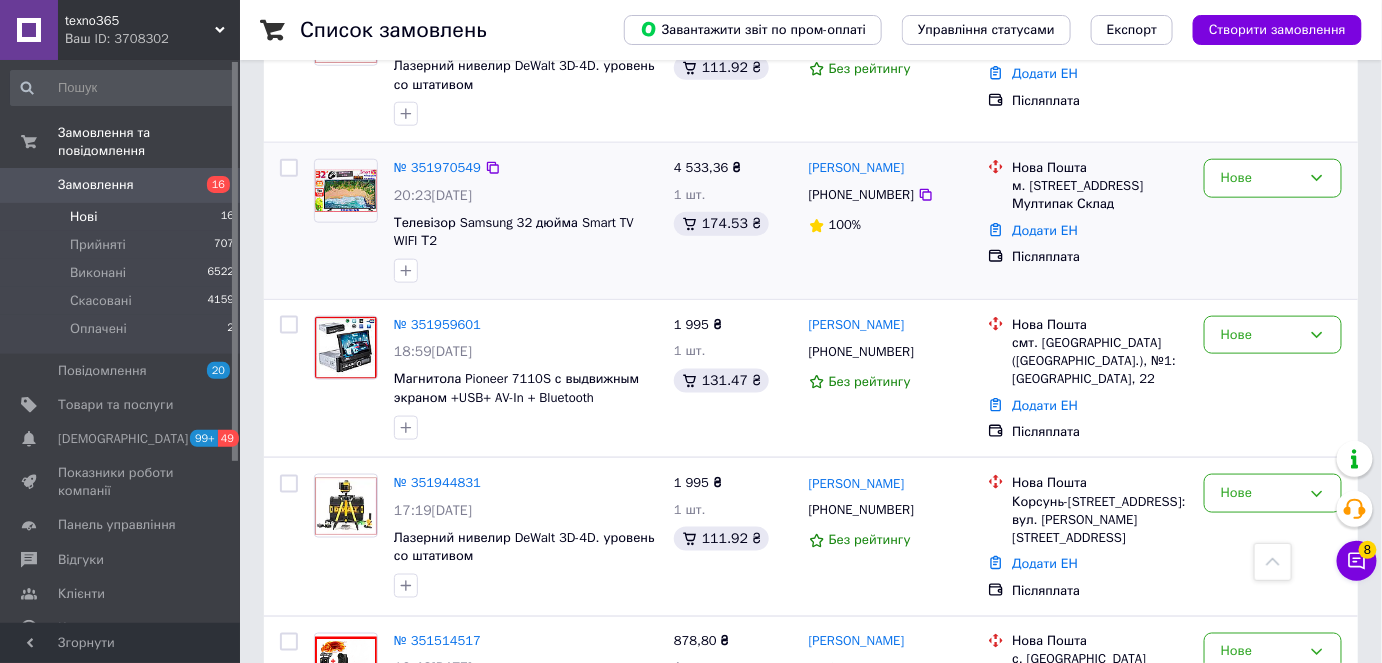 copy on "Кирилл Тимошенко +380964856680 100% Нова Пошта м. Миколаїв (Миколаївська обл.), 5-а Слобідська вул., будинок 110, кв. Мултипак Склад" 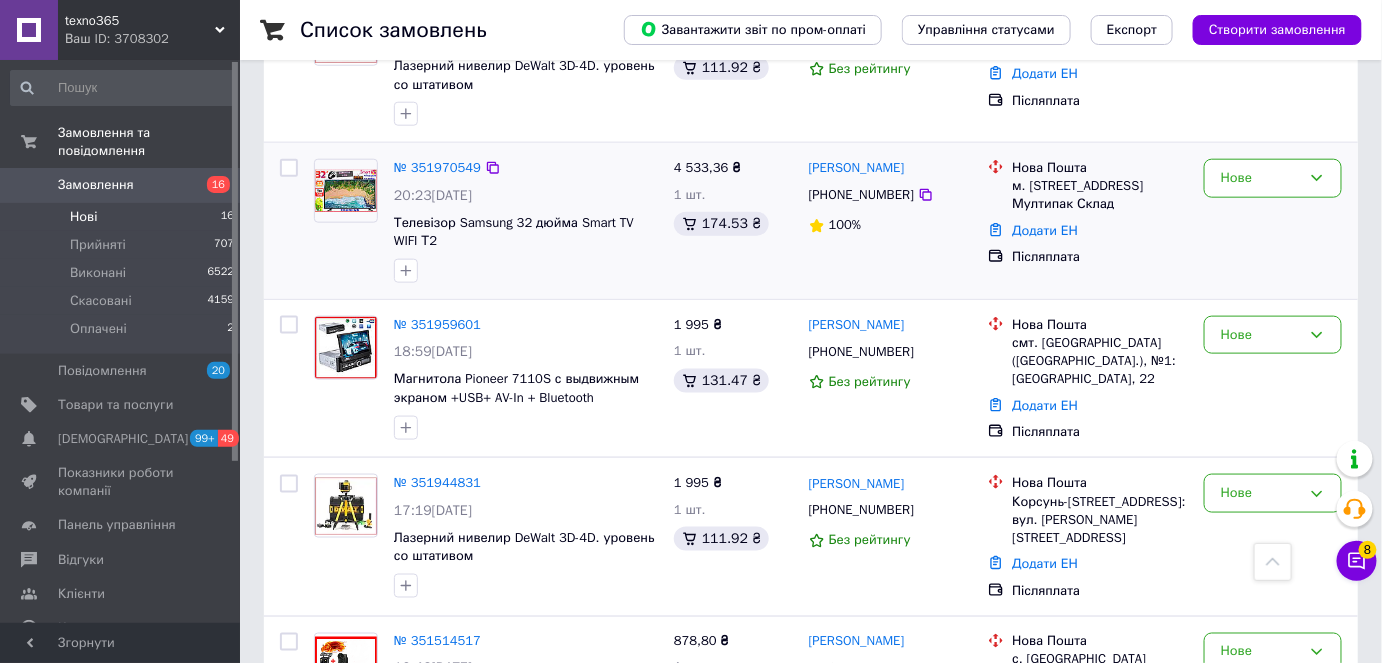 copy on "Кирилл Тимошенко +380964856680 100% Нова Пошта м. Миколаїв (Миколаївська обл.), 5-а Слобідська вул., будинок 110, кв. Мултипак Склад" 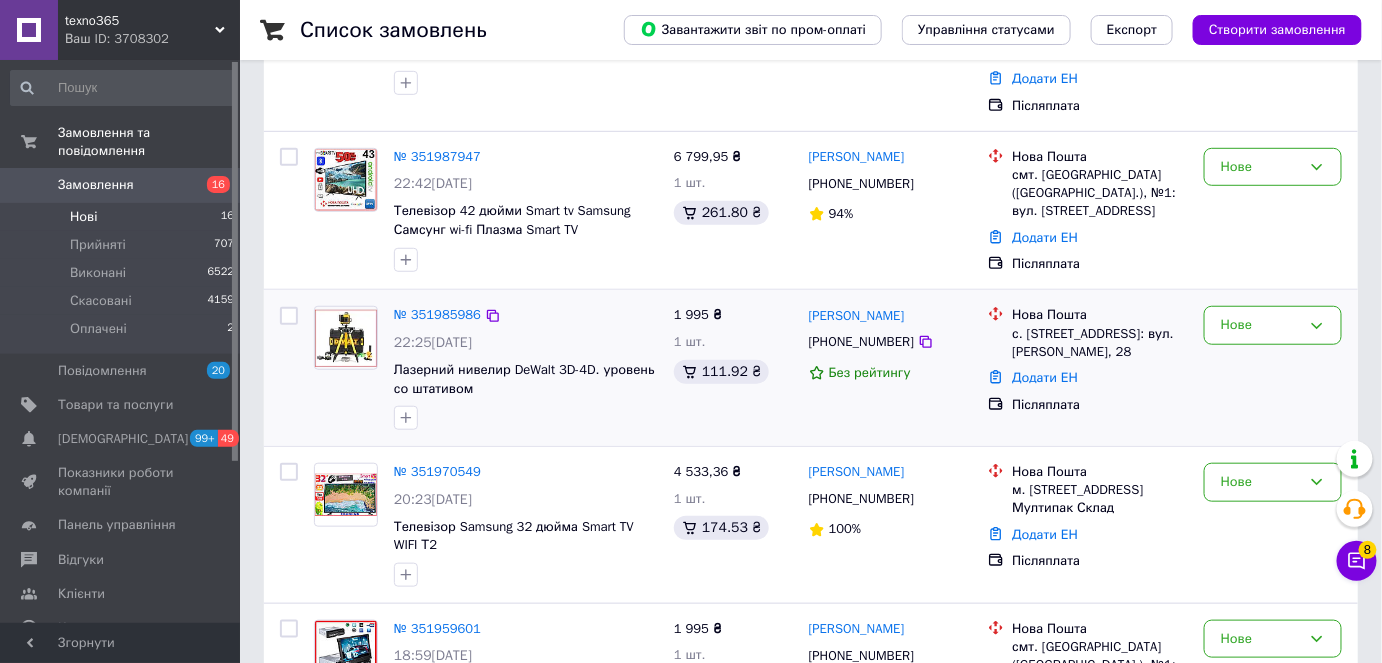 scroll, scrollTop: 363, scrollLeft: 0, axis: vertical 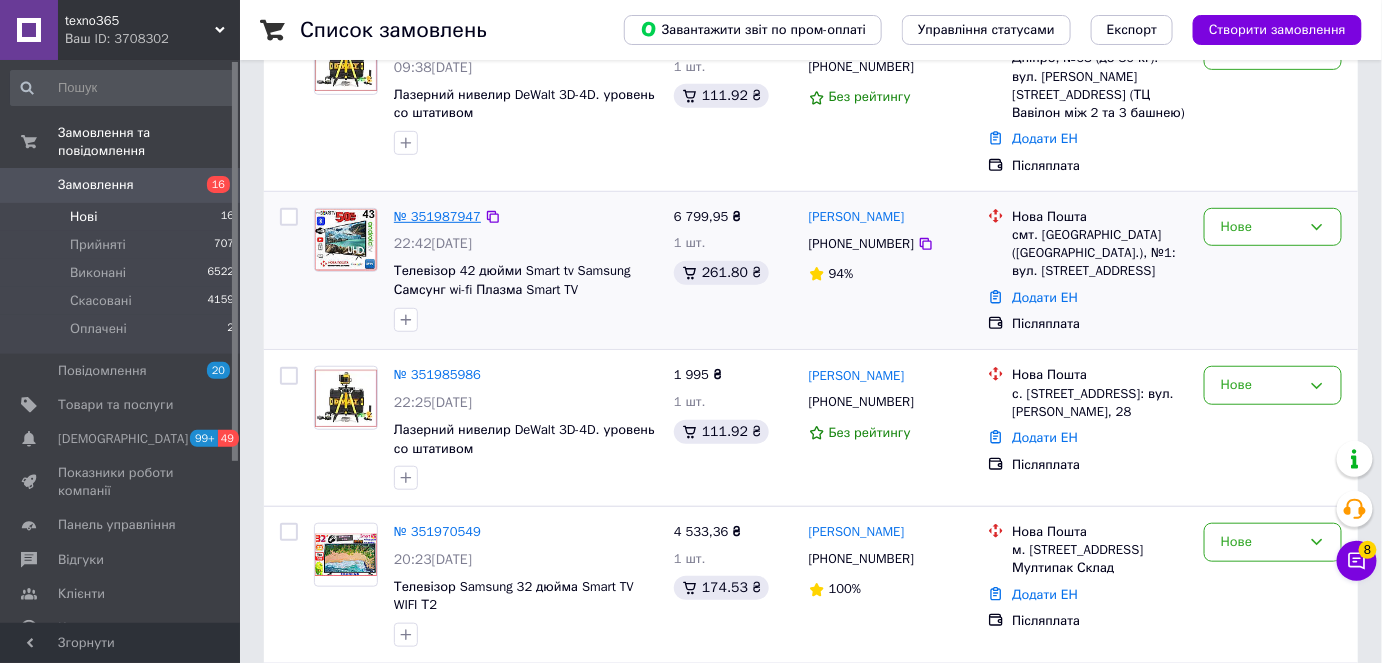 click on "№ 351987947" at bounding box center [437, 216] 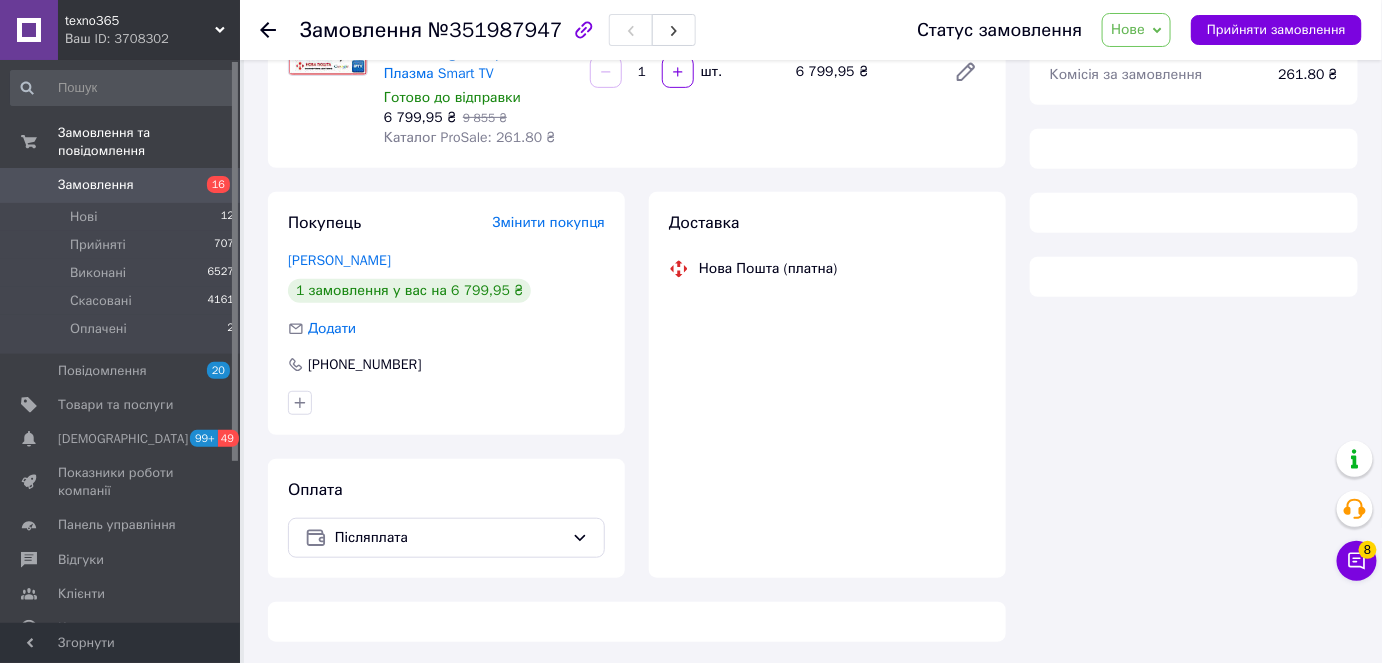 scroll, scrollTop: 237, scrollLeft: 0, axis: vertical 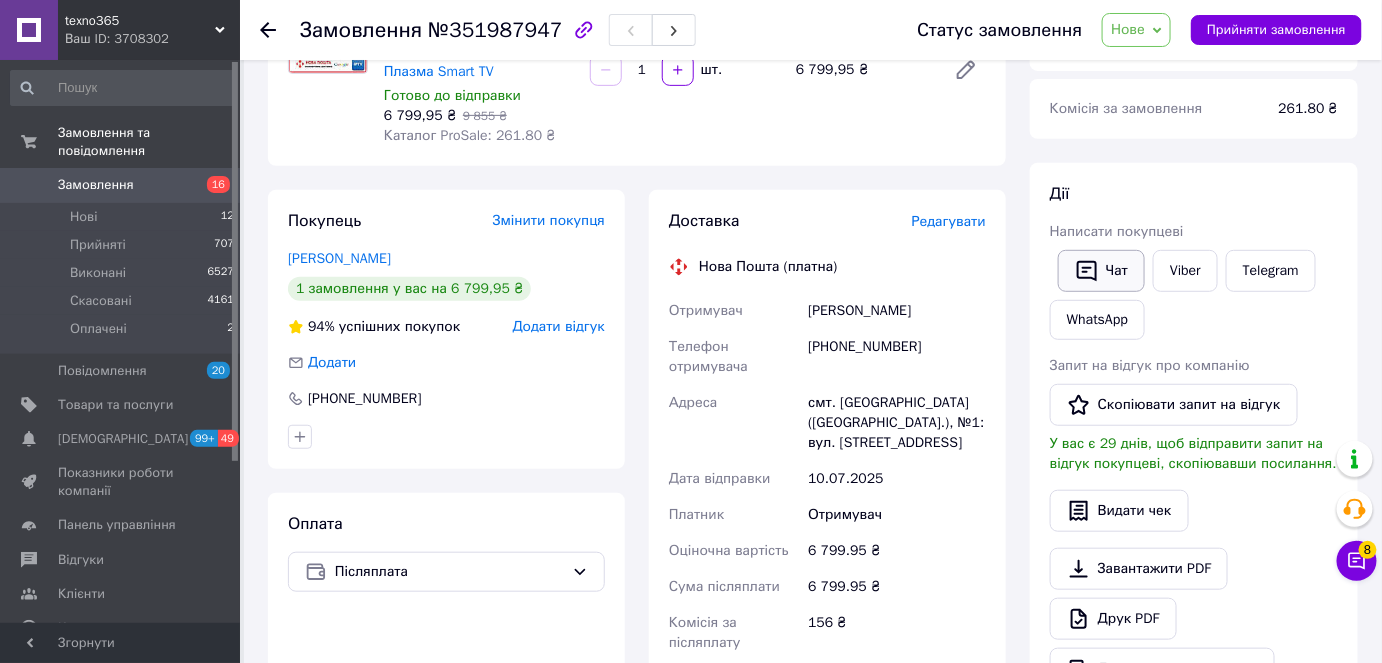 click on "Чат" at bounding box center (1101, 271) 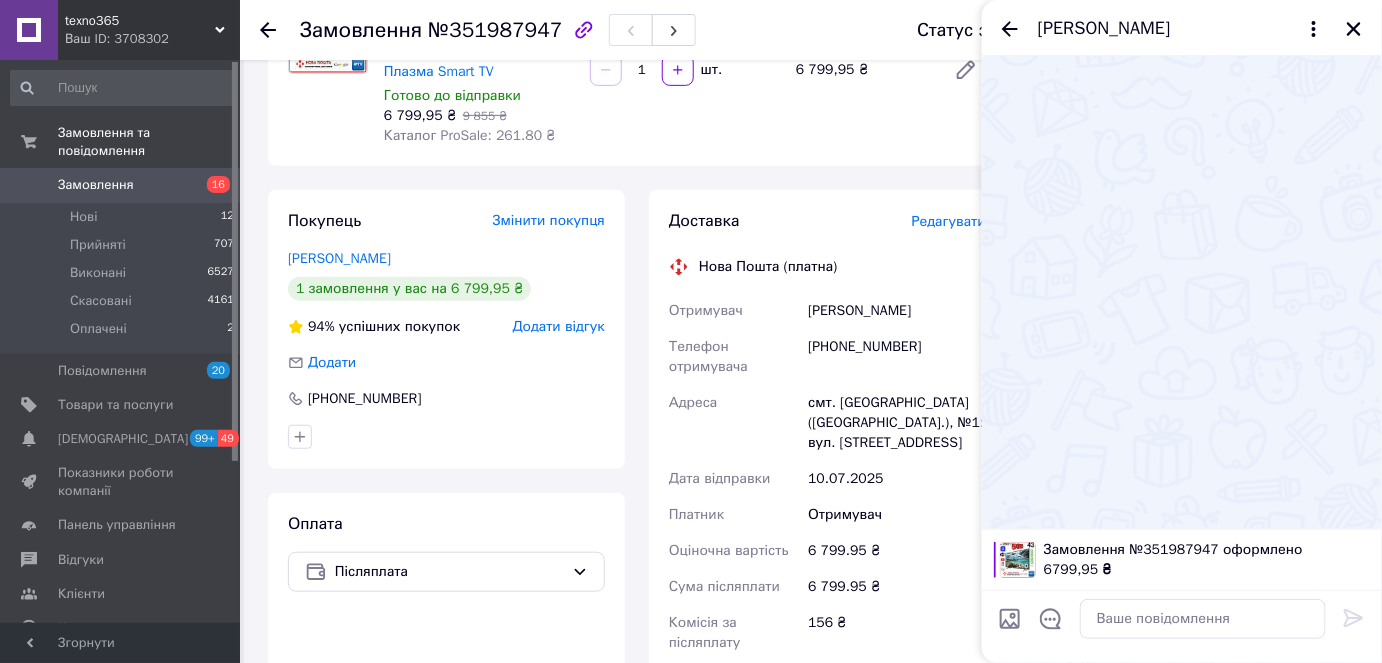 click at bounding box center (235, 261) 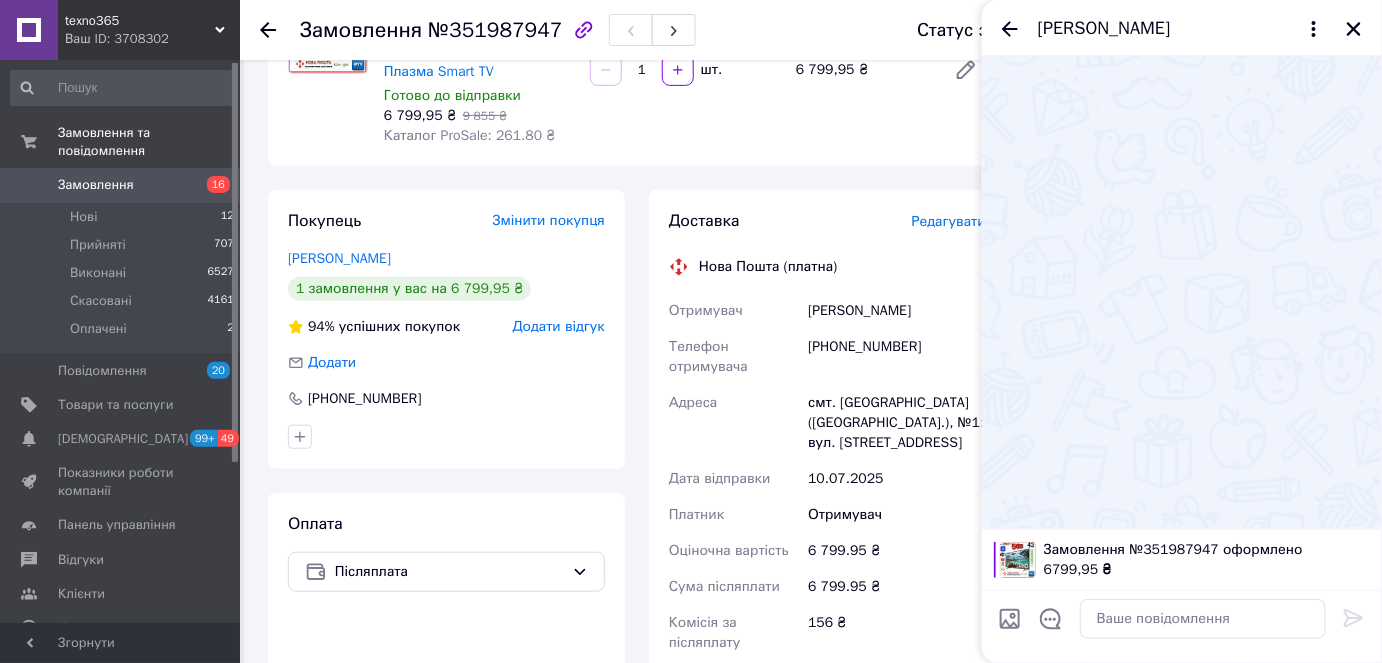 scroll, scrollTop: 1, scrollLeft: 0, axis: vertical 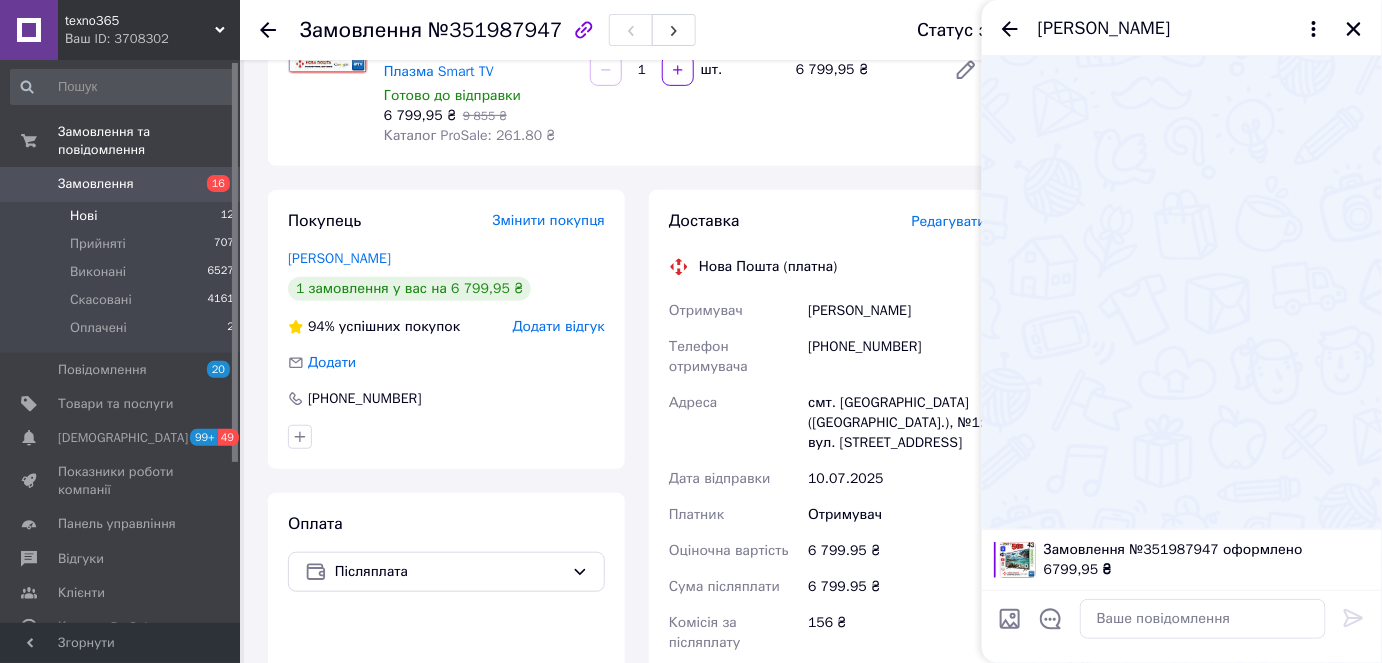 click on "12" at bounding box center (227, 216) 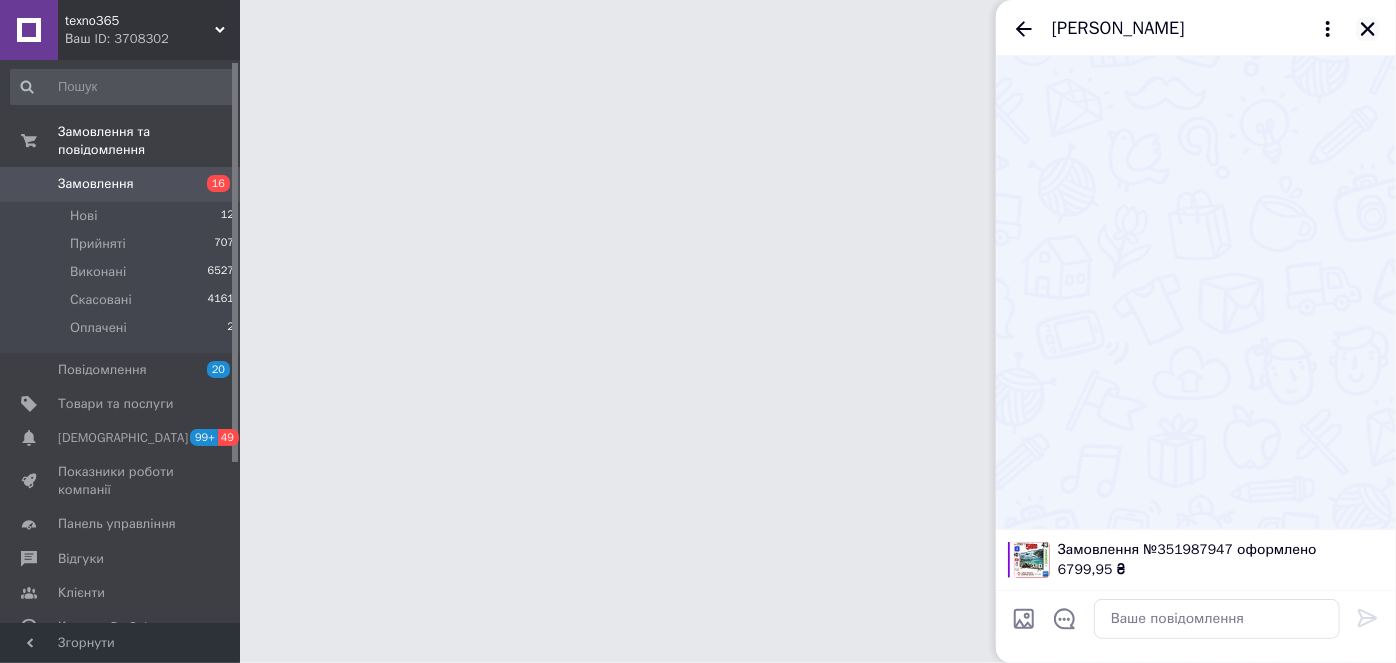 click 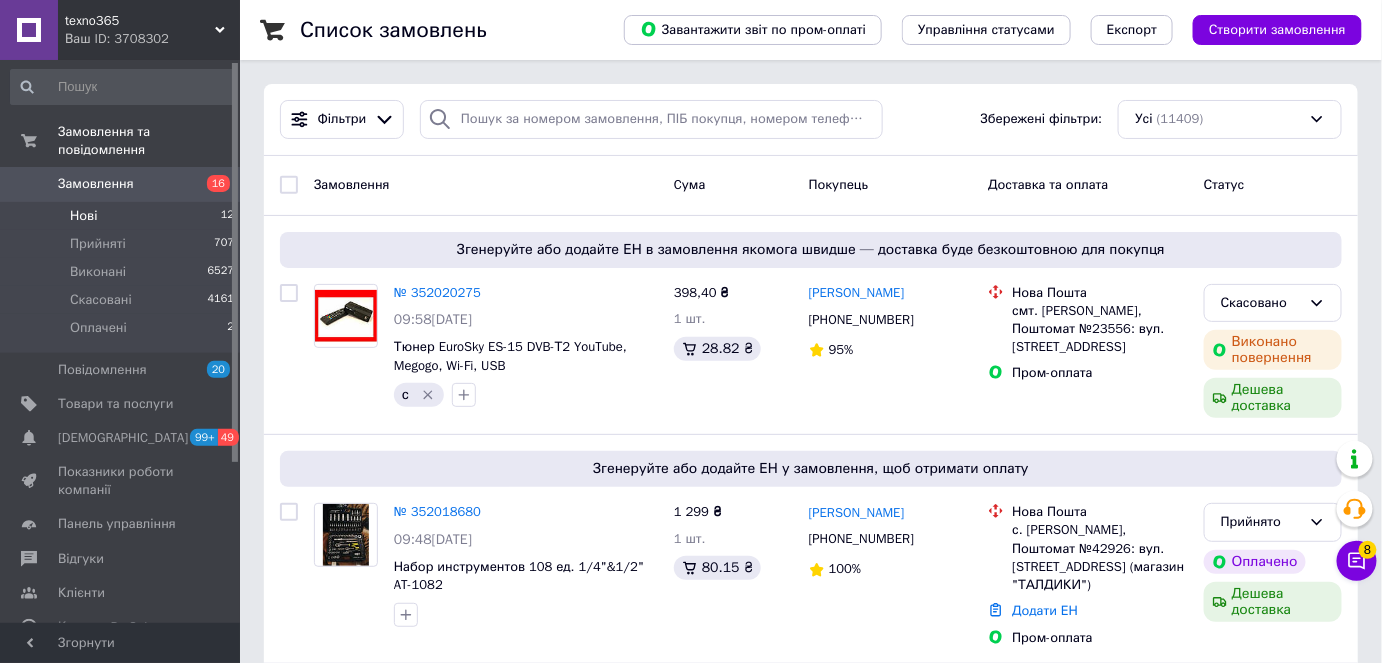 click on "Нові 12" at bounding box center [123, 216] 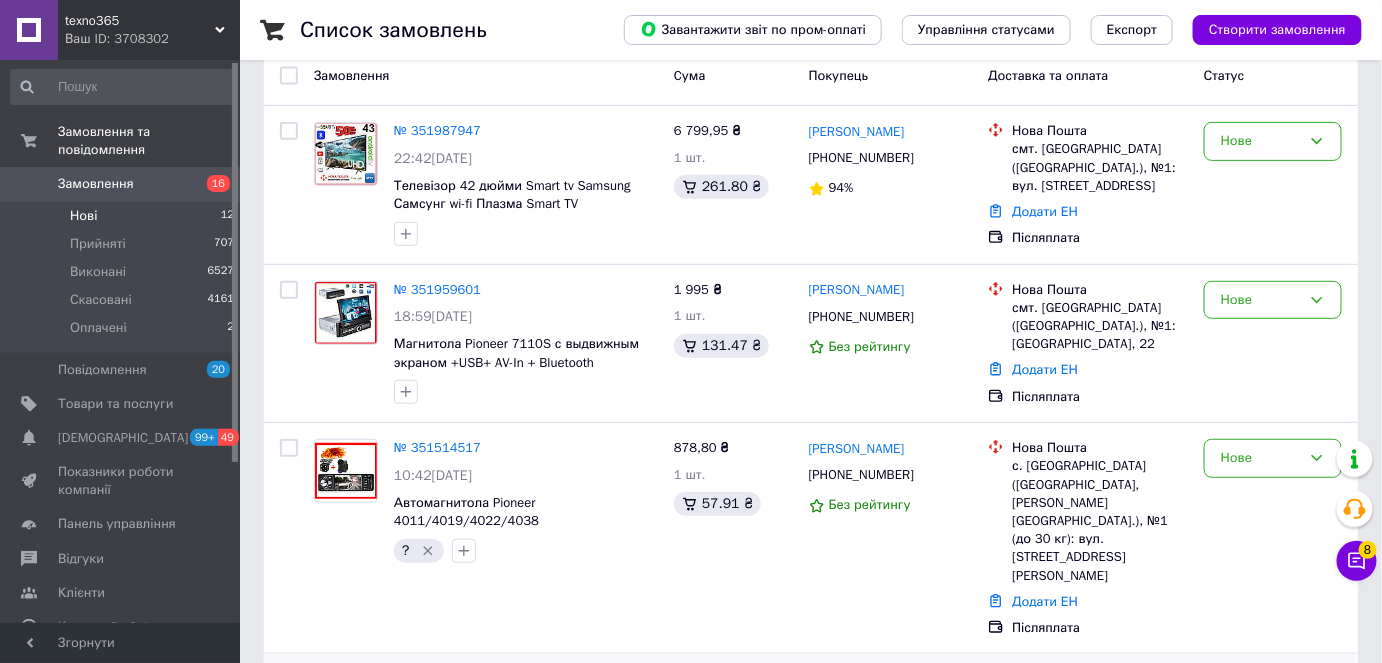 scroll, scrollTop: 90, scrollLeft: 0, axis: vertical 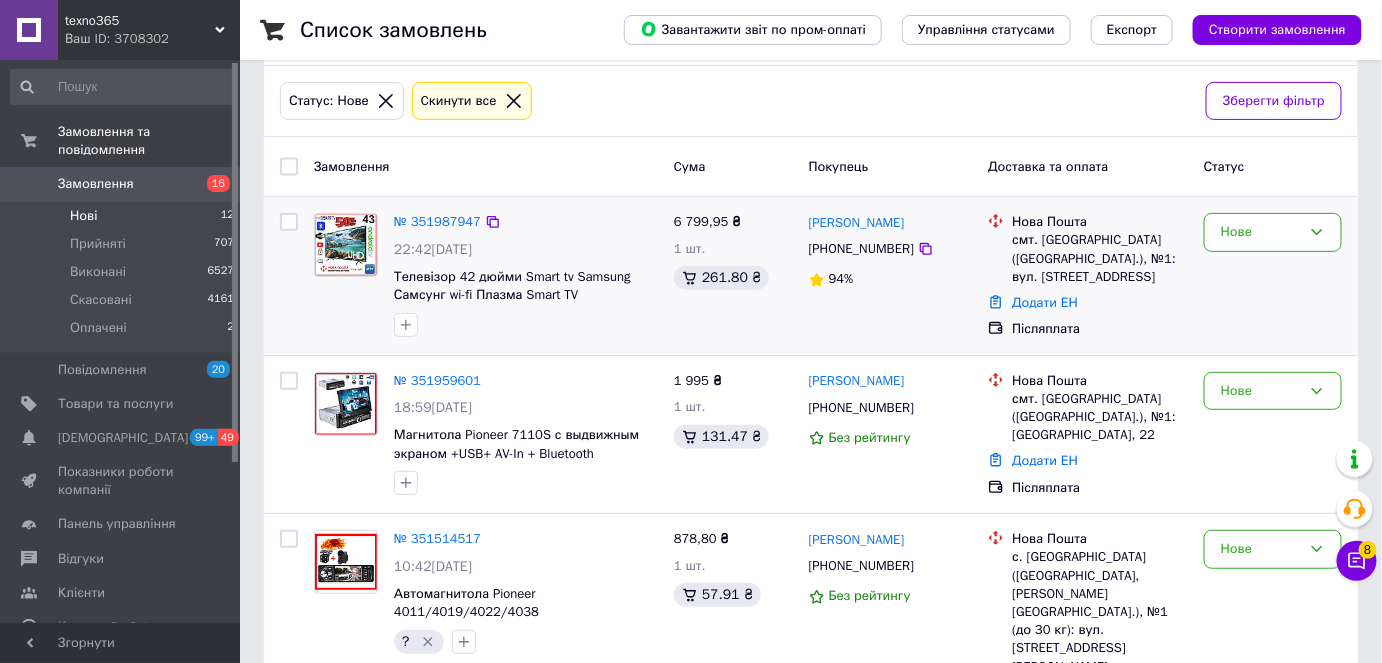 drag, startPoint x: 874, startPoint y: 296, endPoint x: 884, endPoint y: 304, distance: 12.806249 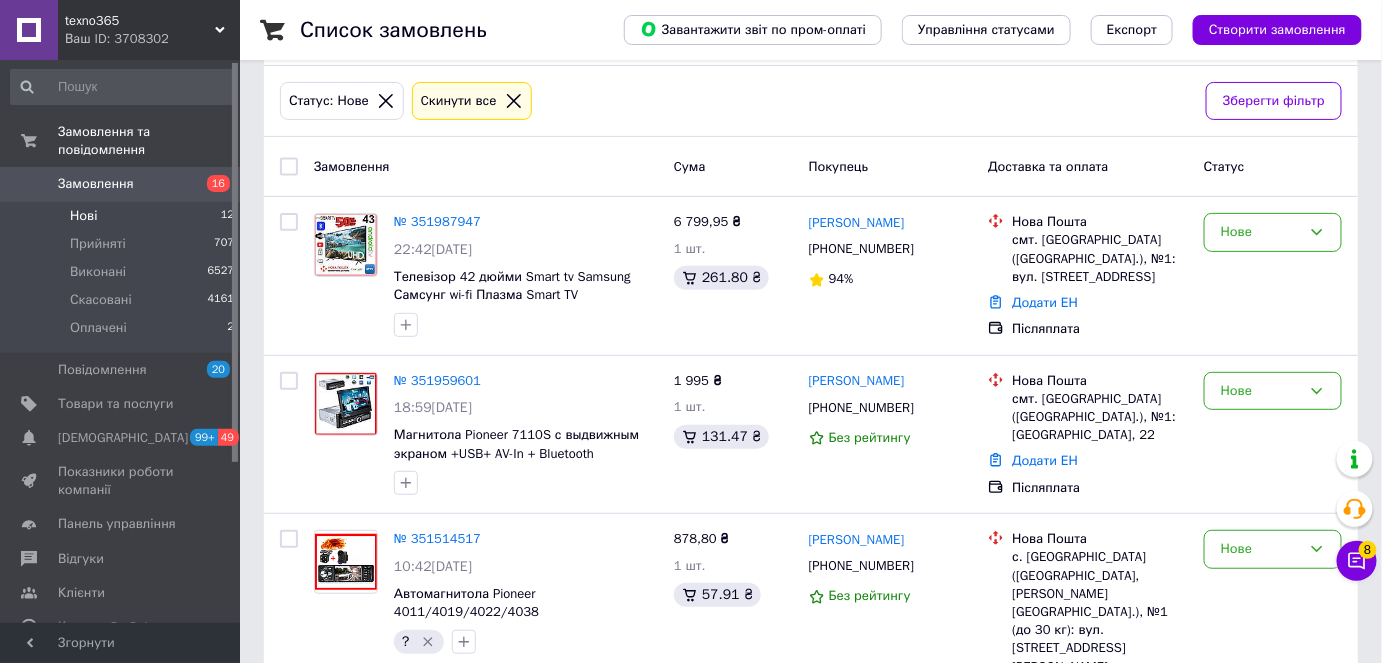 click on "texno365 Ваш ID: 3708302 Сайт texno365 Кабінет покупця Перевірити стан системи Сторінка на порталі Довідка Вийти Замовлення та повідомлення Замовлення 16 Нові 12 Прийняті 707 Виконані 6527 Скасовані 4161 Оплачені 2 Повідомлення 20 Товари та послуги Сповіщення 99+ 49 Показники роботи компанії Панель управління Відгуки Клієнти Каталог ProSale Аналітика Управління сайтом Гаманець компанії Маркет Налаштування Тарифи та рахунки Prom топ Згорнути
Список замовлень   Завантажити звіт по пром-оплаті Управління статусами 1 94% ?" at bounding box center (691, 1157) 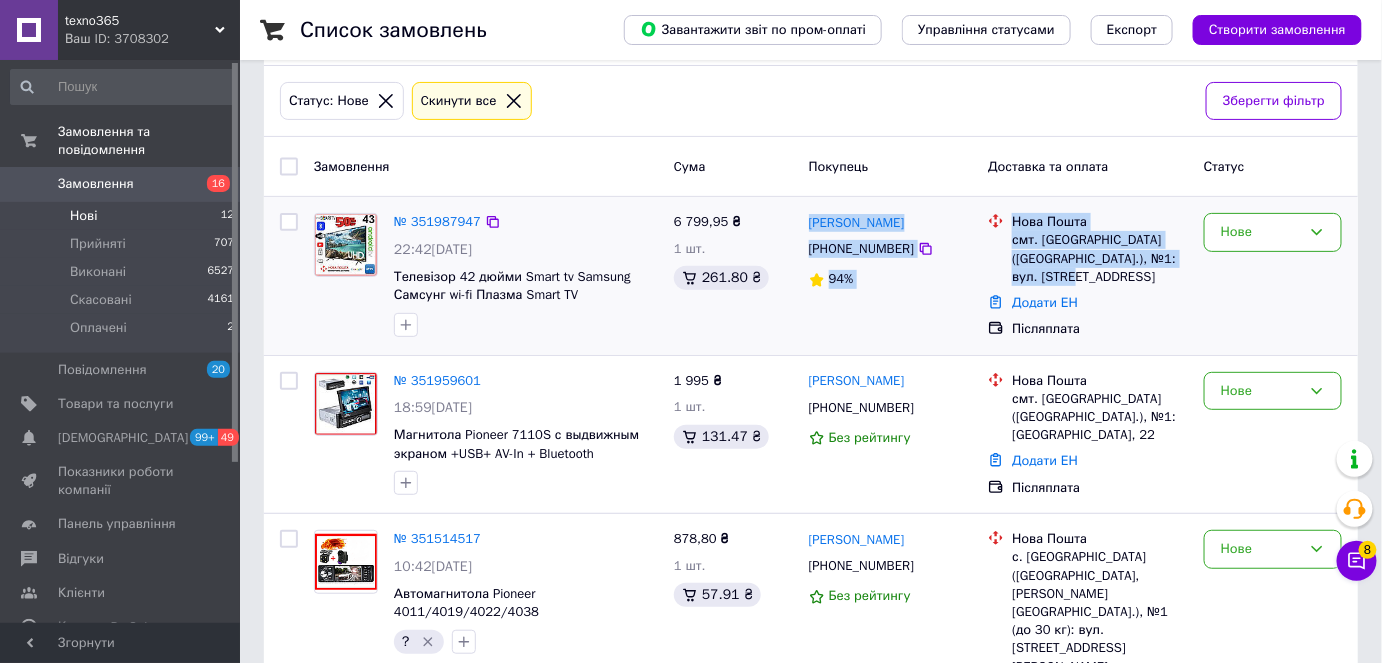 drag, startPoint x: 1099, startPoint y: 281, endPoint x: 807, endPoint y: 223, distance: 297.70456 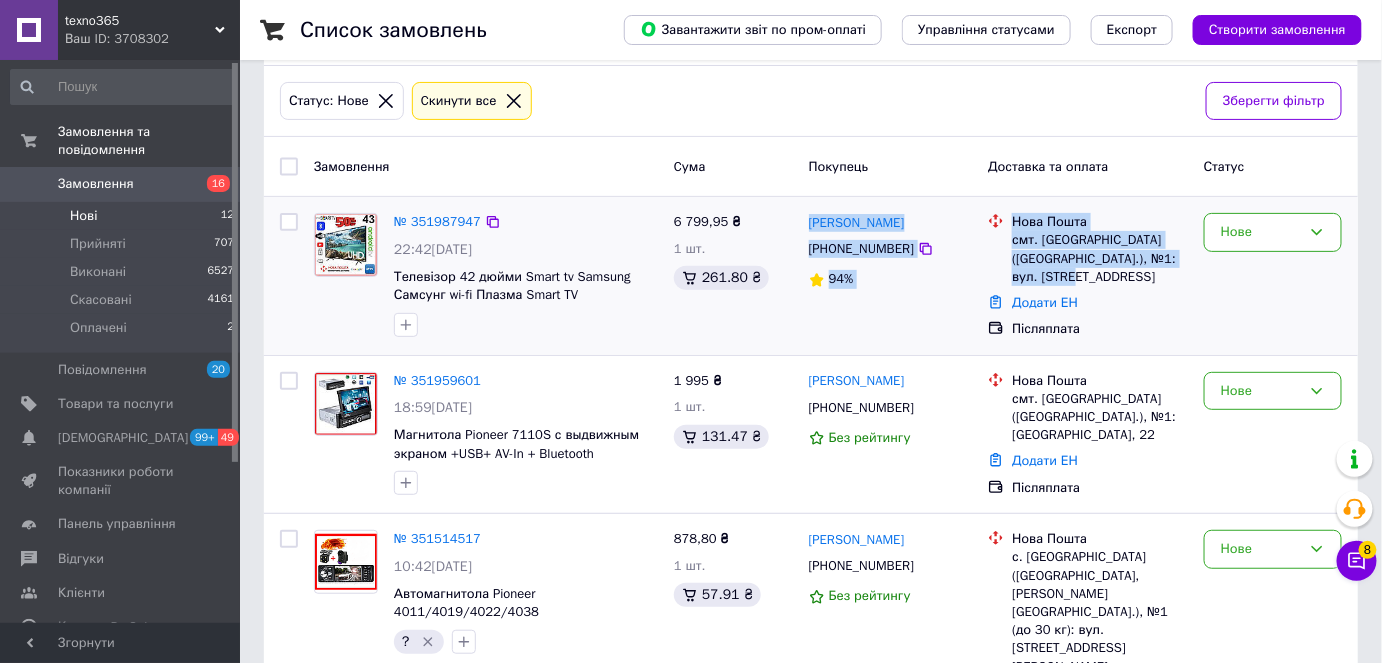 click on "№ 351987947 22:42, 09.07.2025 Телевізор 42 дюйми Smart tv Samsung Самсунг wi-fi Плазма Smart TV 6 799,95 ₴ 1 шт. 261.80 ₴ Іван Флора +380986647499 94% Нова Пошта смт. Солотвино (Закарпатська обл.), №1: вул. Харківська, 6а Додати ЕН Післяплата Нове" at bounding box center (811, 276) 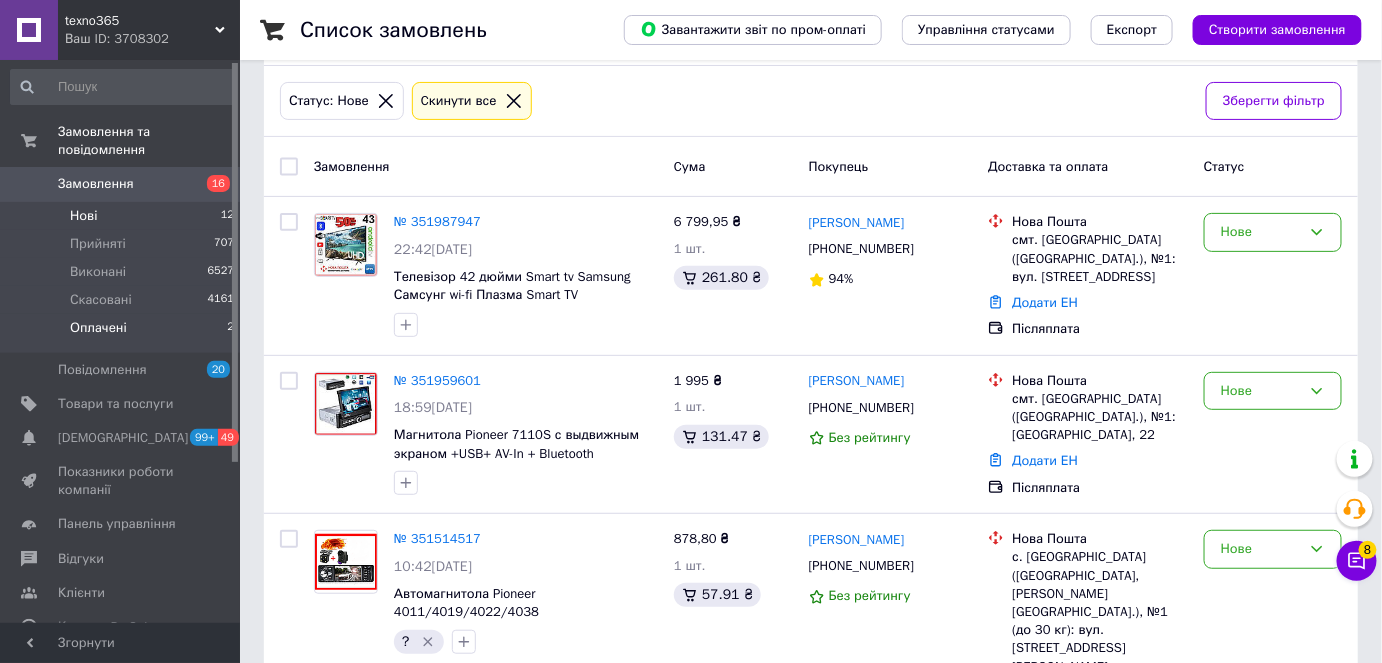 click on "Оплачені 2" at bounding box center [123, 333] 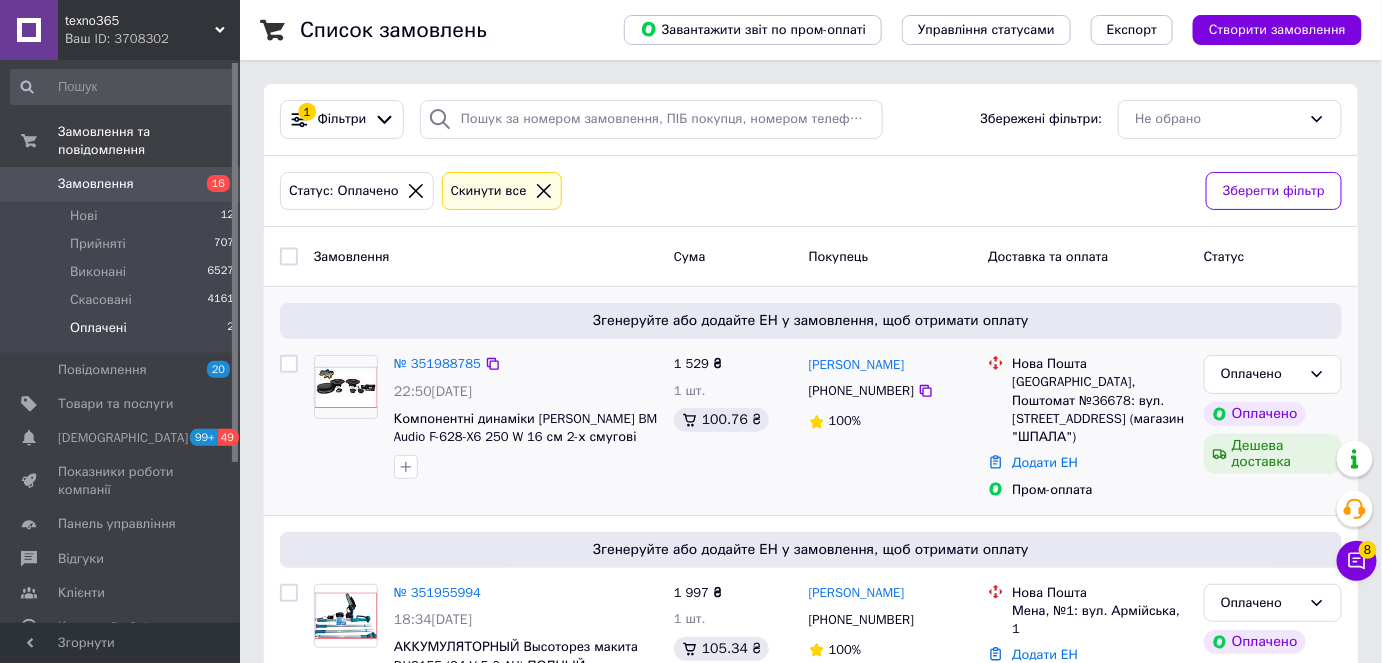 scroll, scrollTop: 64, scrollLeft: 0, axis: vertical 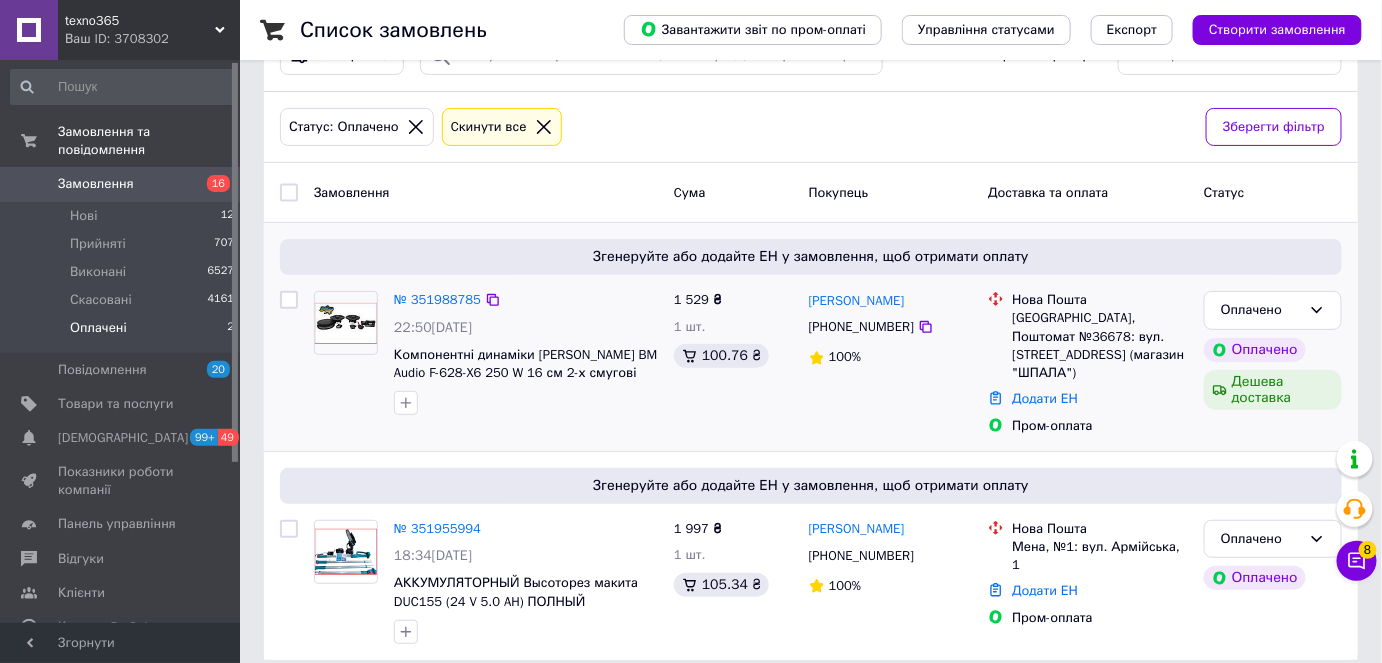 click on "+380682118550" at bounding box center (861, 327) 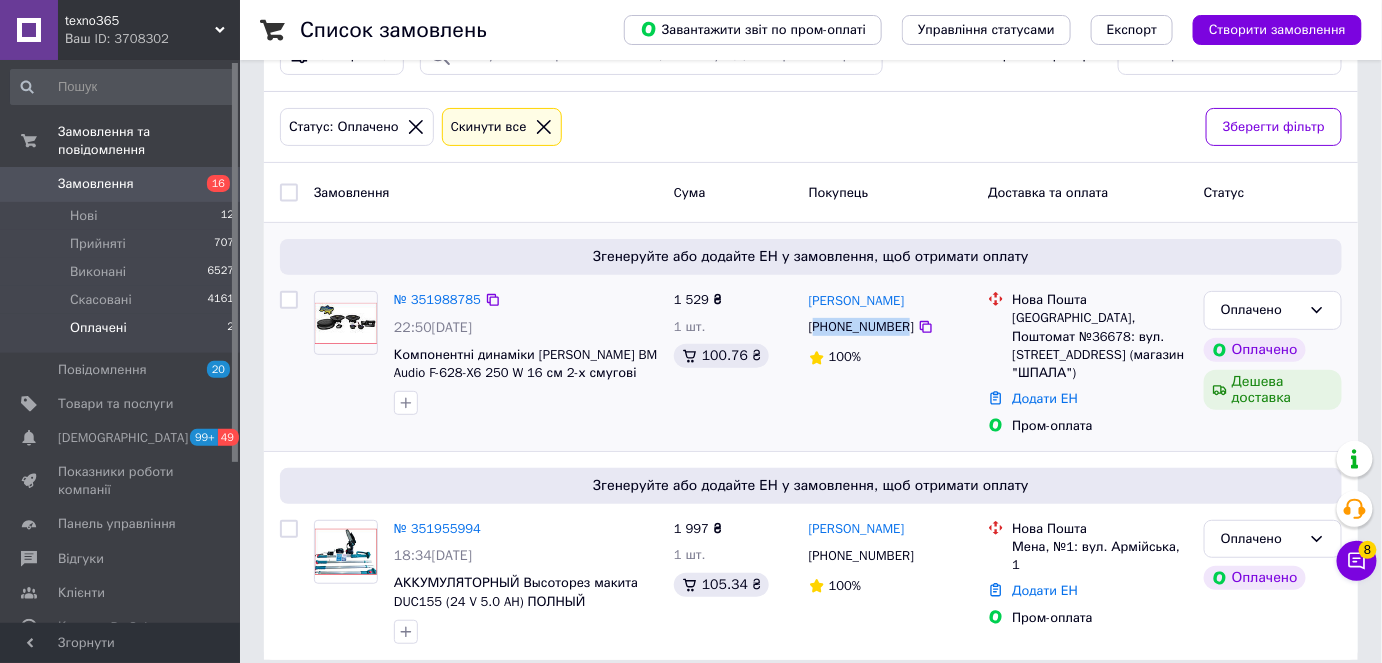 click on "+380682118550" at bounding box center (861, 327) 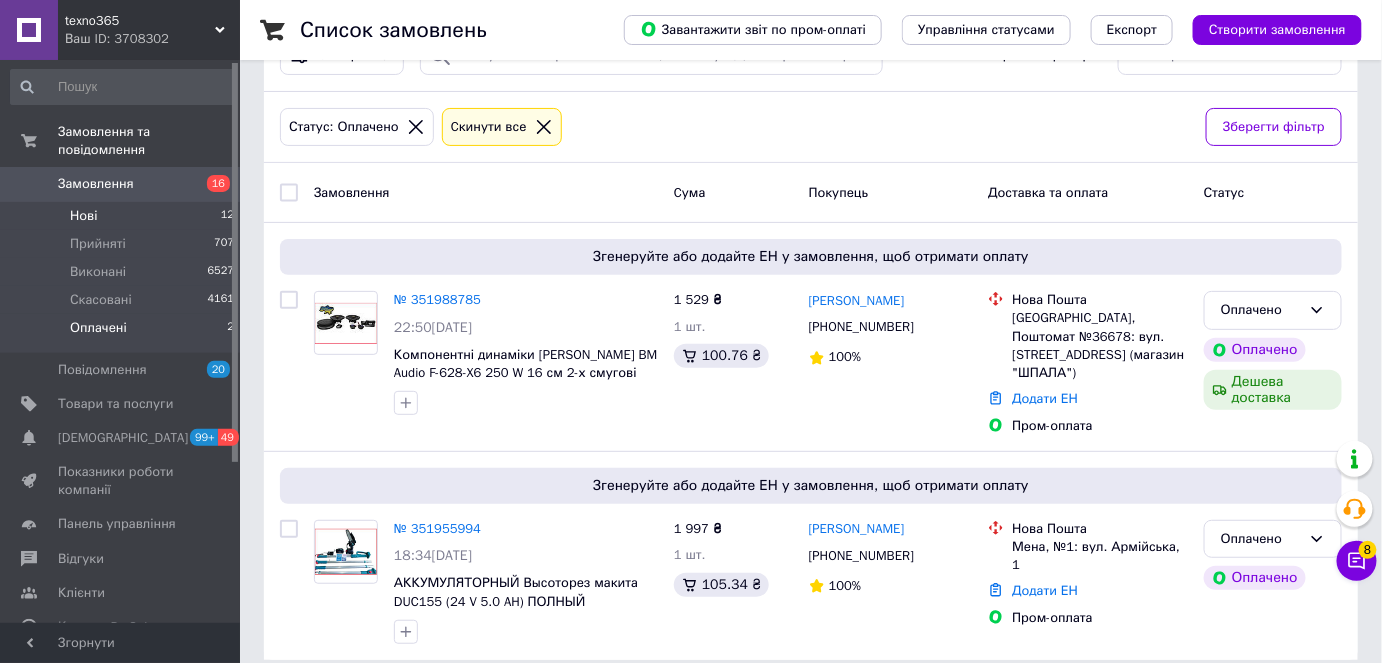 click on "Нові 12" at bounding box center [123, 216] 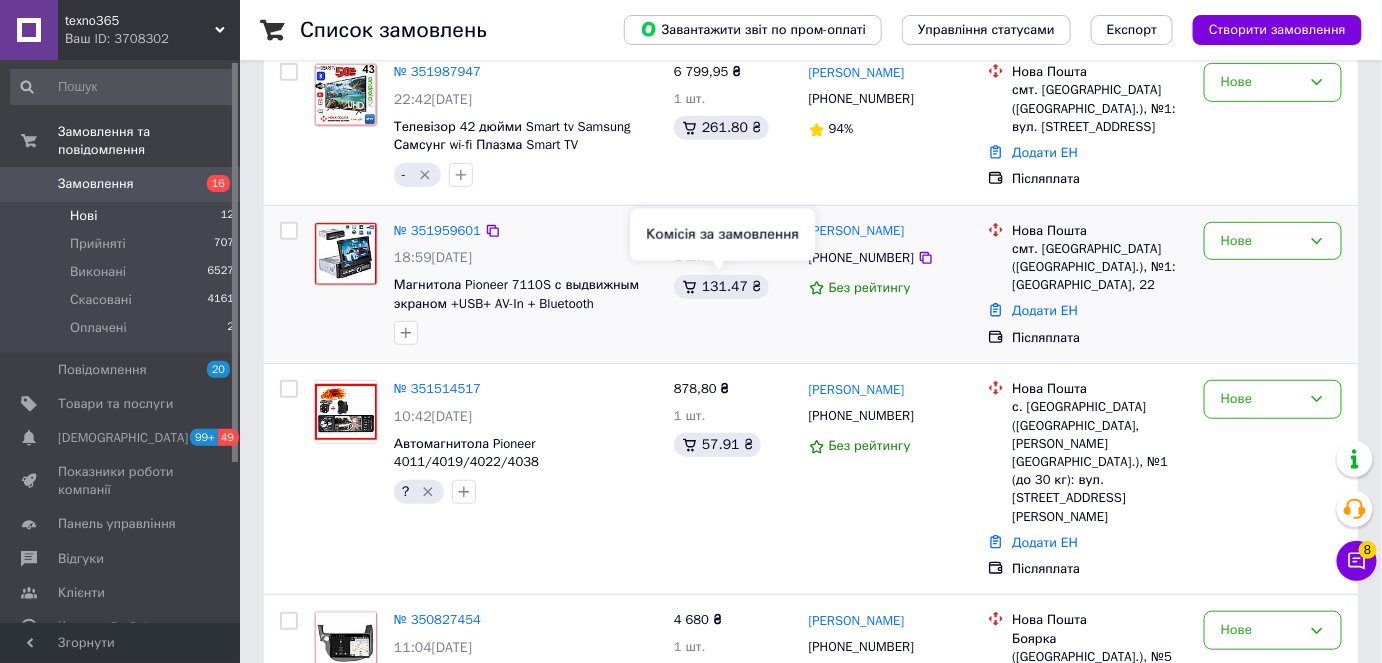 scroll, scrollTop: 272, scrollLeft: 0, axis: vertical 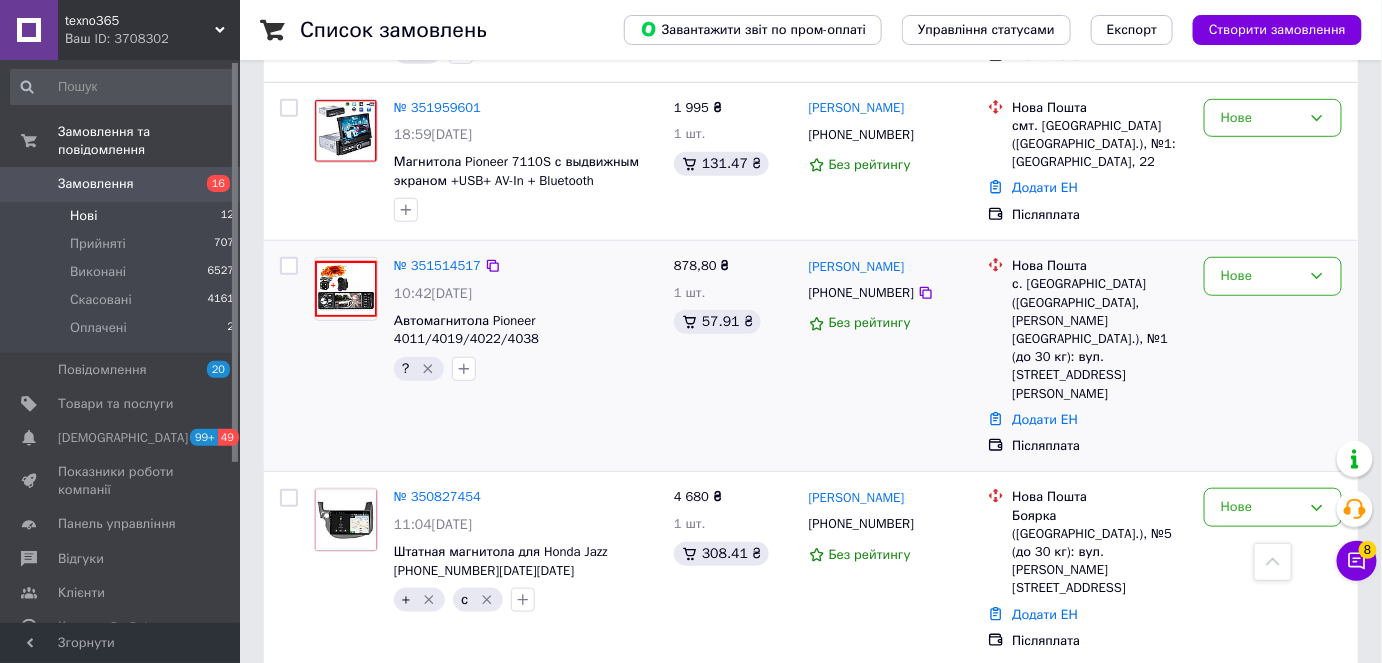 click on "Федя Сидорчук +380985006841 Без рейтингу" at bounding box center [891, 356] 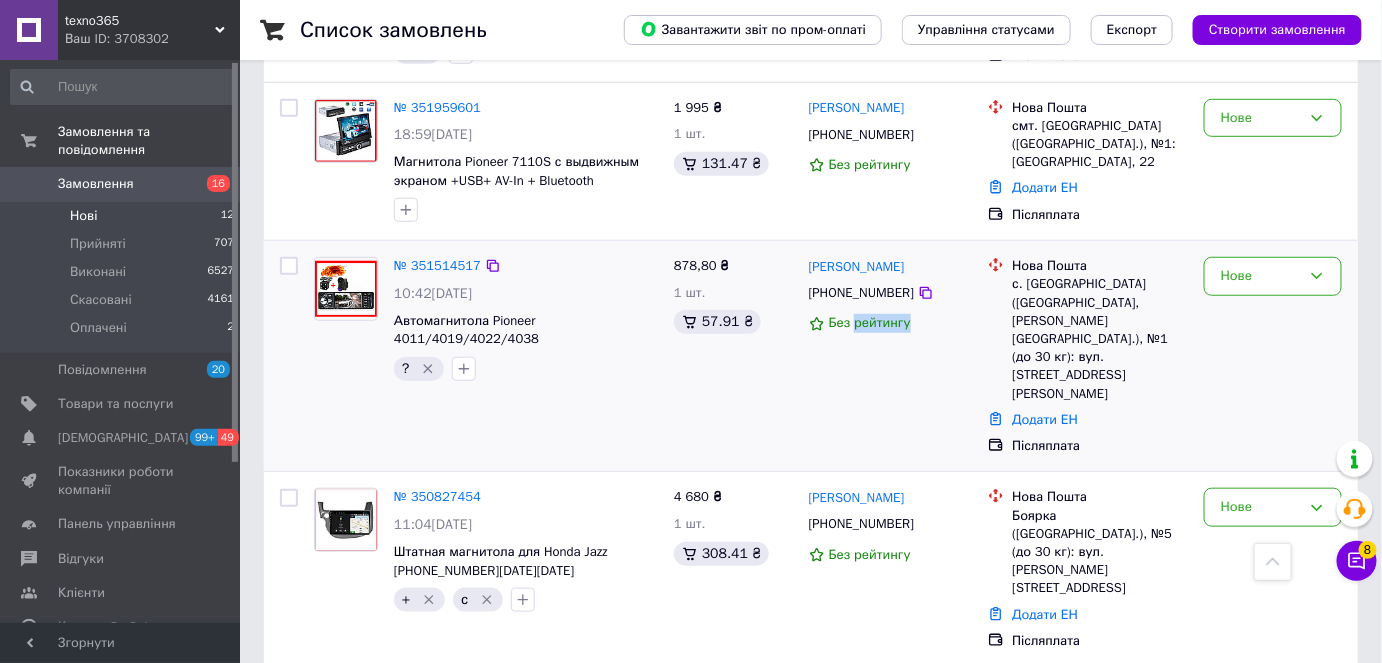click on "Федя Сидорчук +380985006841 Без рейтингу" at bounding box center [891, 356] 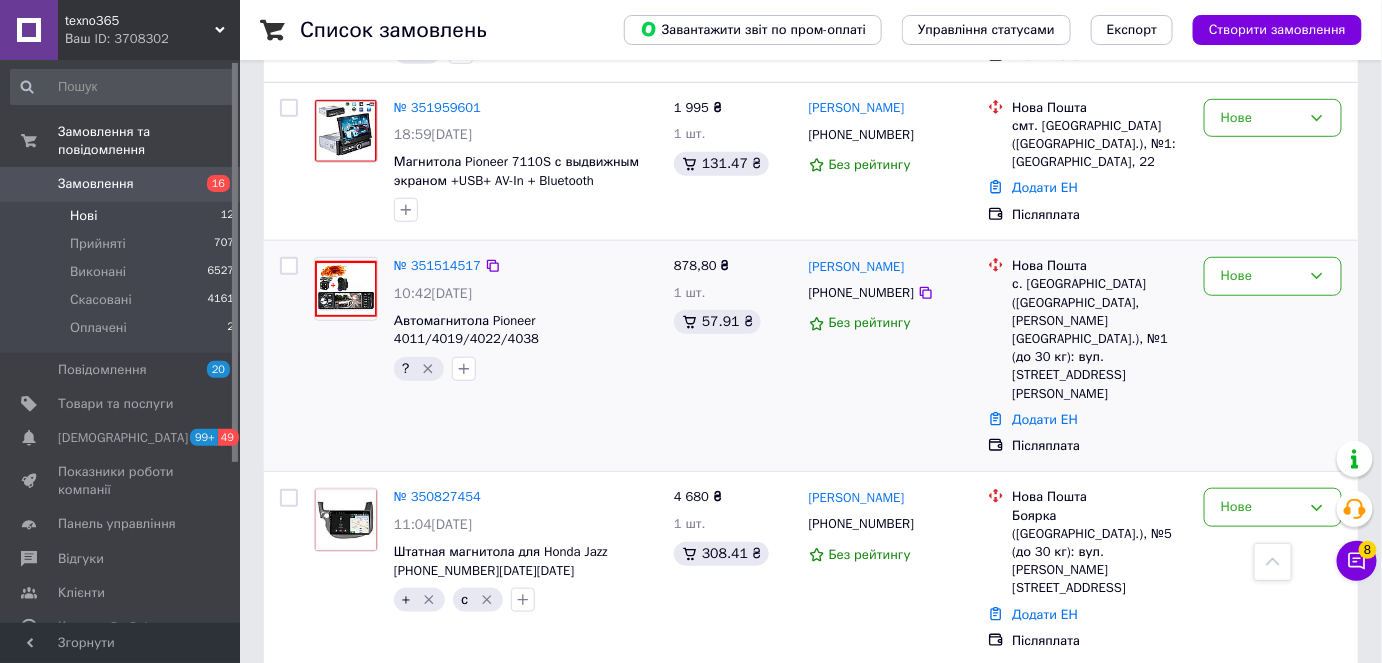click on "+380985006841" at bounding box center (861, 293) 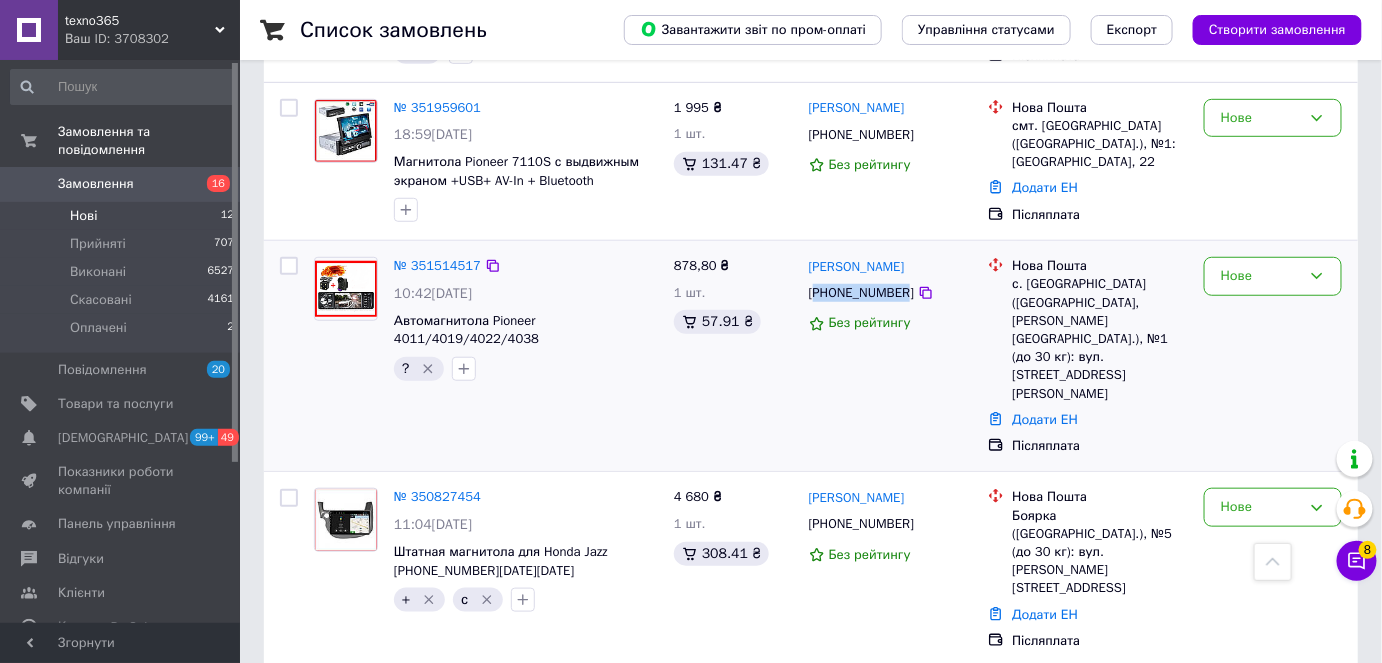 click on "+380985006841" at bounding box center [861, 293] 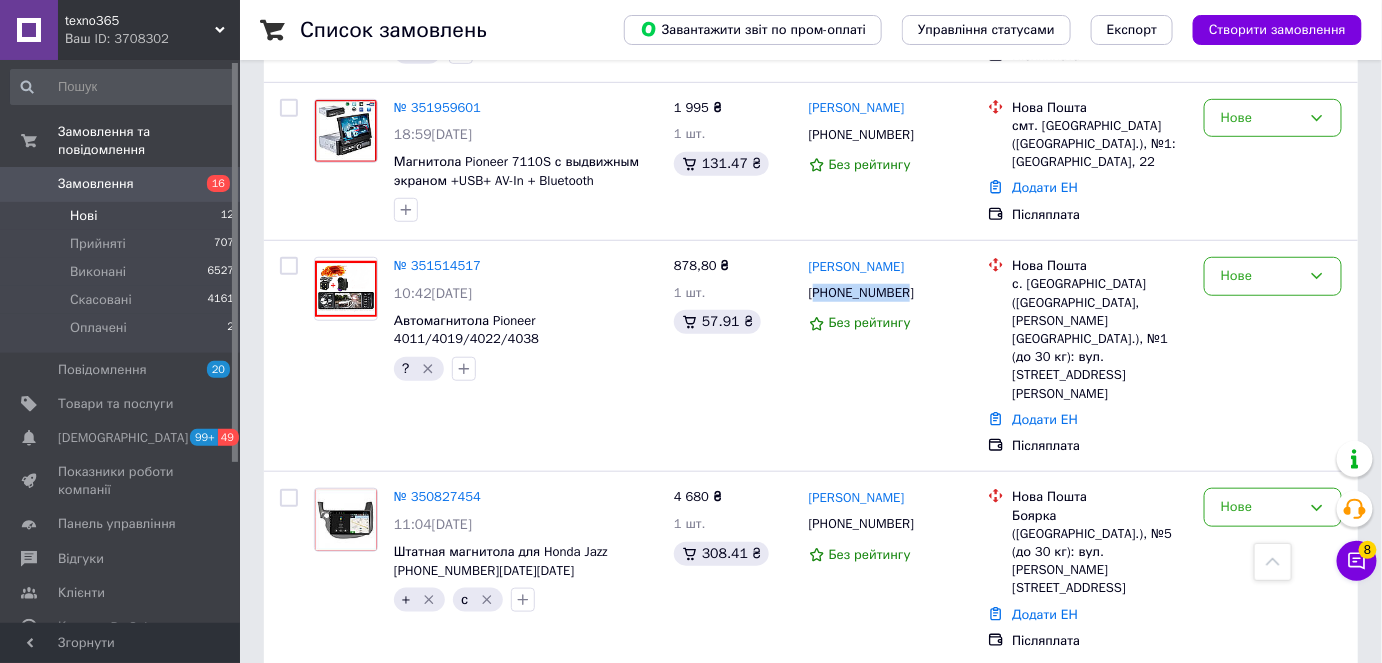 click on "16" at bounding box center [218, 183] 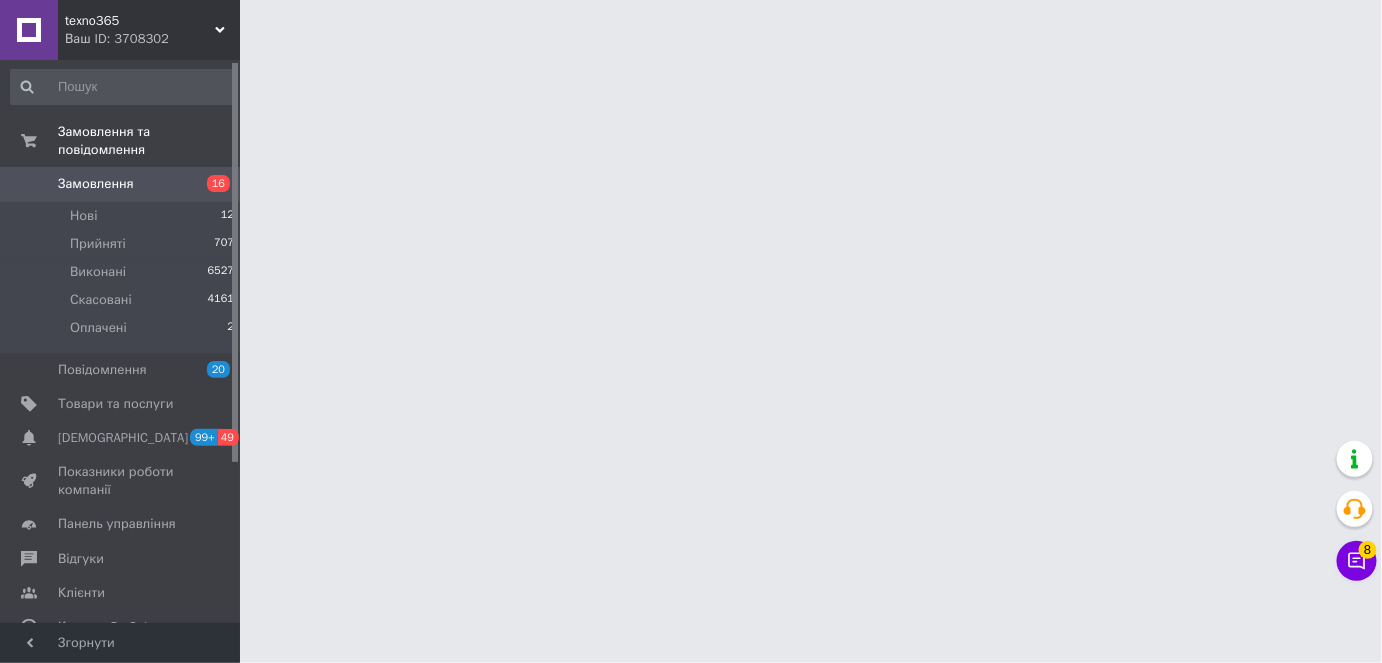 scroll, scrollTop: 0, scrollLeft: 0, axis: both 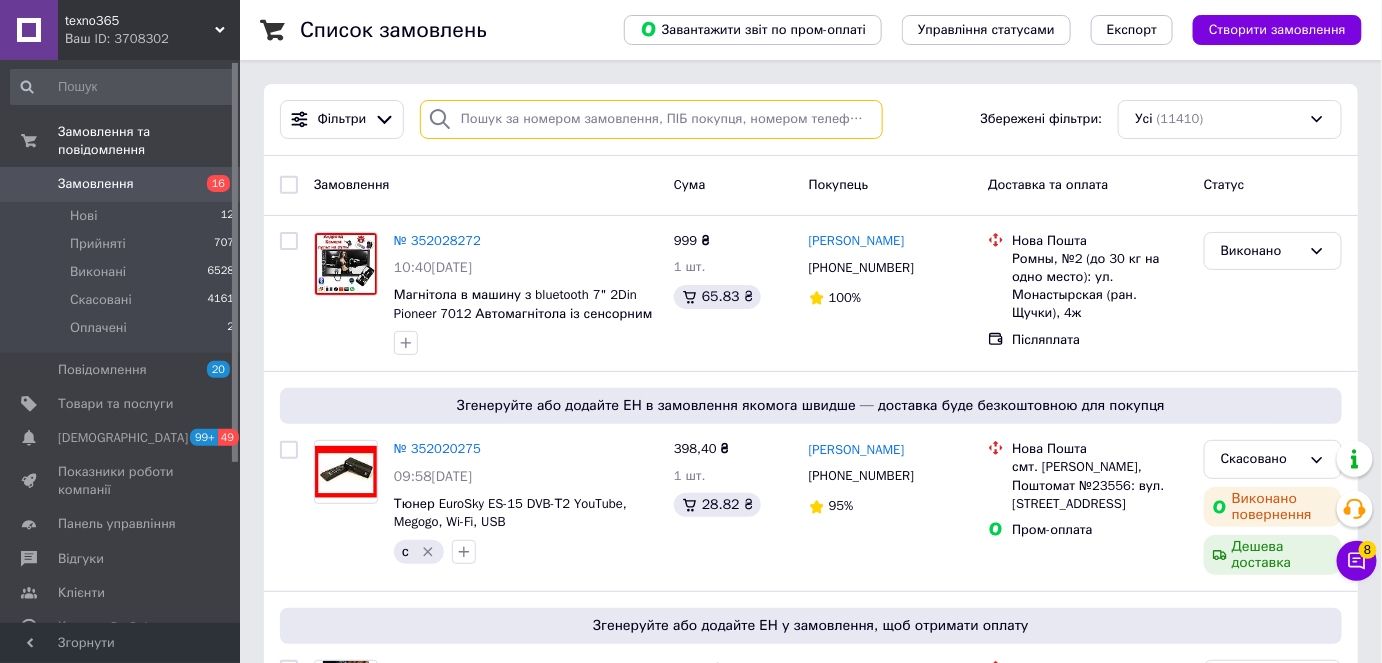 click at bounding box center [651, 119] 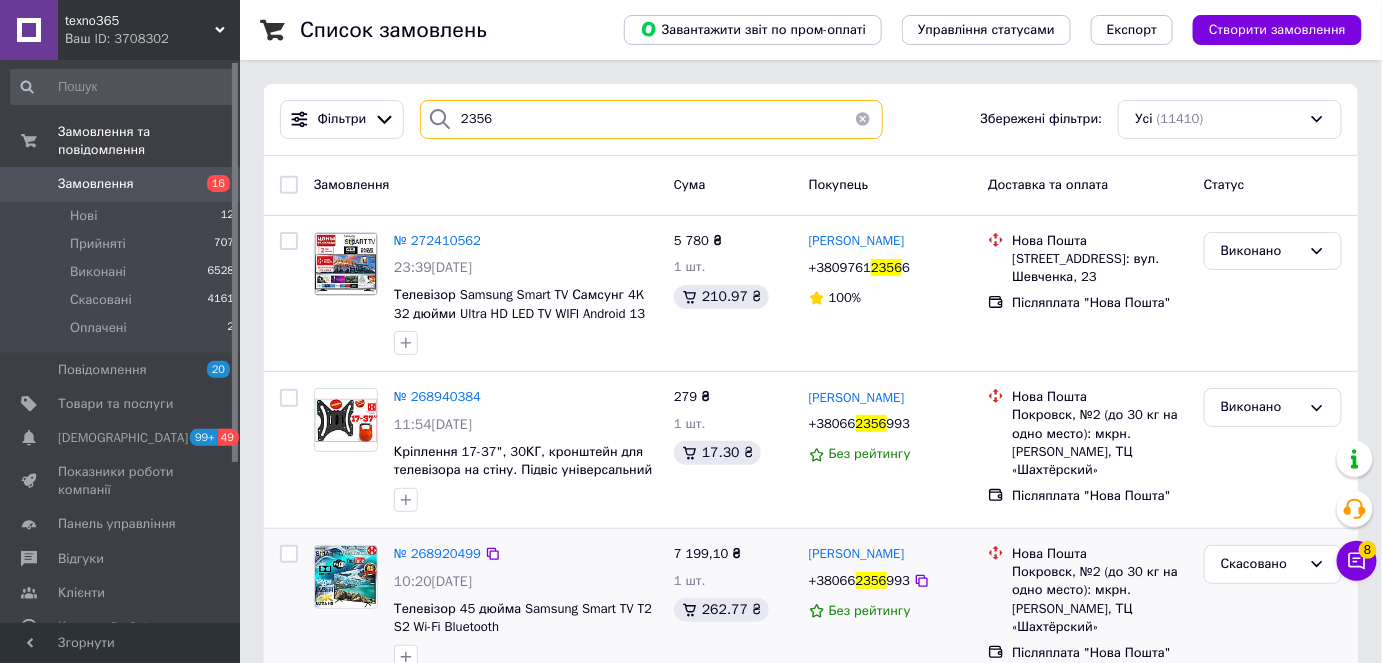 type on "2356" 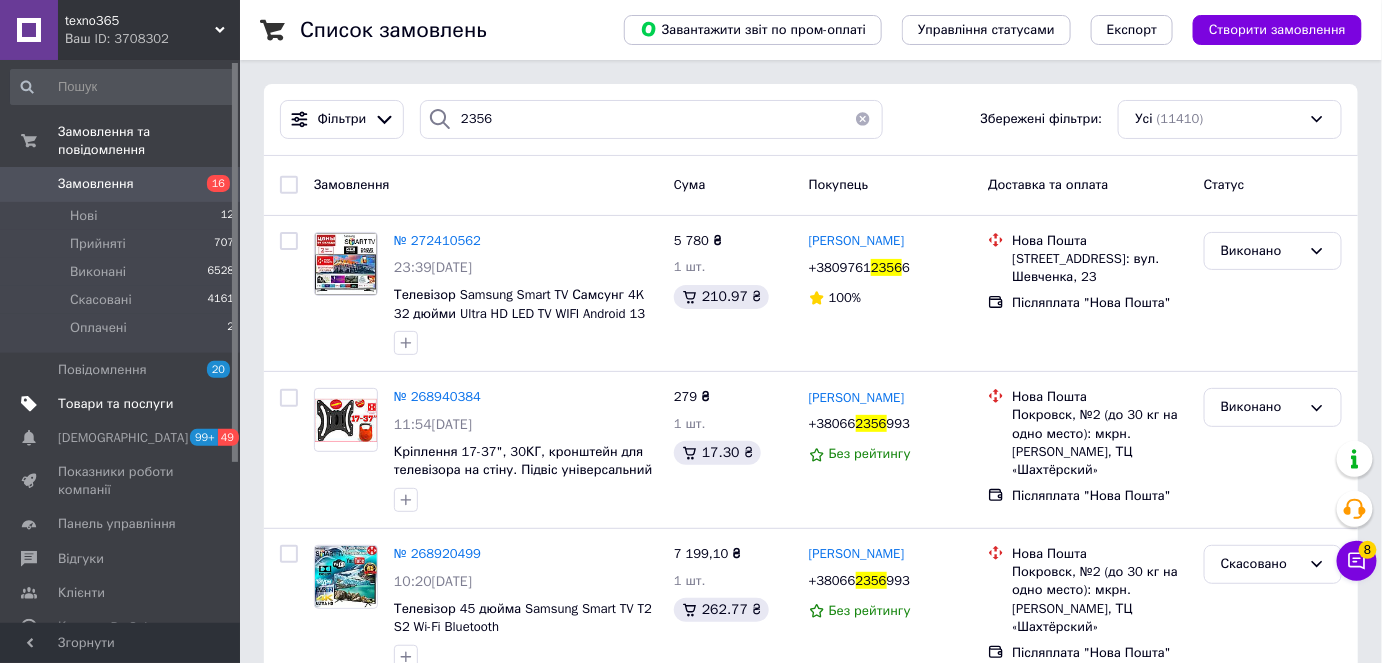 click at bounding box center [212, 404] 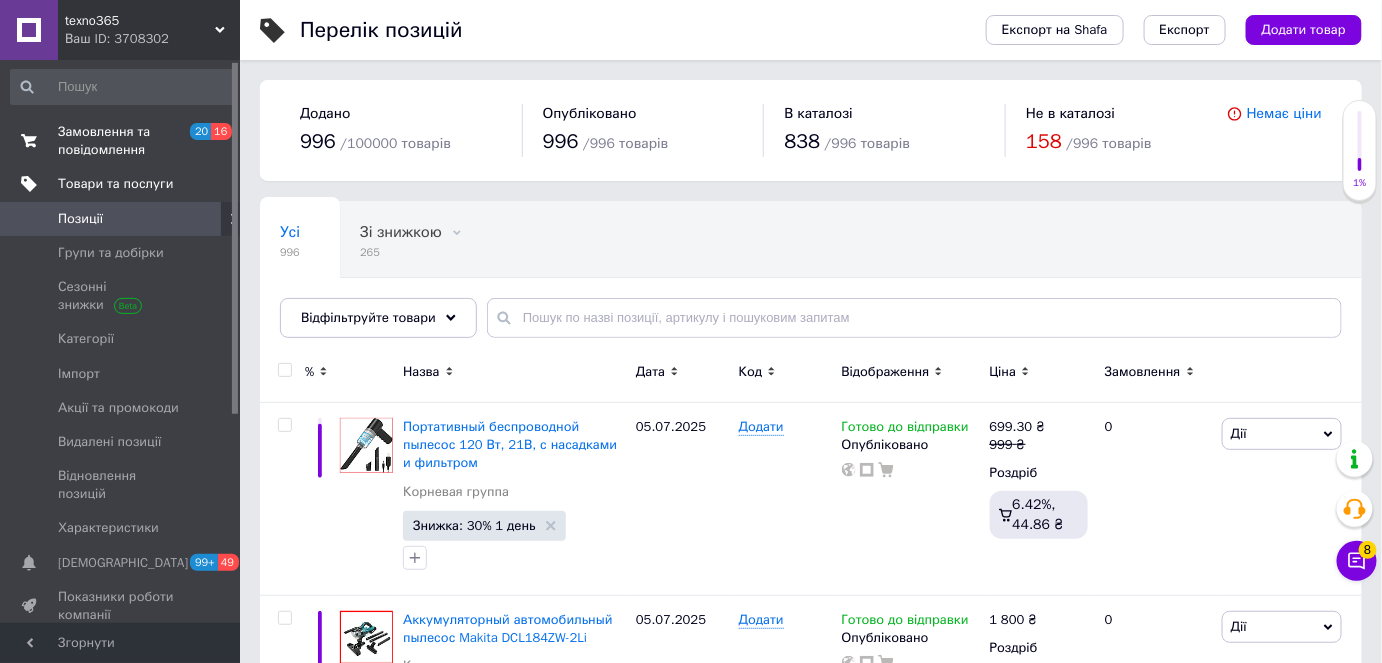 click on "Замовлення та повідомлення" at bounding box center [121, 141] 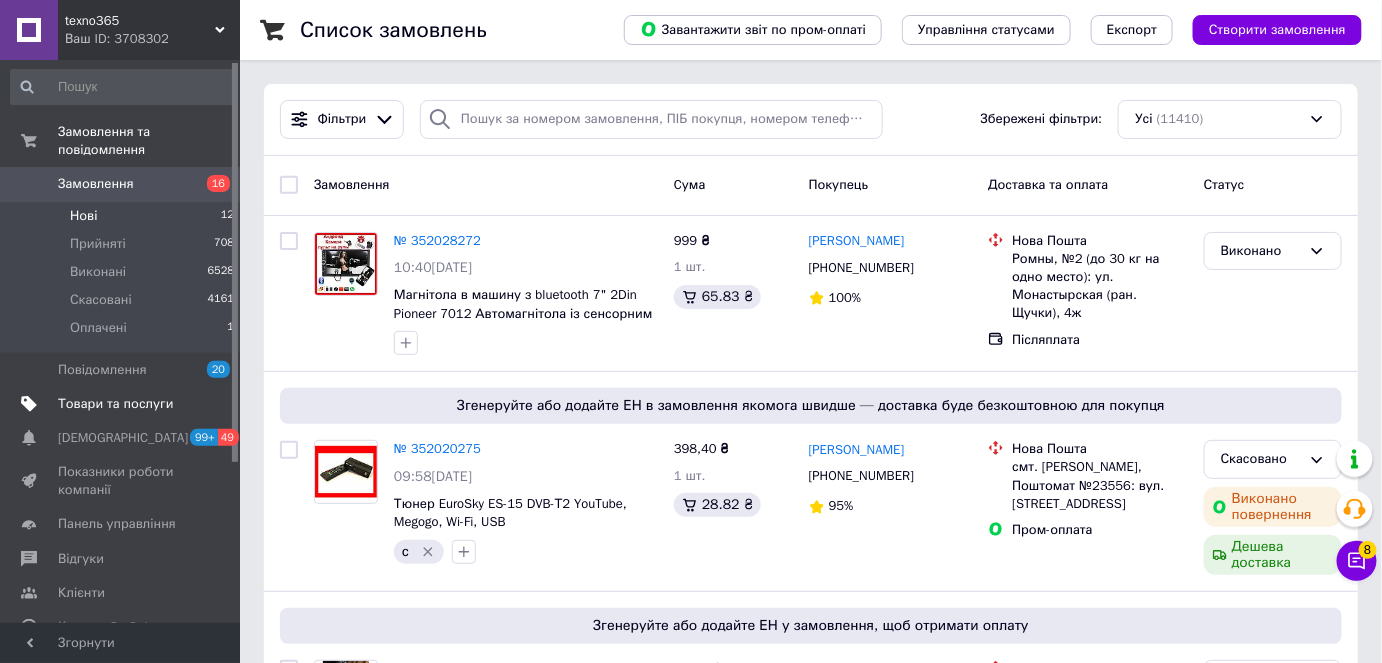 click on "Нові 12" at bounding box center [123, 216] 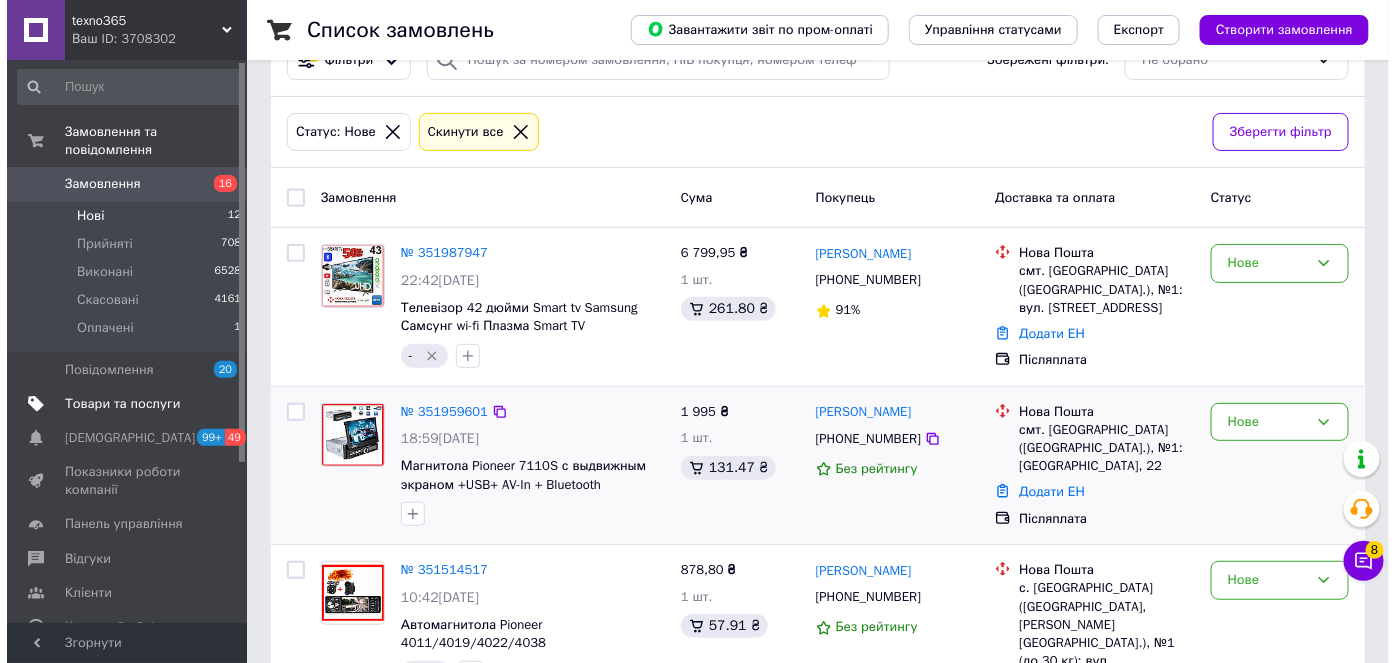 scroll, scrollTop: 90, scrollLeft: 0, axis: vertical 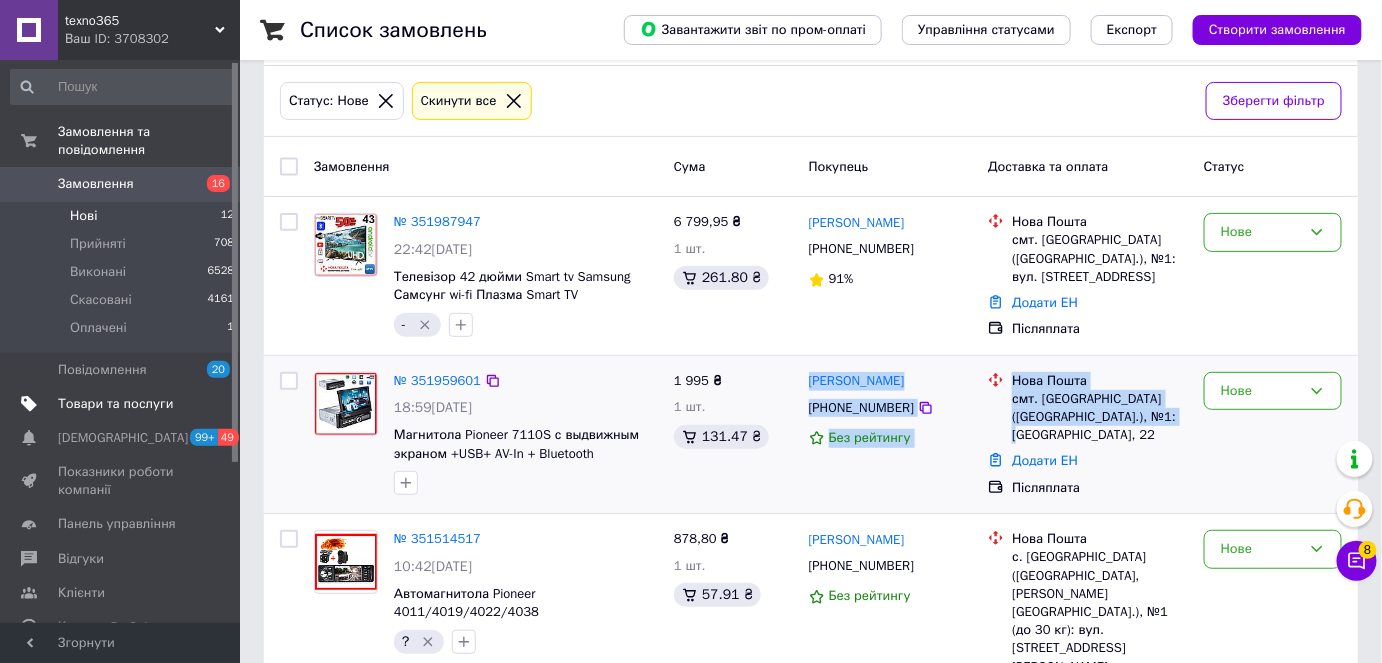 drag, startPoint x: 1189, startPoint y: 414, endPoint x: 805, endPoint y: 370, distance: 386.5126 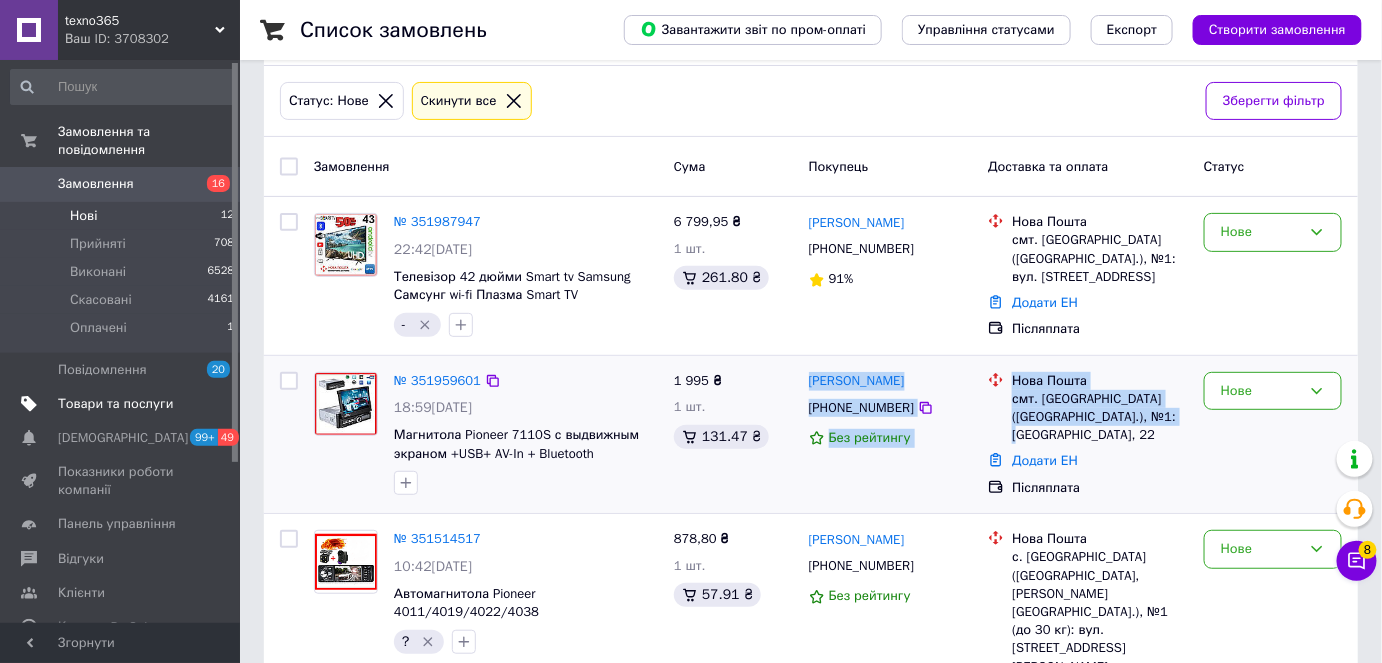 click on "№ 351959601 18:59, 09.07.2025 Магнитола Pioneer 7110S с выдвижным экраном +USB+ AV-In + Bluetooth 1 995 ₴ 1 шт. 131.47 ₴ Вова Кіндрат +380680728395 Без рейтингу Нова Пошта смт. Немирів (Львівська обл.), №1: площа Ринок, 22 Додати ЕН Післяплата Нове" at bounding box center [811, 435] 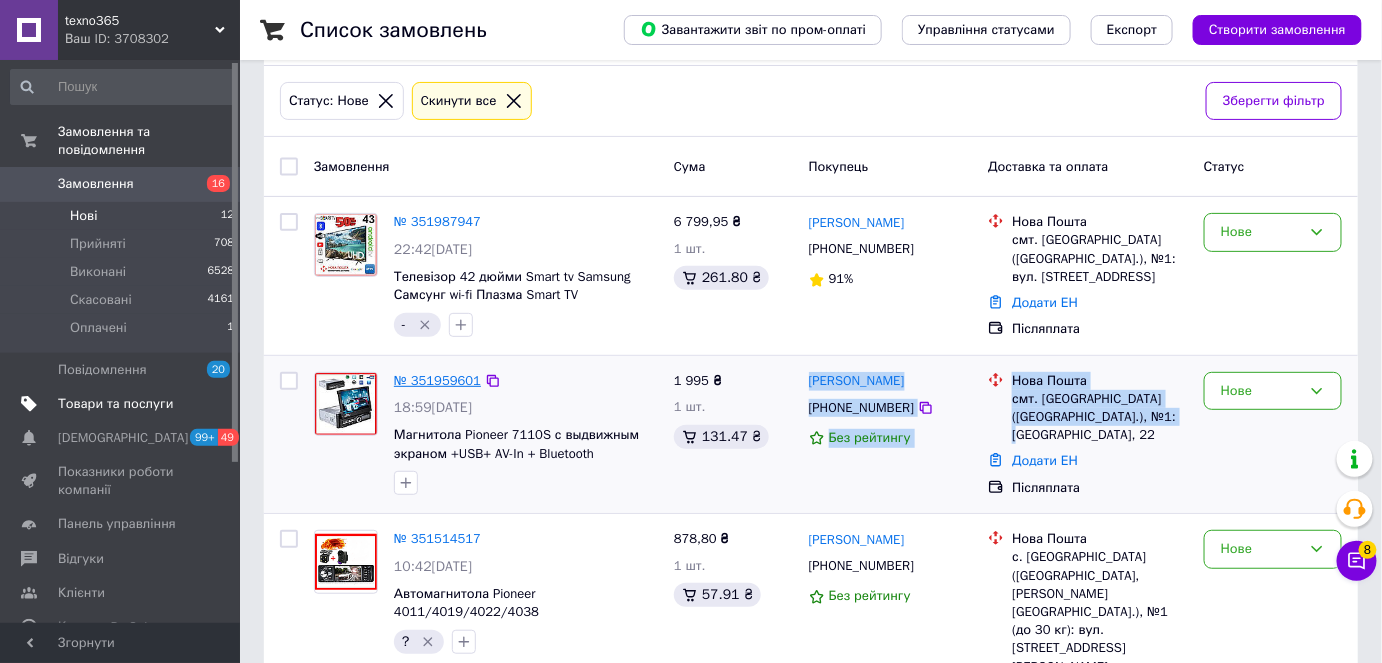 click on "№ 351959601" at bounding box center (437, 380) 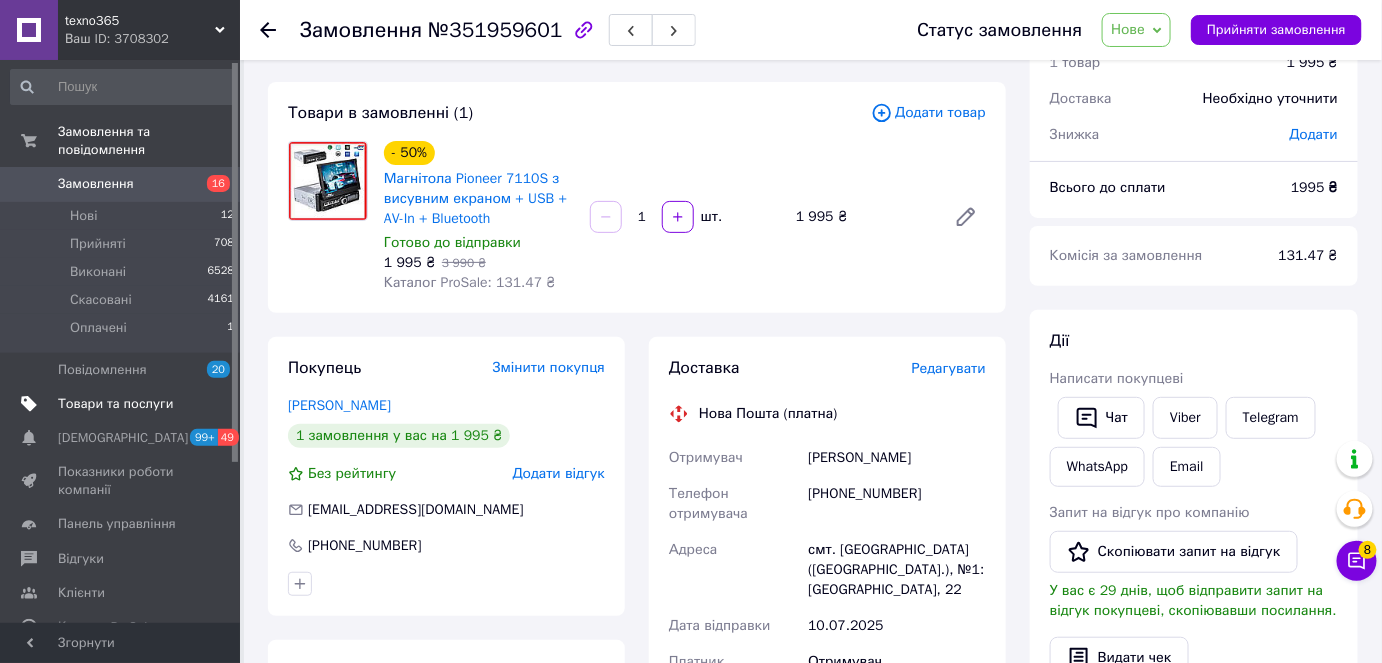 click on "Нове" at bounding box center [1128, 29] 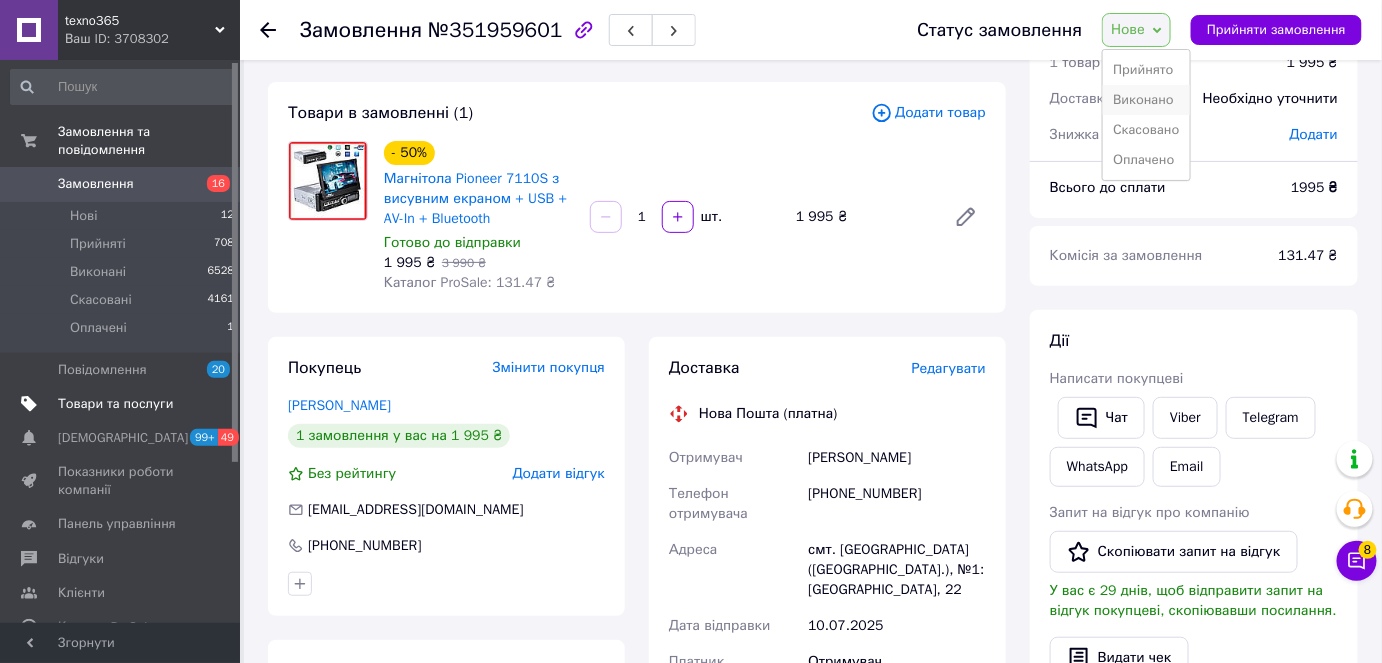 click on "Виконано" at bounding box center [1146, 100] 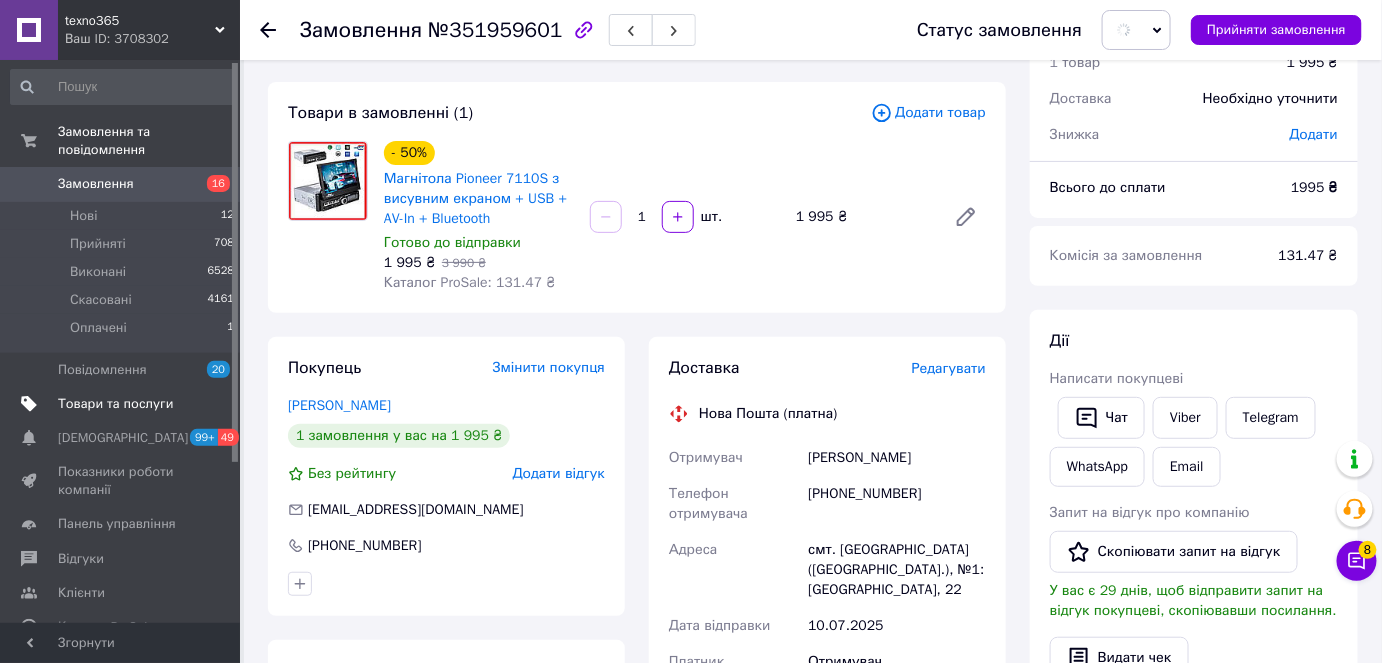 click on "Додати відгук" at bounding box center [559, 473] 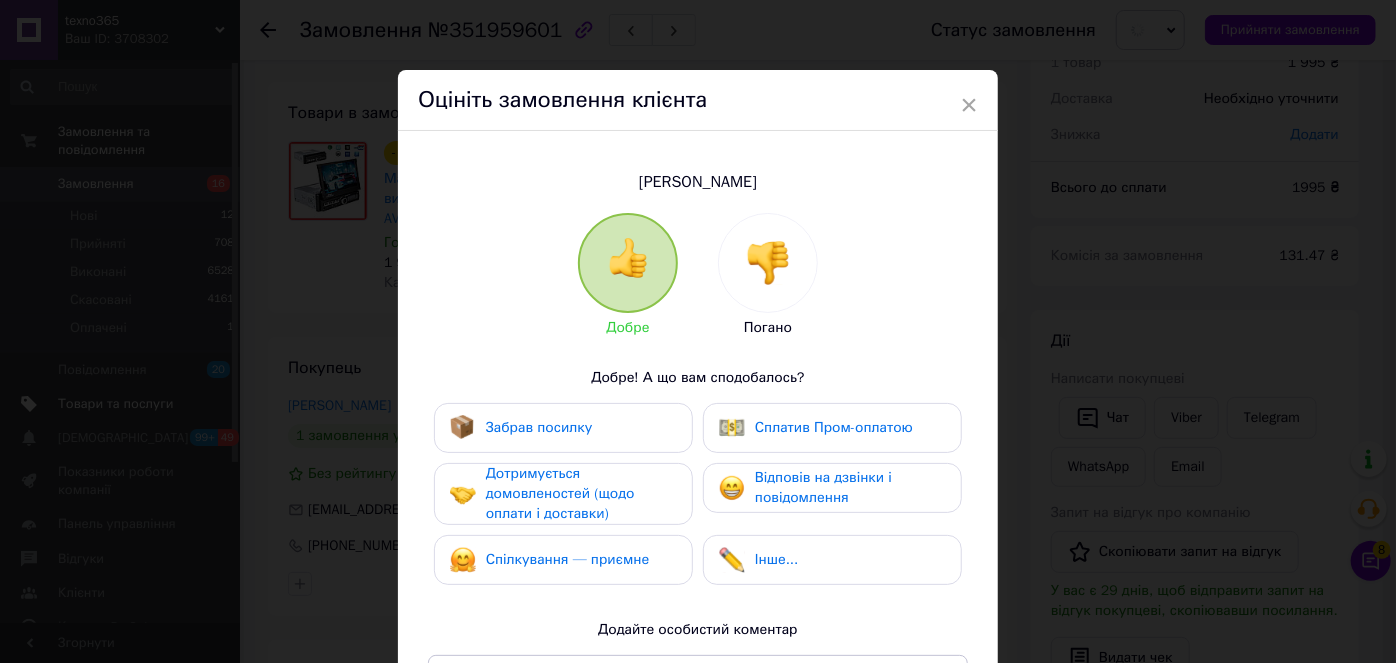 click on "Дотримується домовленостей (щодо оплати і доставки)" at bounding box center [560, 493] 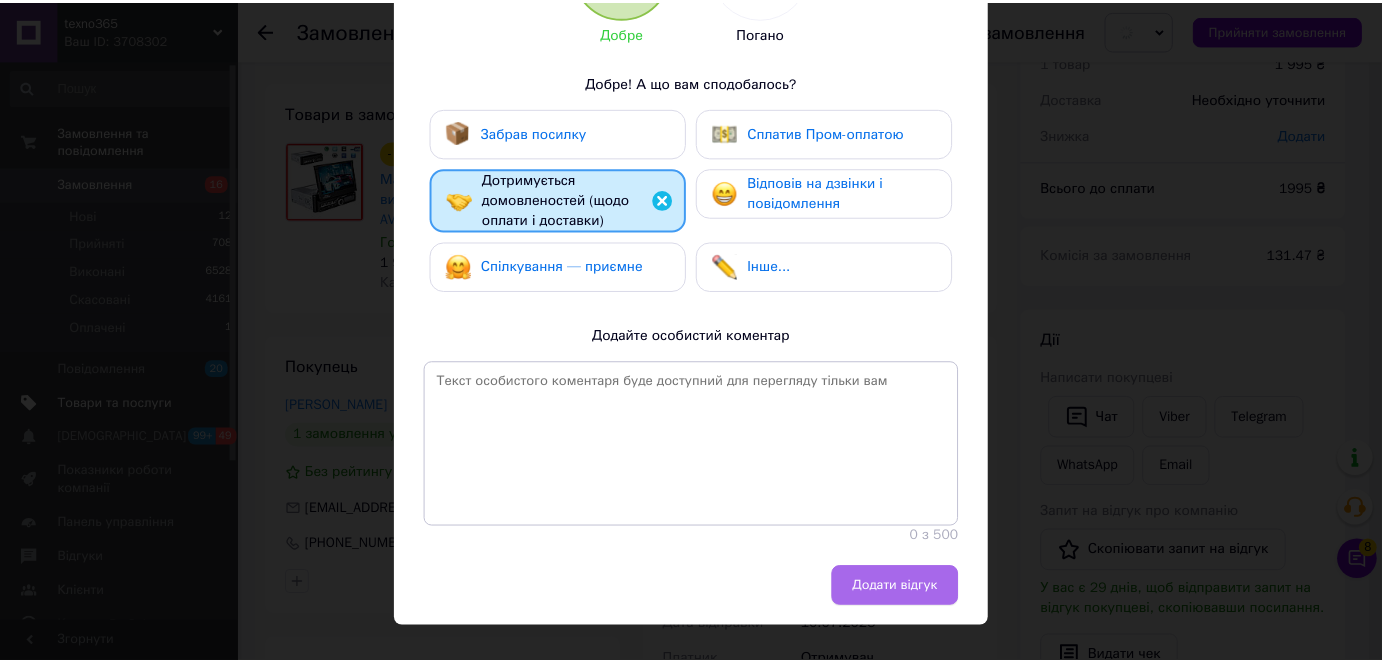 scroll, scrollTop: 328, scrollLeft: 0, axis: vertical 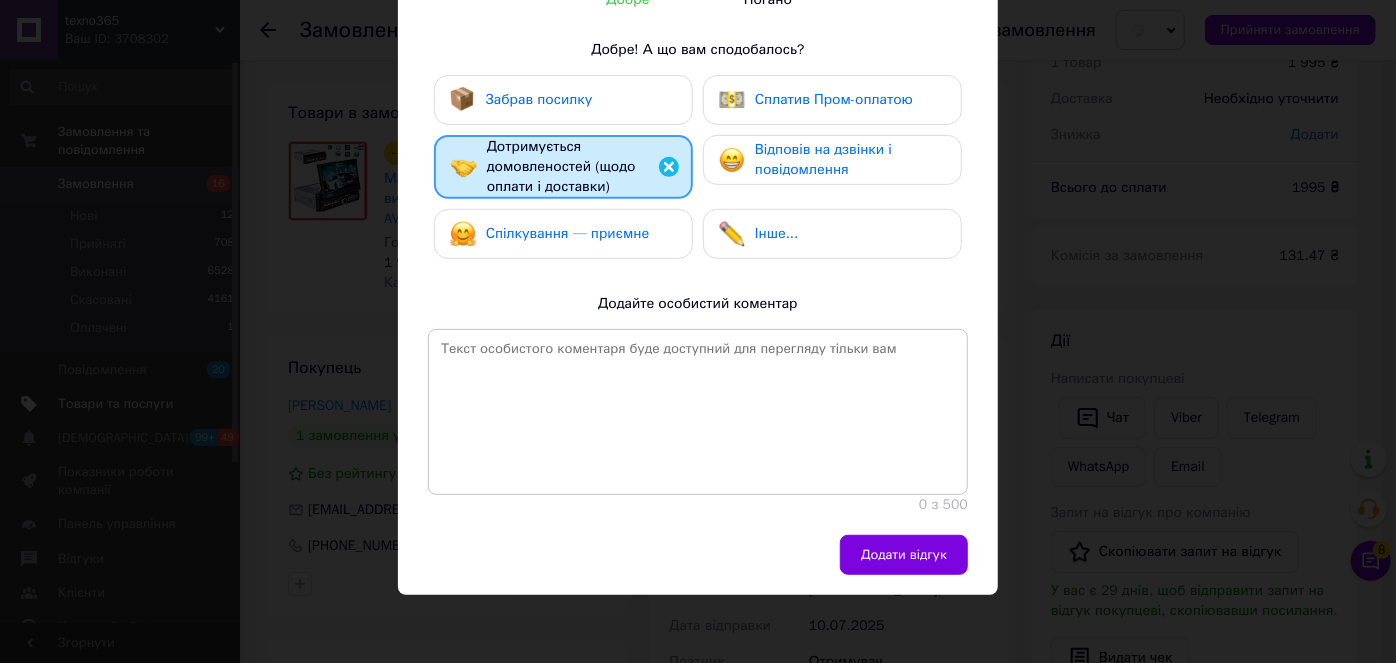 click on "Додати відгук" at bounding box center (904, 555) 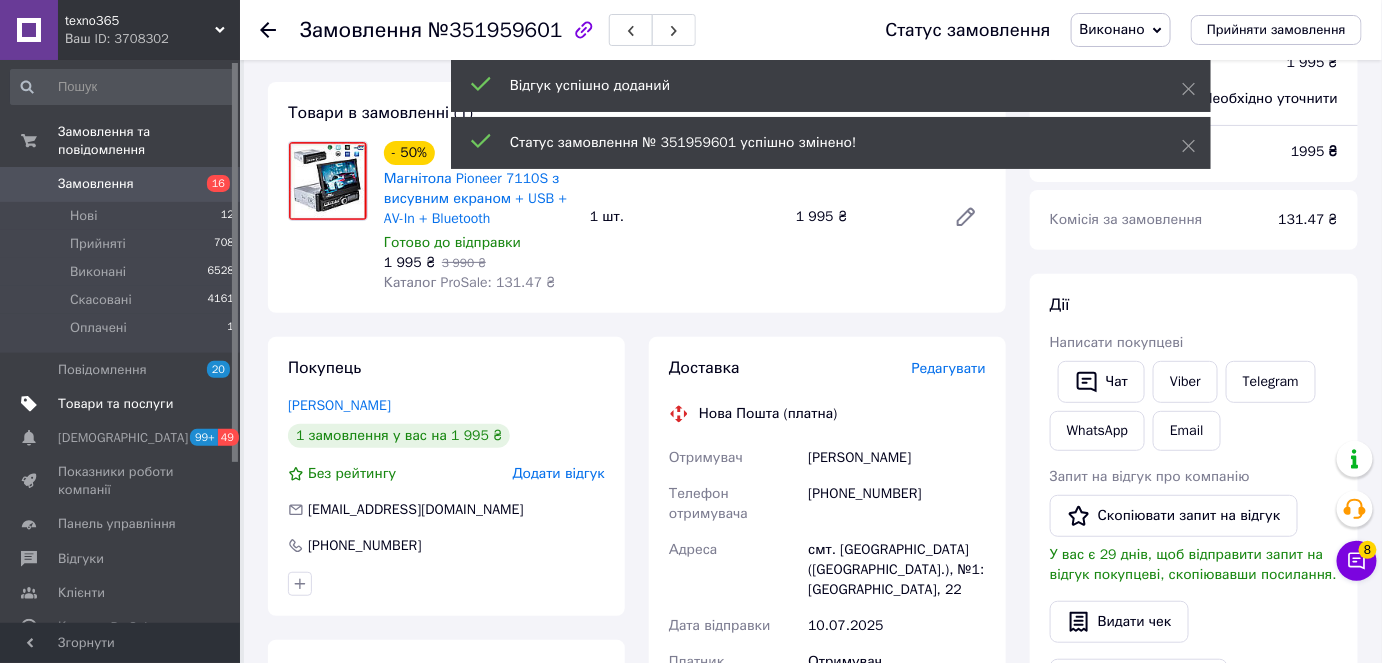 click on "Дії Написати покупцеві   Чат Viber Telegram WhatsApp Email Запит на відгук про компанію   Скопіювати запит на відгук У вас є 29 днів, щоб відправити запит на відгук покупцеві, скопіювавши посилання.   Видати чек   Завантажити PDF   Друк PDF   Дублювати замовлення" at bounding box center (1194, 547) 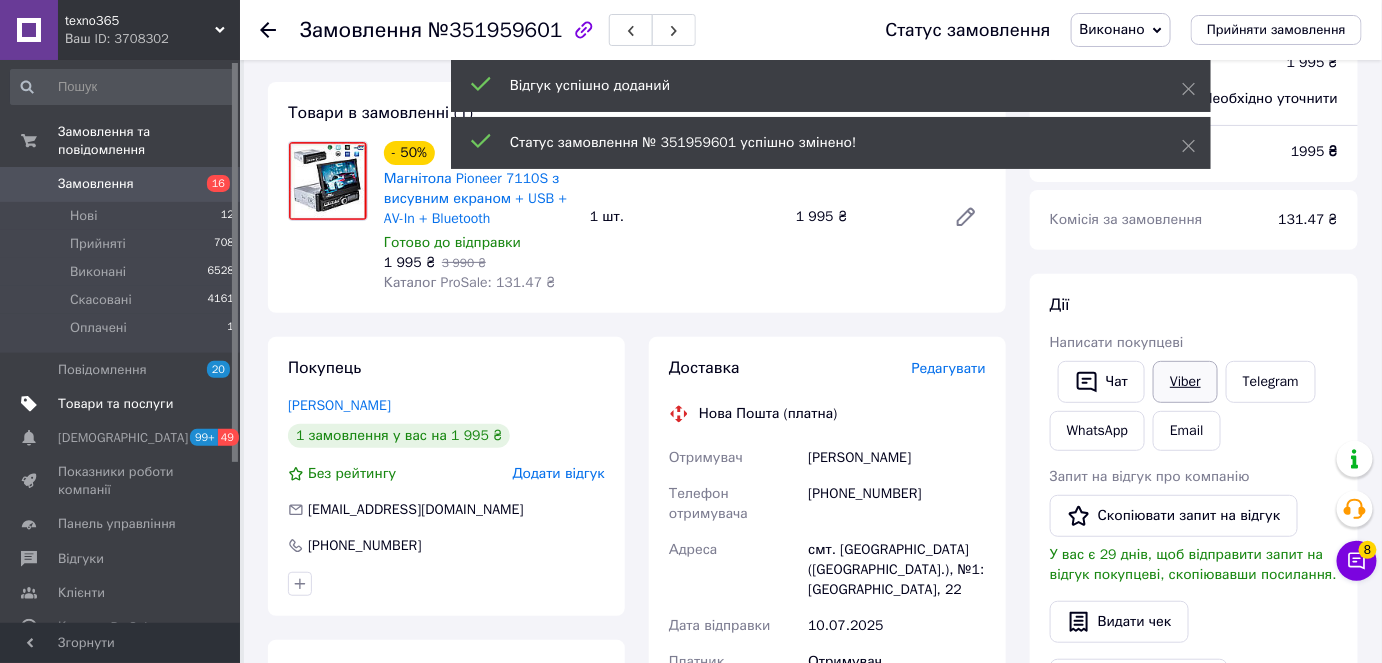 click on "Viber" at bounding box center [1185, 382] 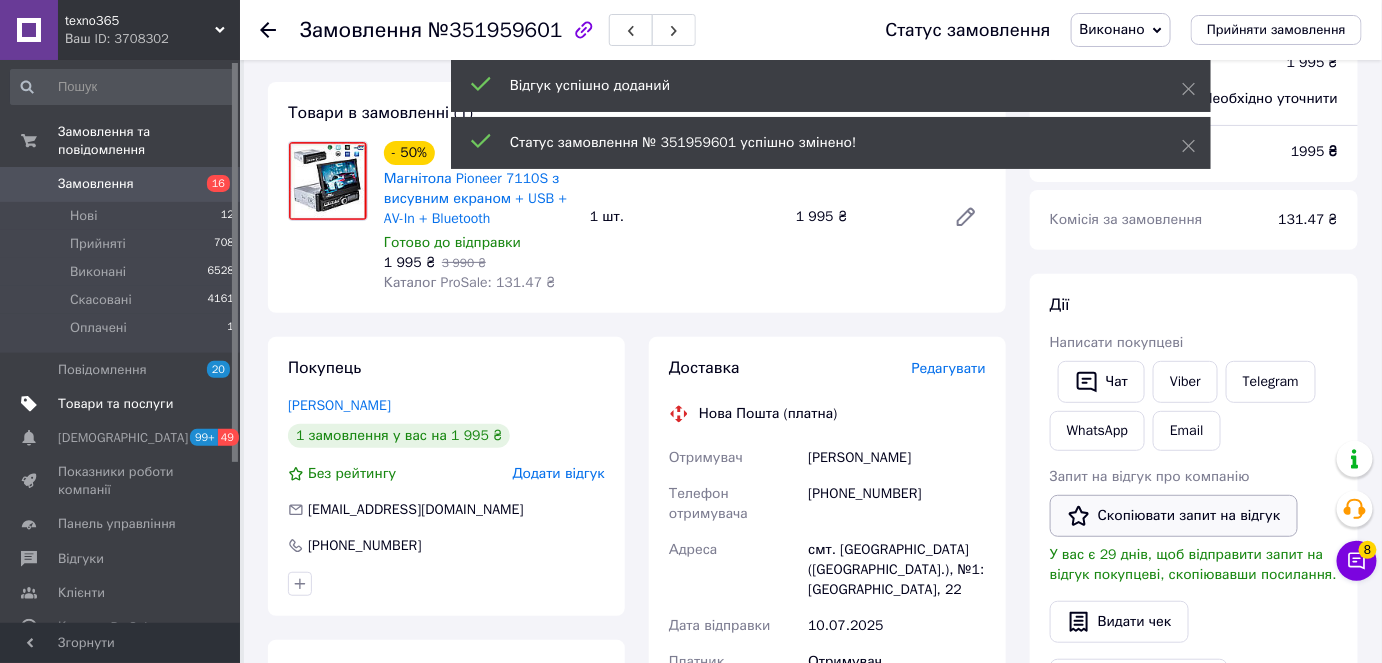 click on "Скопіювати запит на відгук" at bounding box center (1174, 516) 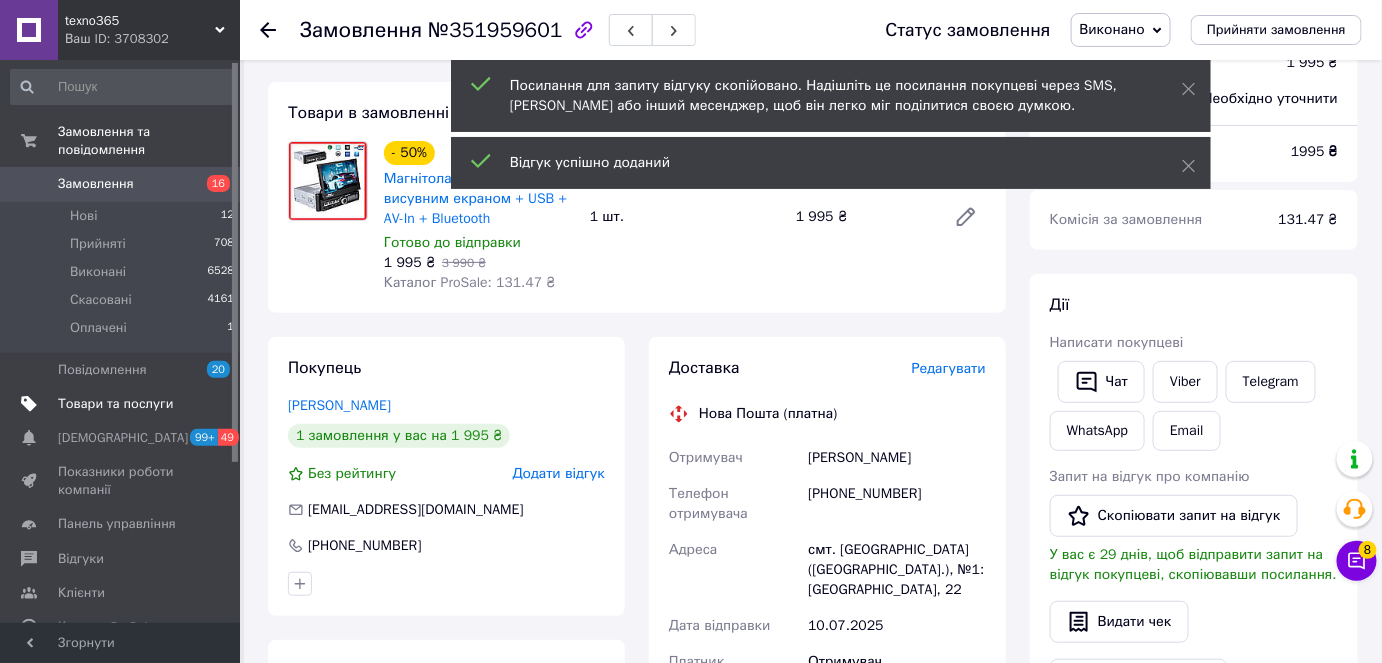 click on "Viber" at bounding box center [1185, 382] 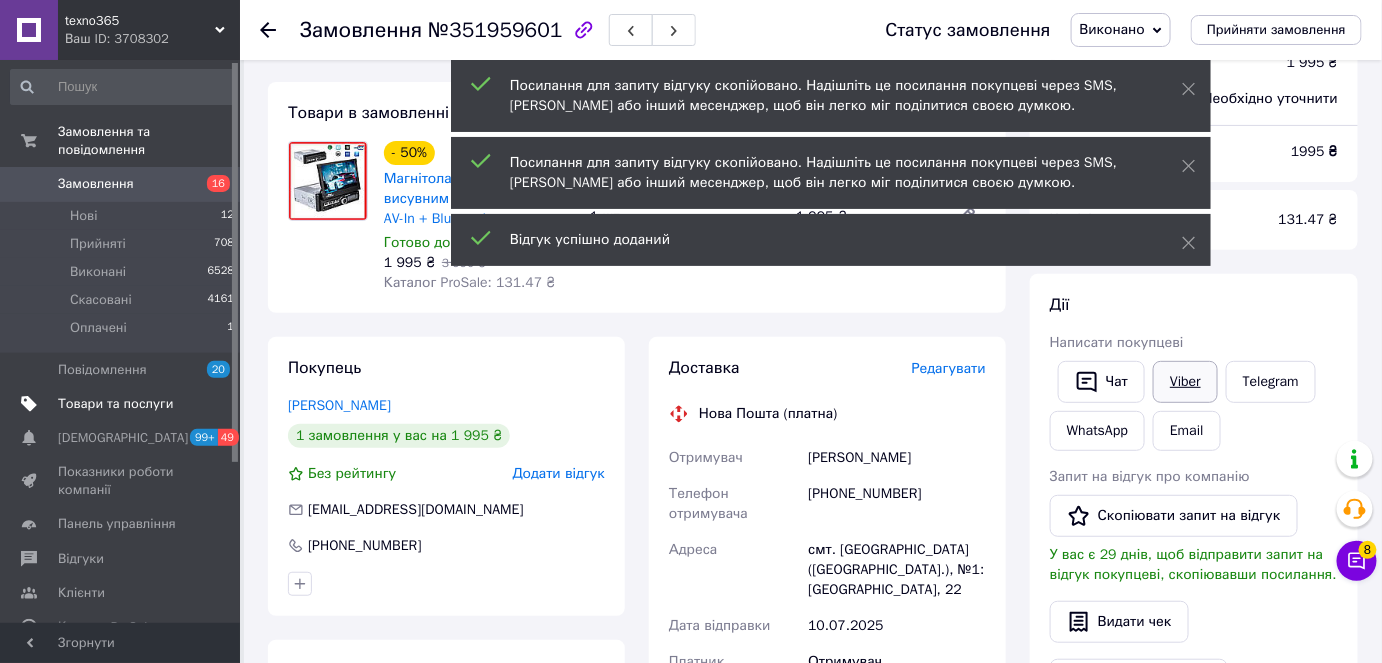 click on "Viber" at bounding box center [1185, 382] 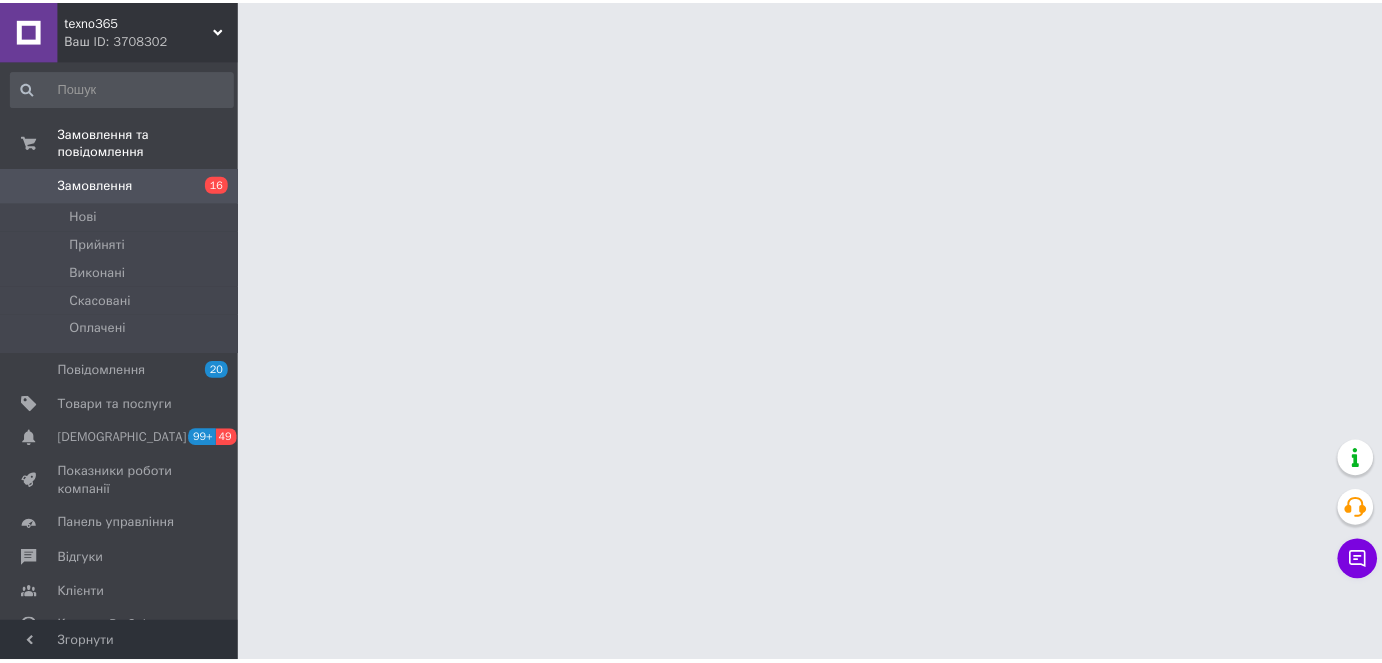 scroll, scrollTop: 0, scrollLeft: 0, axis: both 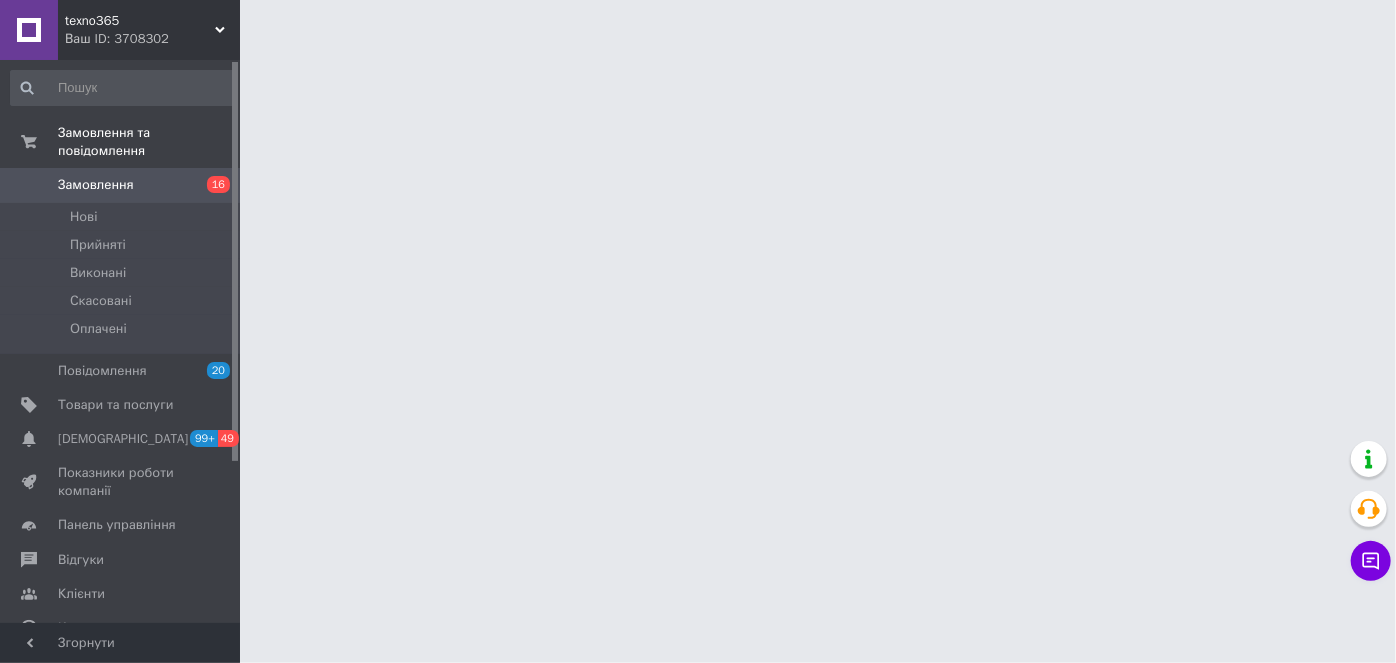 click on "16" at bounding box center [218, 184] 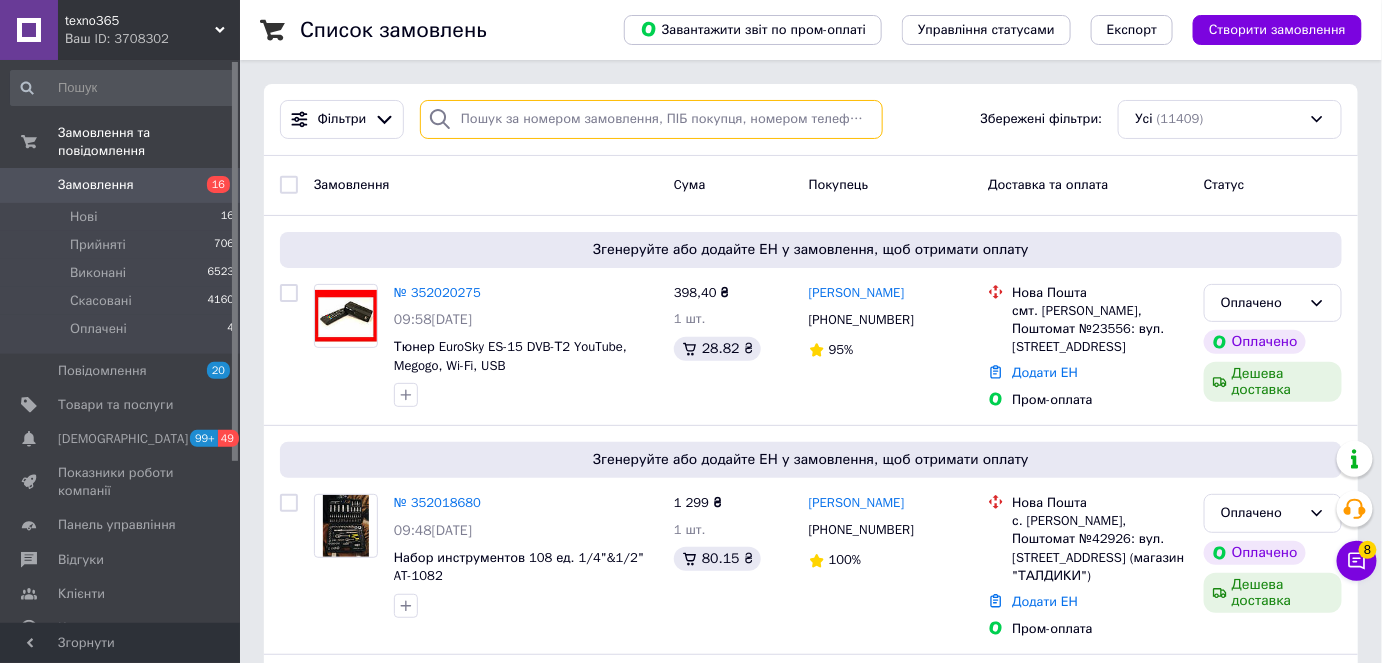 click at bounding box center (651, 119) 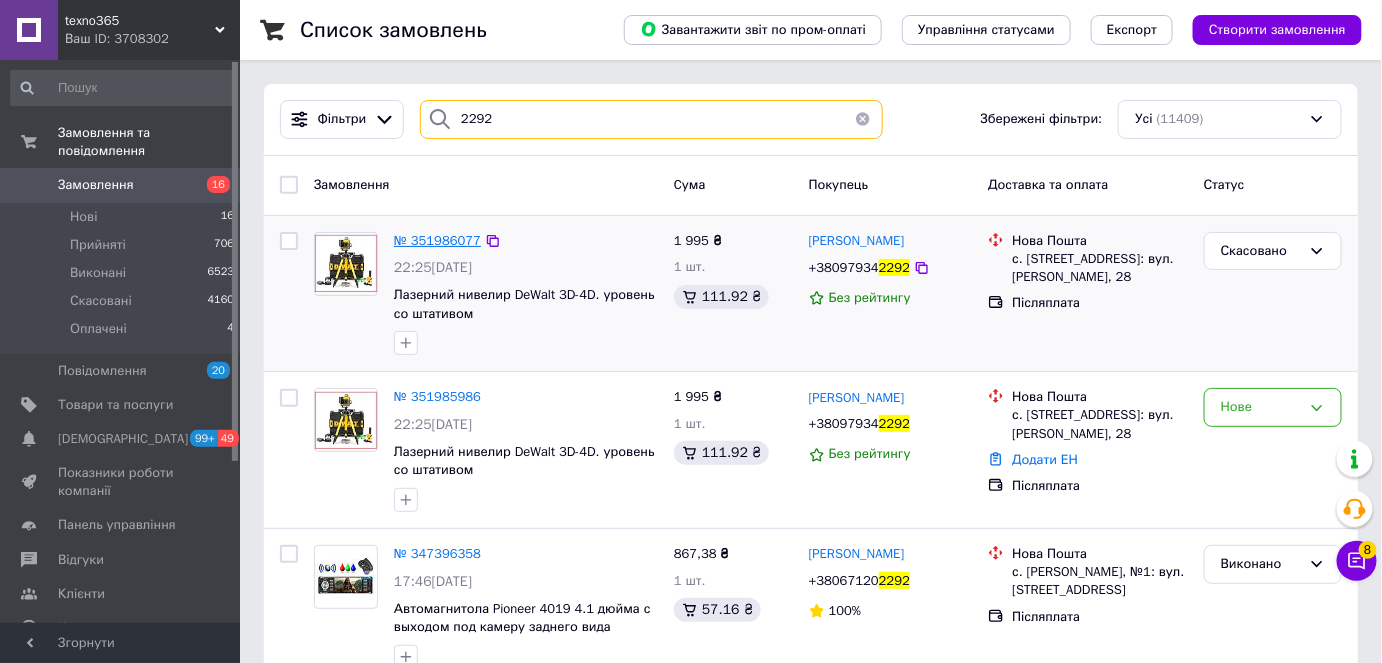 type on "2292" 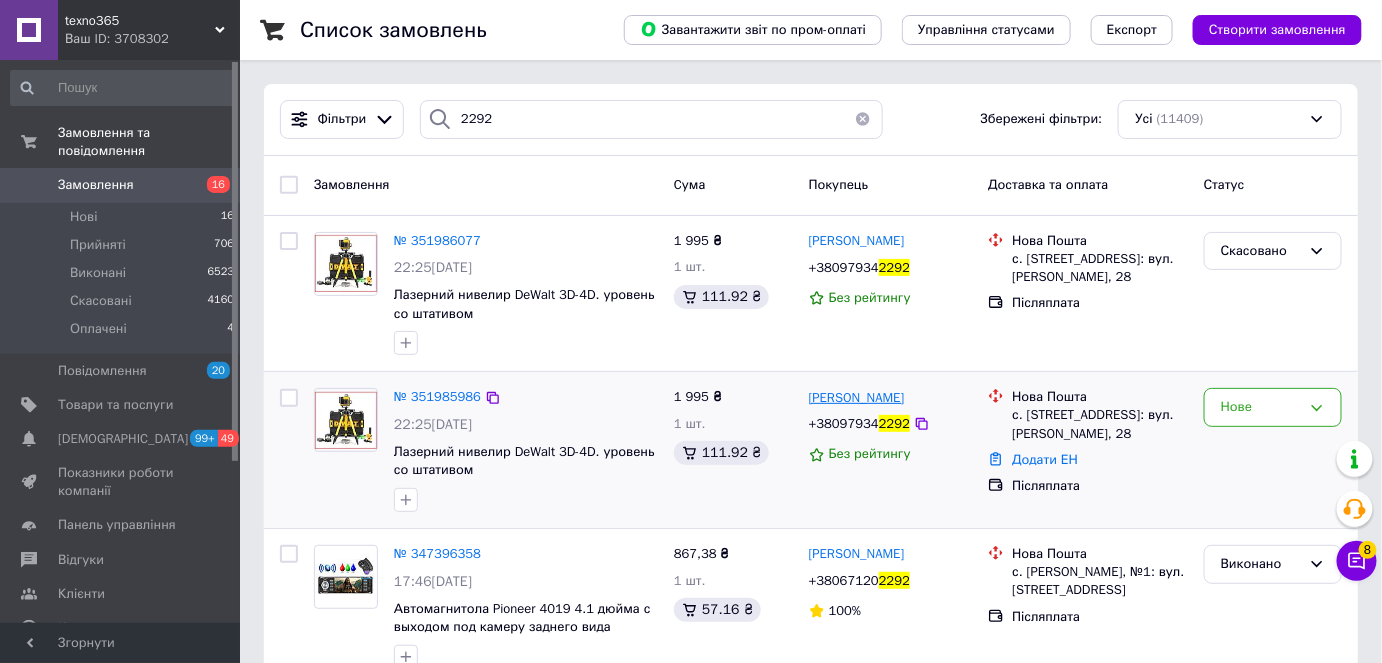 drag, startPoint x: 1097, startPoint y: 452, endPoint x: 810, endPoint y: 396, distance: 292.41238 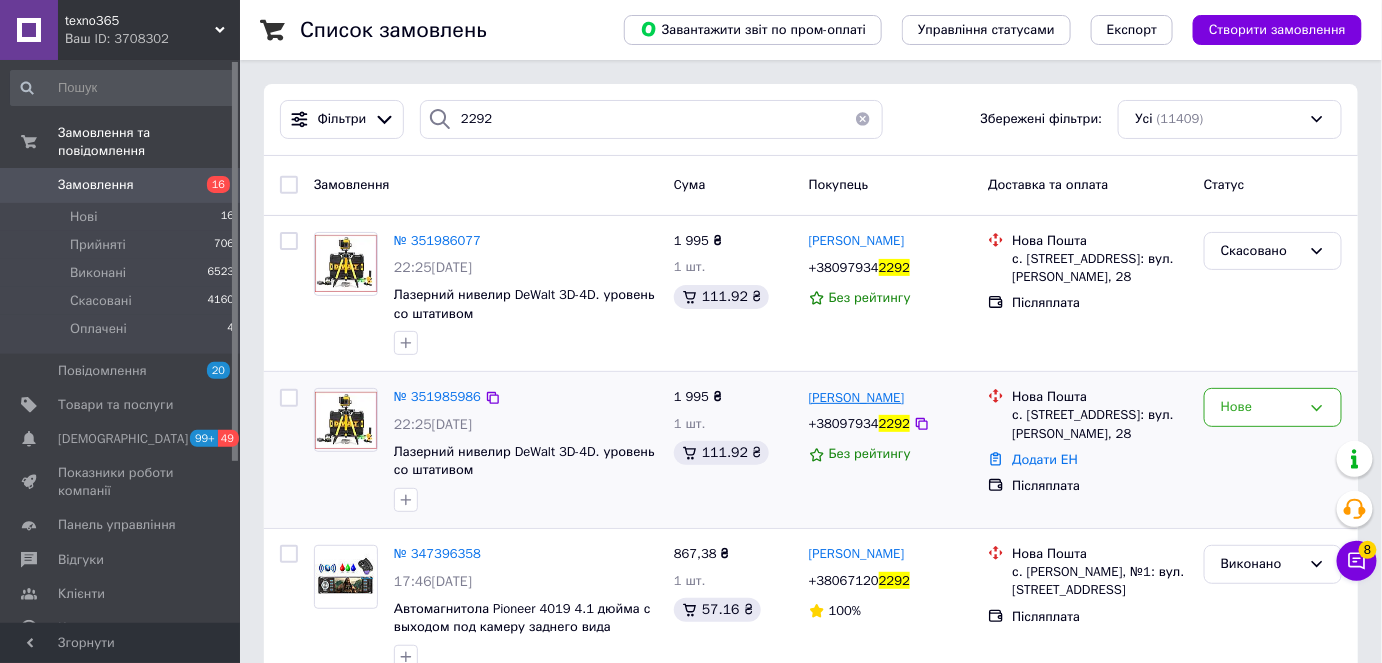 click on "№ 351985986 22:25, 09.07.2025 Лазерний нивелир DeWalt 3D-4D. уровень со штативом 1 995 ₴ 1 шт. 111.92 ₴ Николай Цьомка +38097934 2292 Без рейтингу Нова Пошта с. Богданівка (Київська обл., Броварський р-н.), №1: вул. Хоменка, 28 Додати ЕН Післяплата Нове" at bounding box center (811, 450) 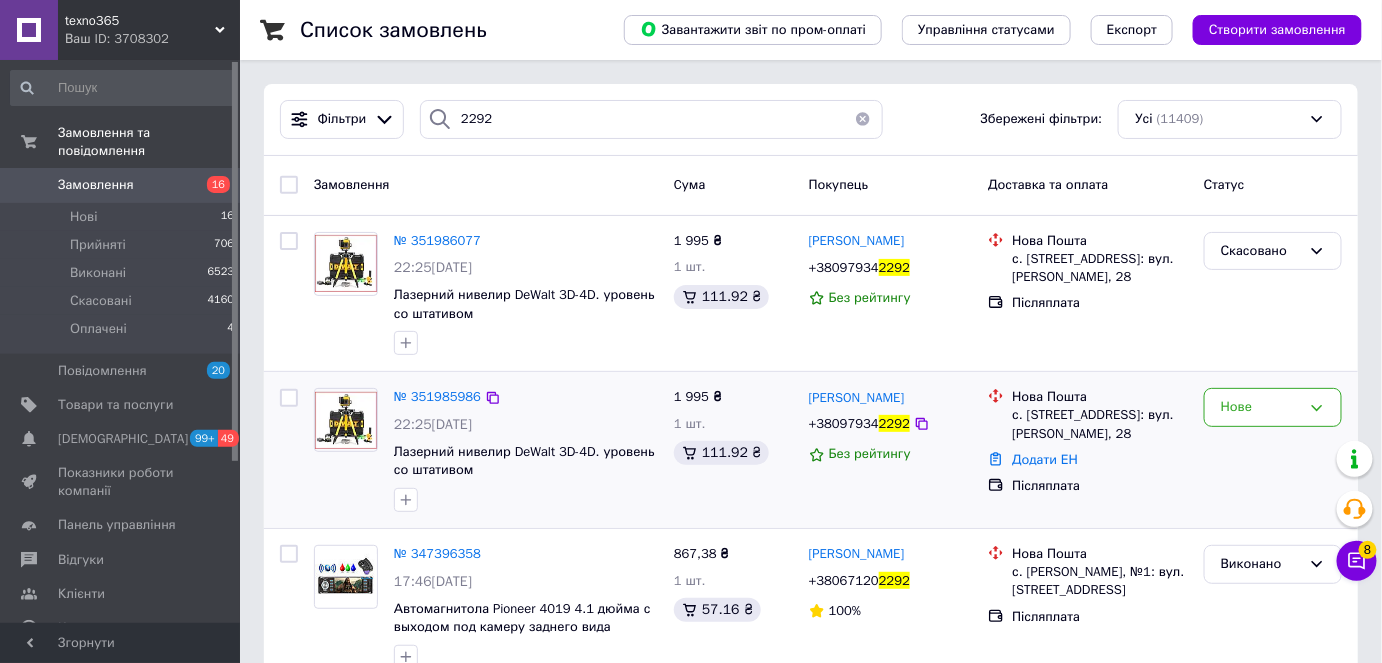 copy on "Николай Цьомка +38097934 2292 Без рейтингу Нова Пошта с. Богданівка (Київська обл., Броварський р-н.), №1: вул. Хоменка, 28" 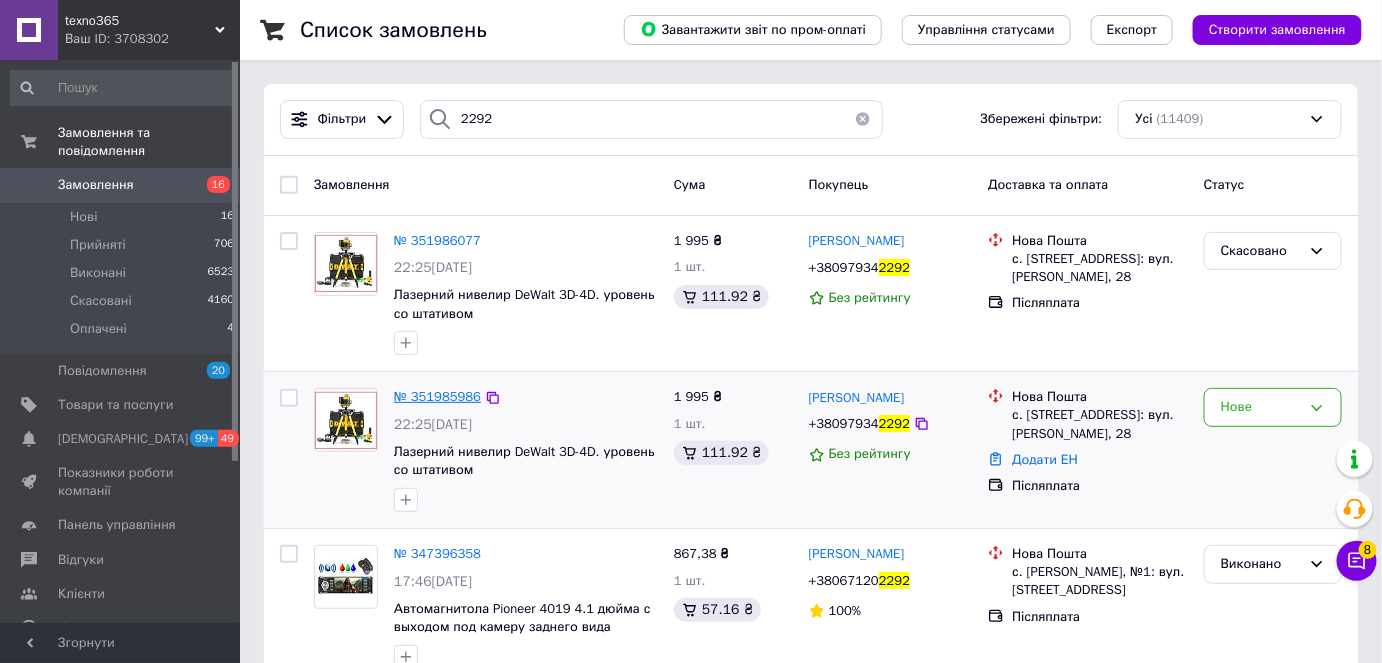 click on "№ 351985986" at bounding box center (437, 396) 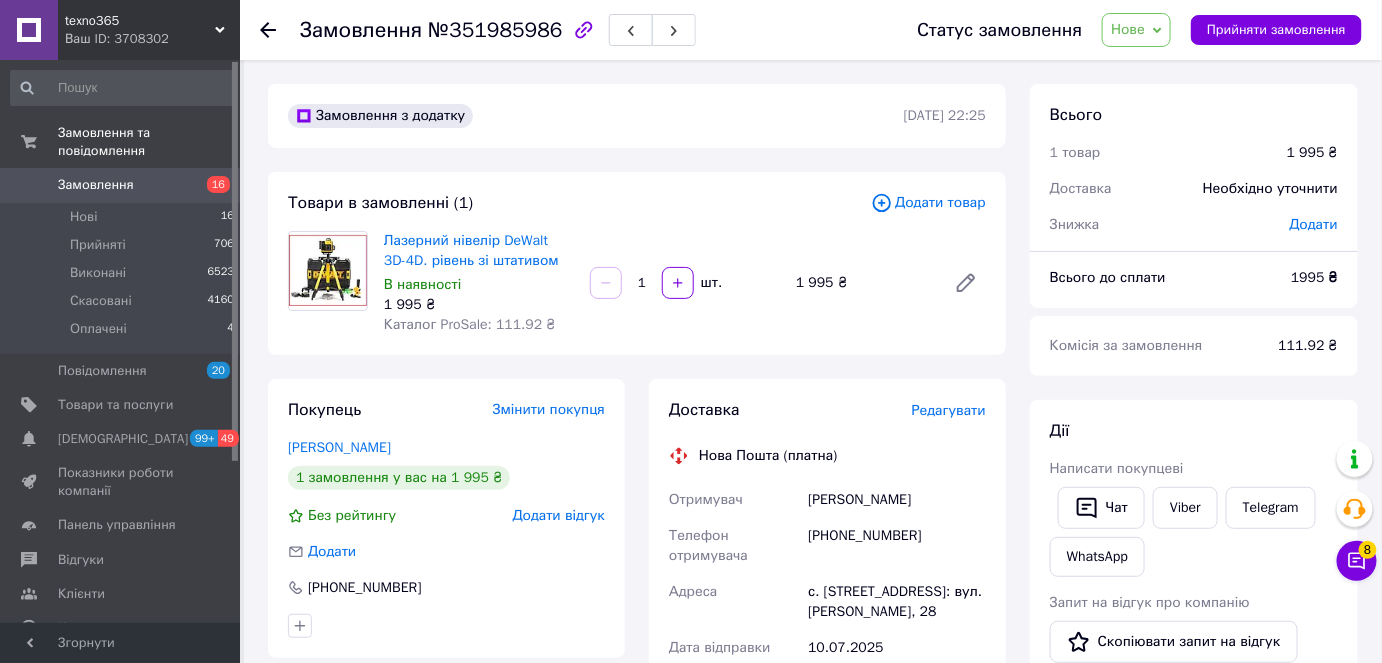 click on "Нове" at bounding box center (1128, 29) 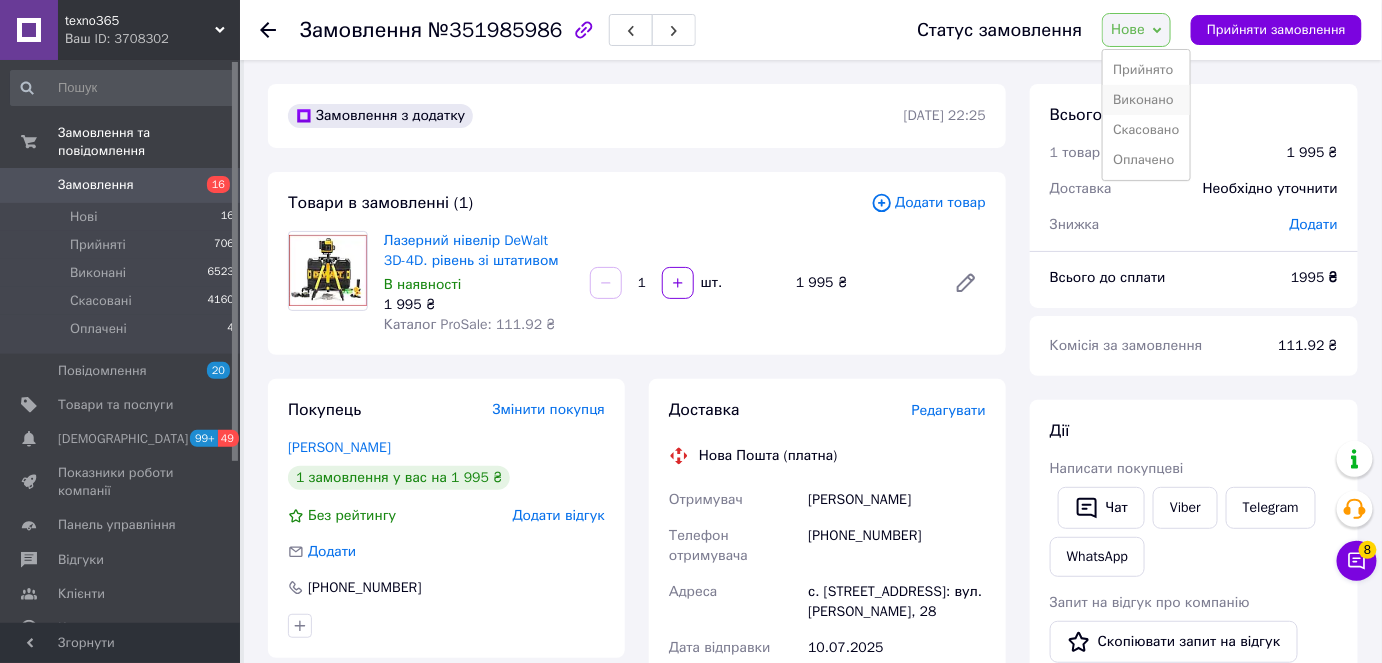 click on "Виконано" at bounding box center [1146, 100] 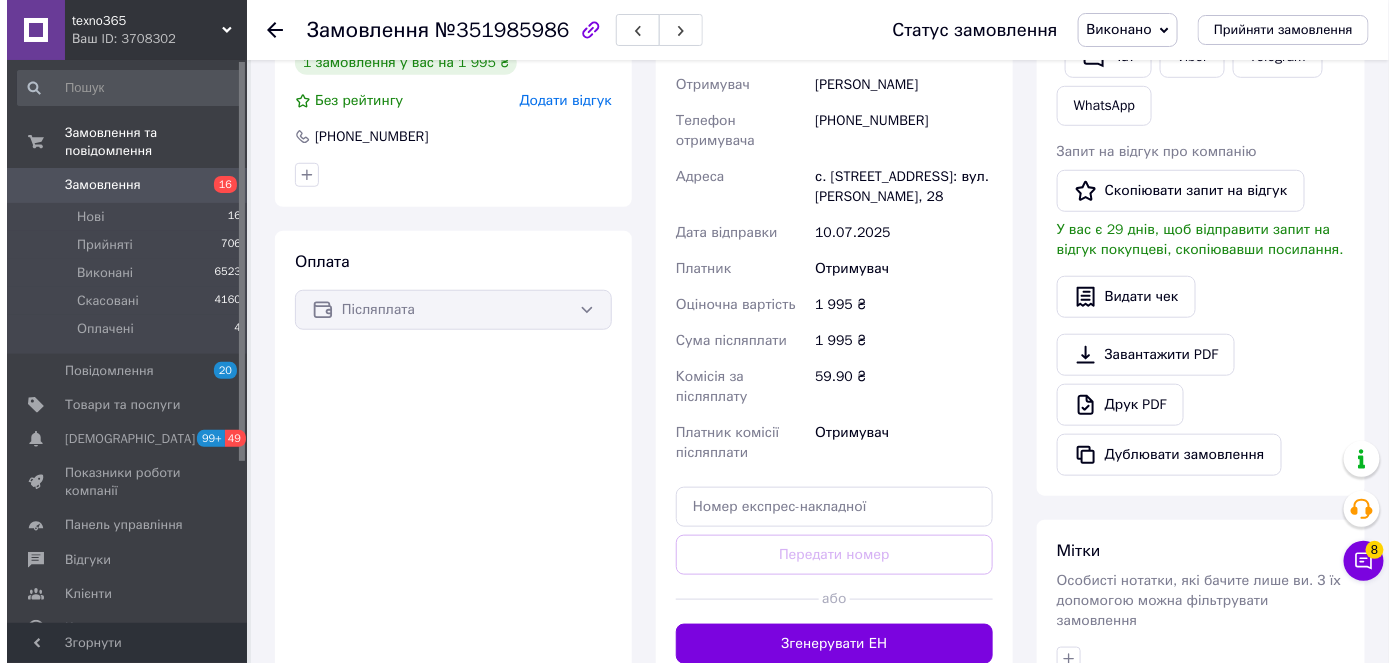 scroll, scrollTop: 277, scrollLeft: 0, axis: vertical 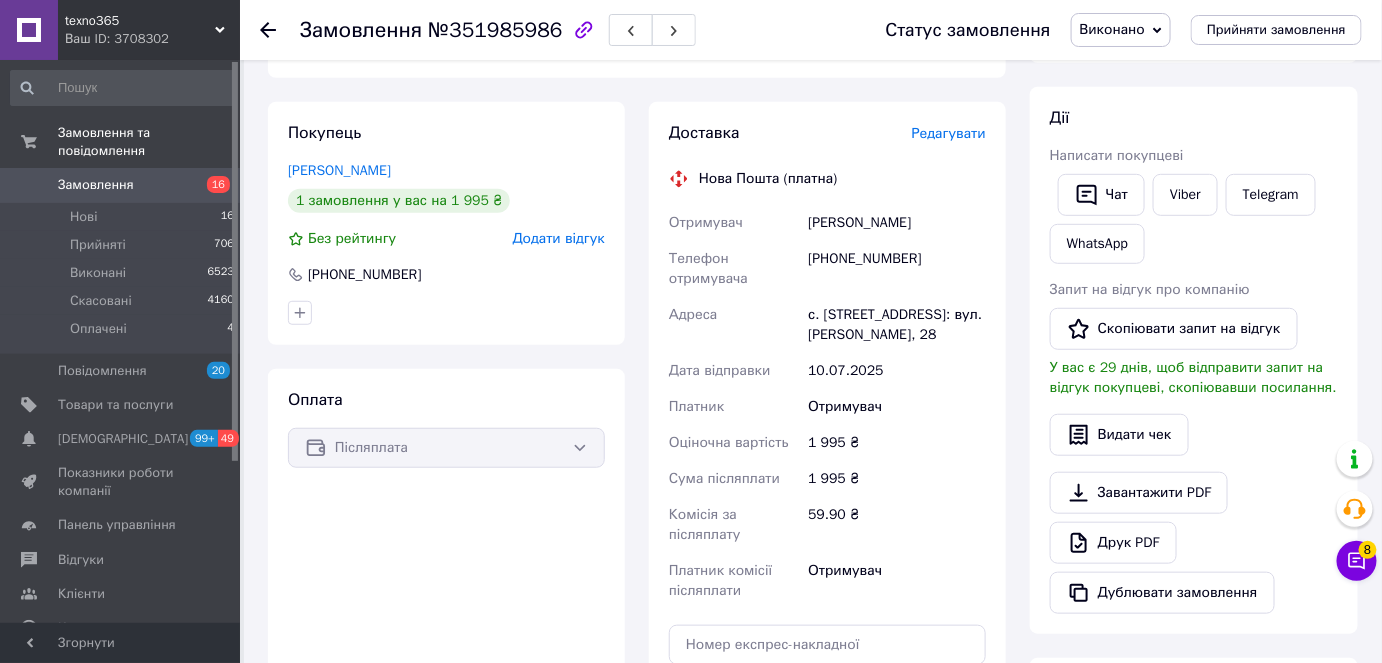 drag, startPoint x: 958, startPoint y: 358, endPoint x: 663, endPoint y: 214, distance: 328.2697 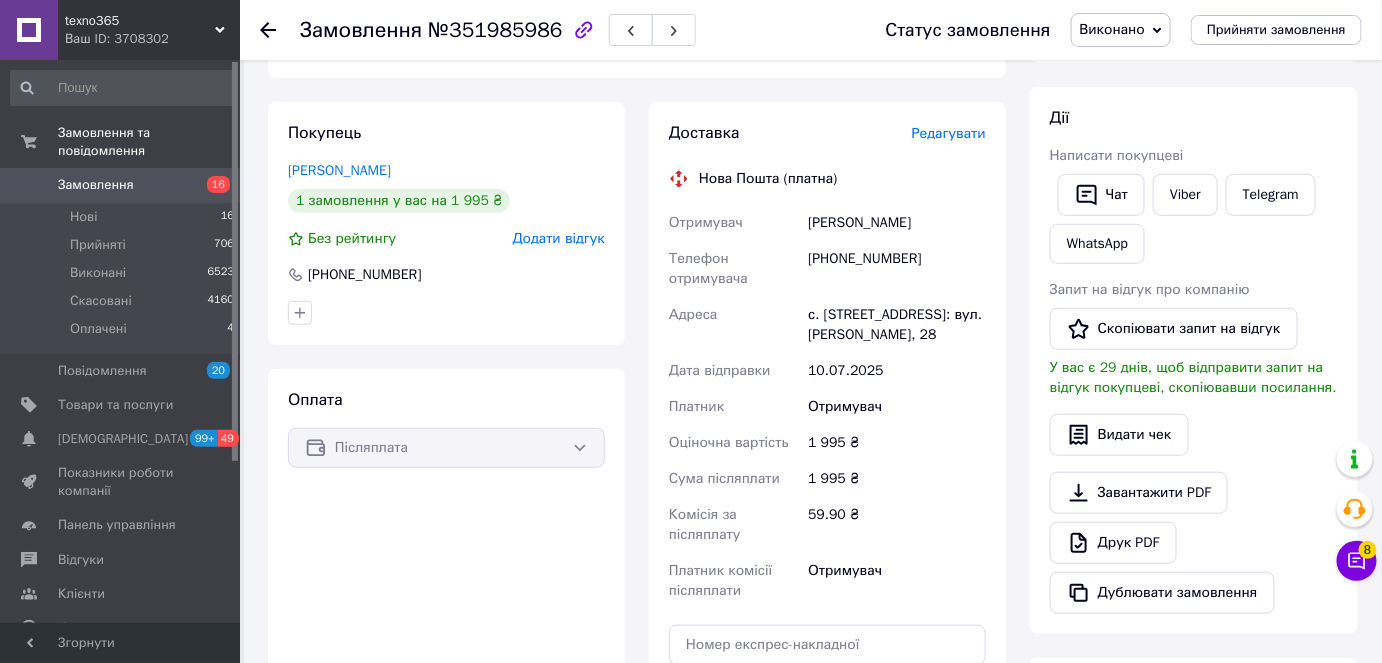 click on "Доставка Редагувати Нова Пошта (платна) Отримувач Цьомка Николай Телефон отримувача +380979342292 Адреса с. Богданівка (Київська обл., Броварський р-н.), №1: вул. Хоменка, 28 Дата відправки 10.07.2025 Платник Отримувач Оціночна вартість 1 995 ₴ Сума післяплати 1 995 ₴ Комісія за післяплату 59.90 ₴ Платник комісії післяплати Отримувач Передати номер або Згенерувати ЕН Платник Отримувач Відправник Прізвище отримувача Цьомка Ім'я отримувача Николай По батькові отримувача Телефон отримувача +380979342292 Тип доставки У відділенні Кур'єром В поштоматі Місто -- Не обрано -- Вантаж <" at bounding box center (827, 462) 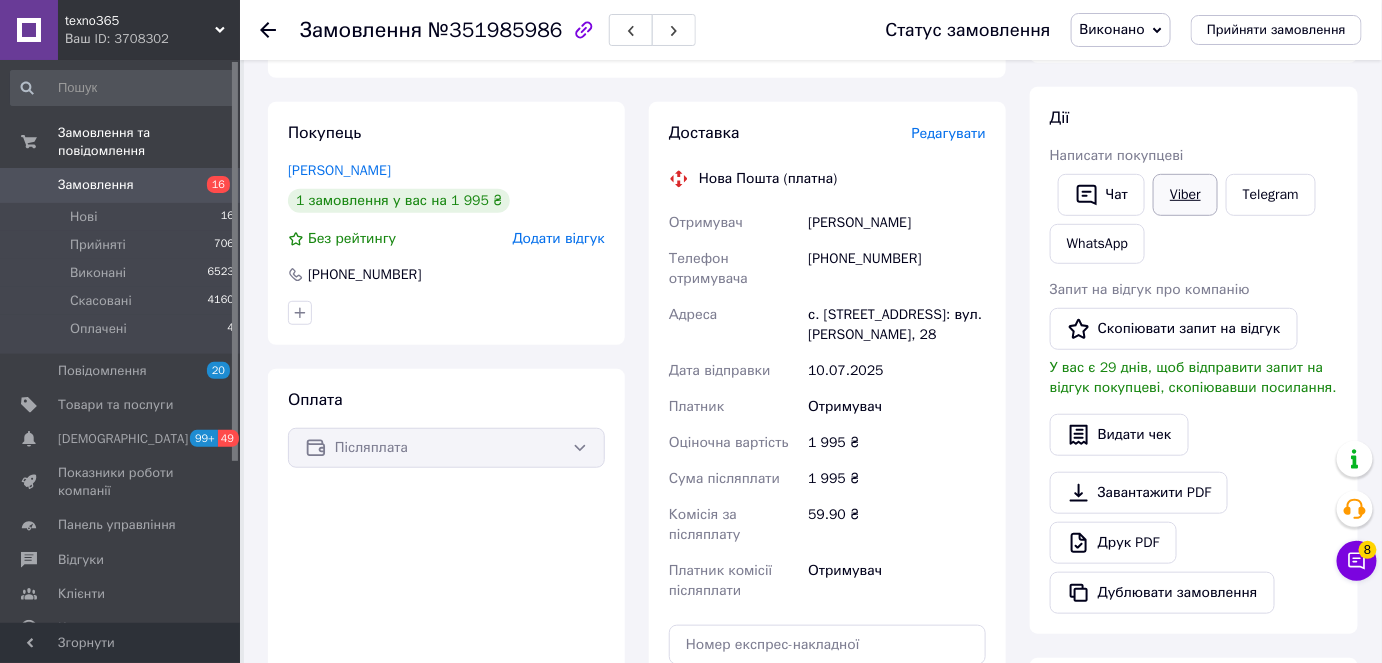 click on "Viber" at bounding box center [1185, 195] 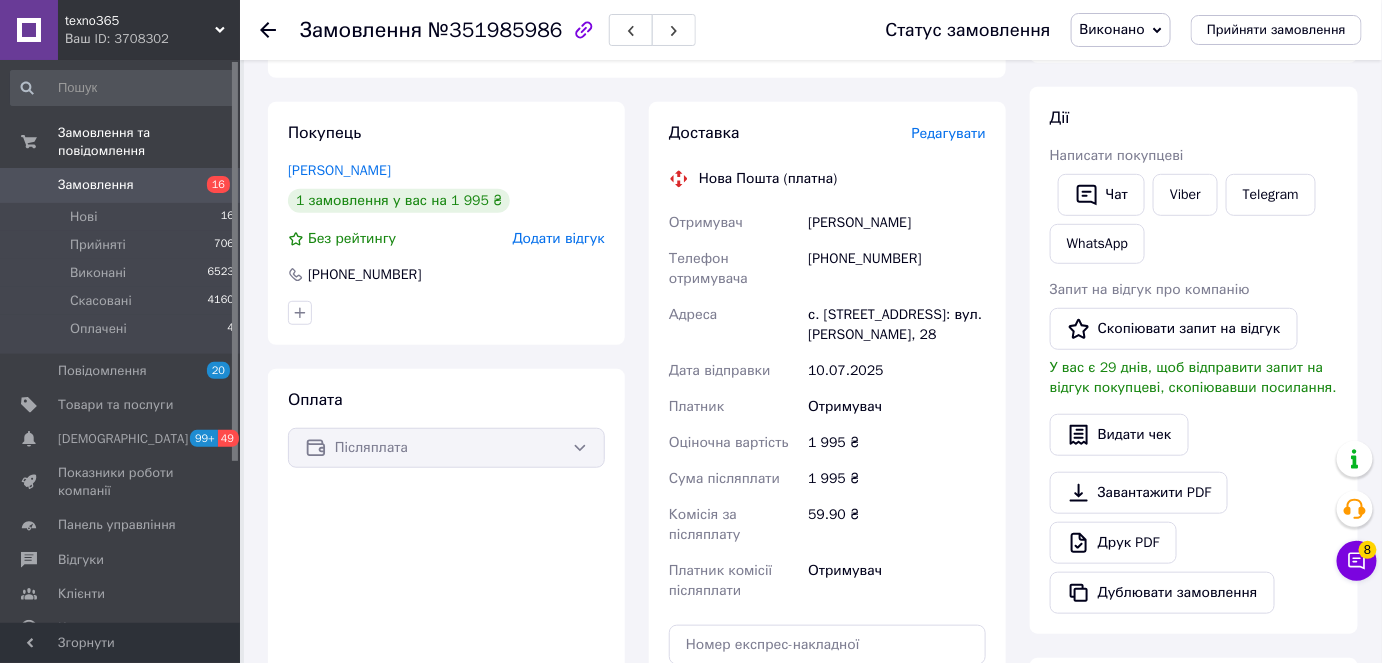 click on "Додати відгук" at bounding box center [559, 238] 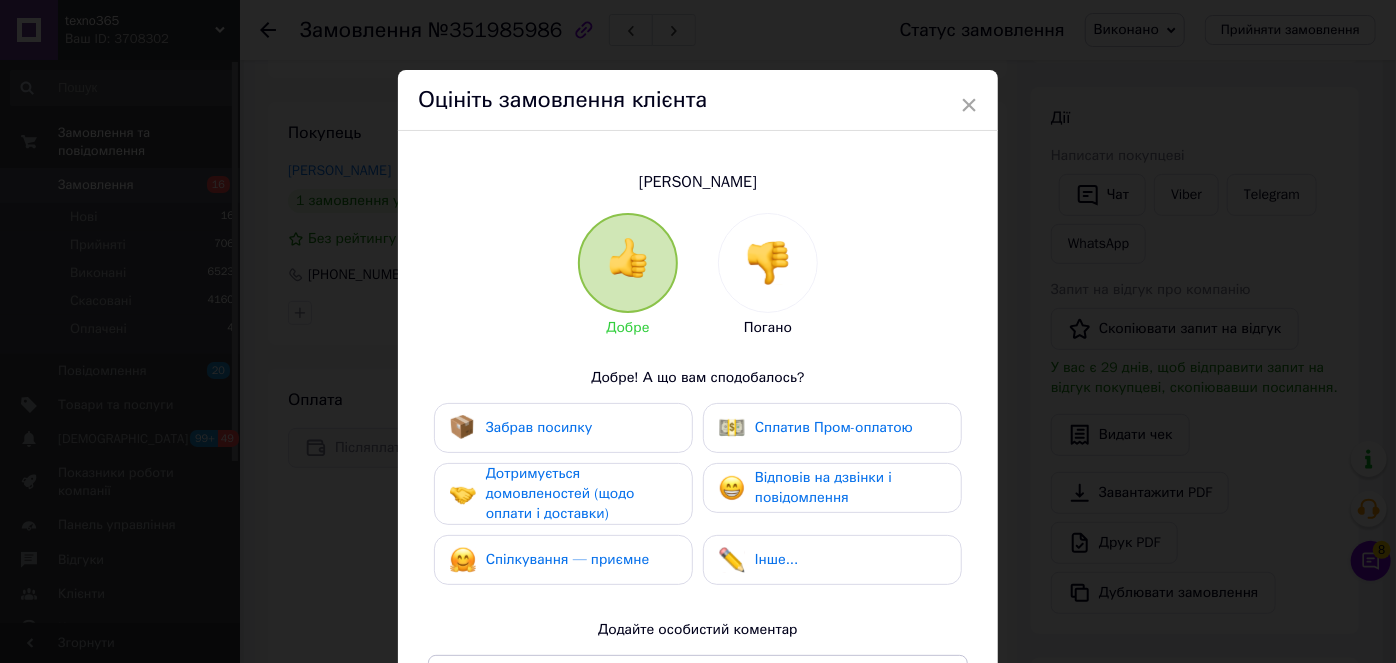 drag, startPoint x: 601, startPoint y: 464, endPoint x: 726, endPoint y: 490, distance: 127.67537 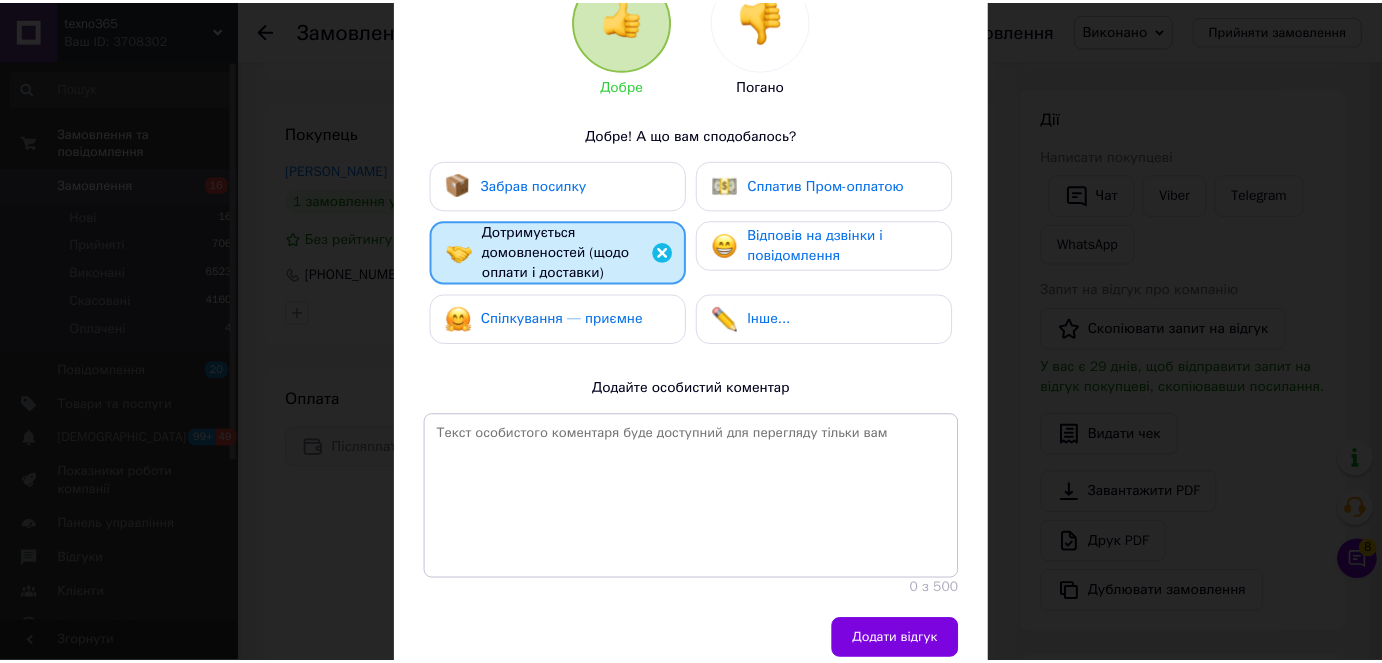 scroll, scrollTop: 328, scrollLeft: 0, axis: vertical 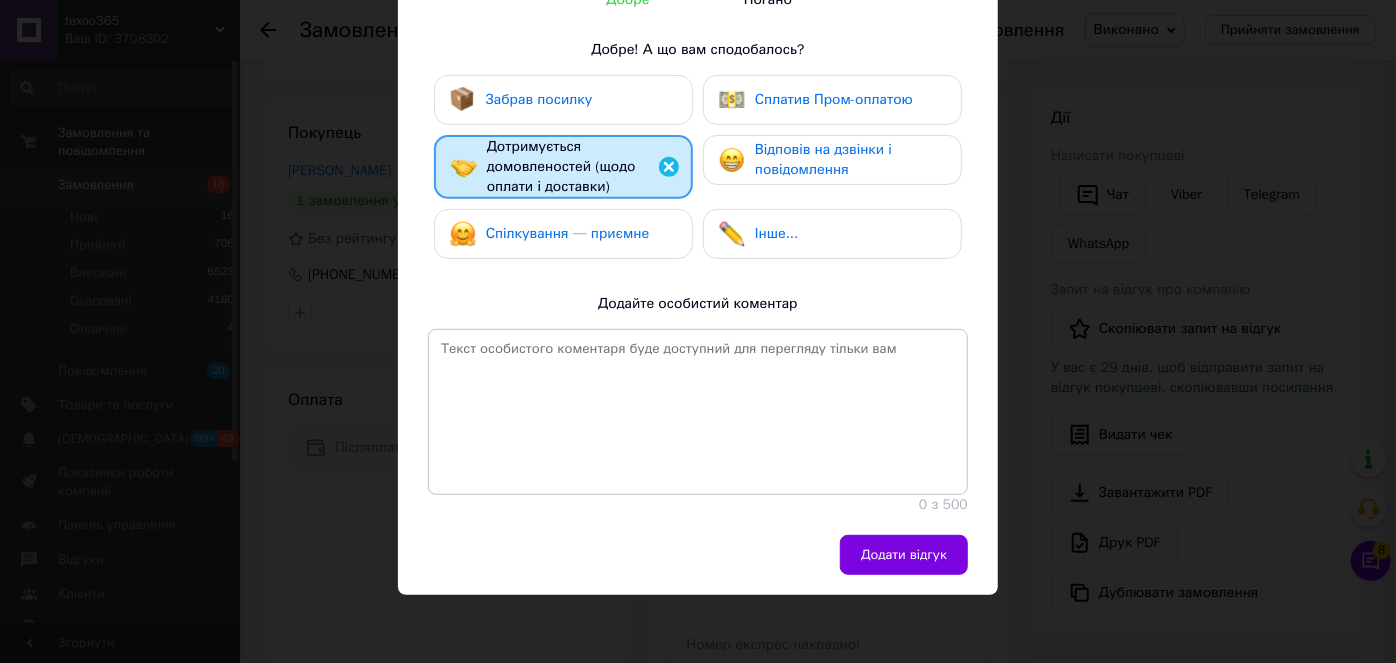 click on "0   з   500" at bounding box center [698, 505] 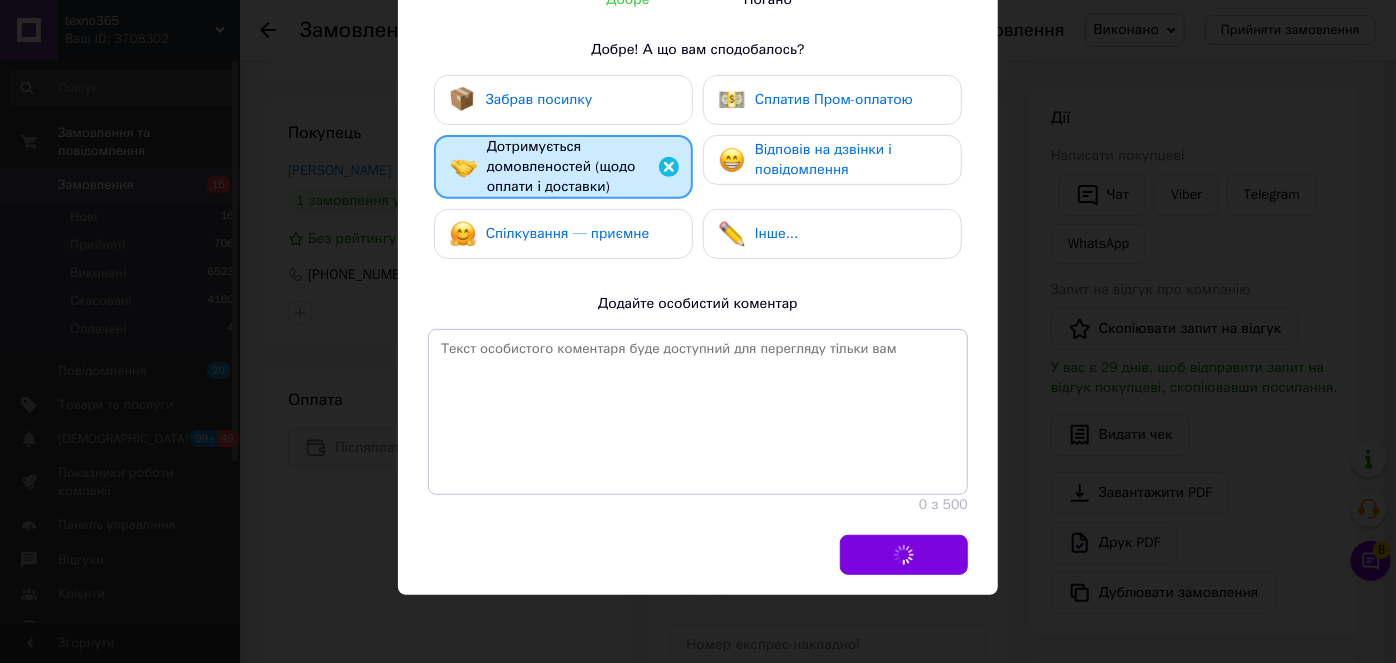 click on "Додати відгук" at bounding box center [693, 555] 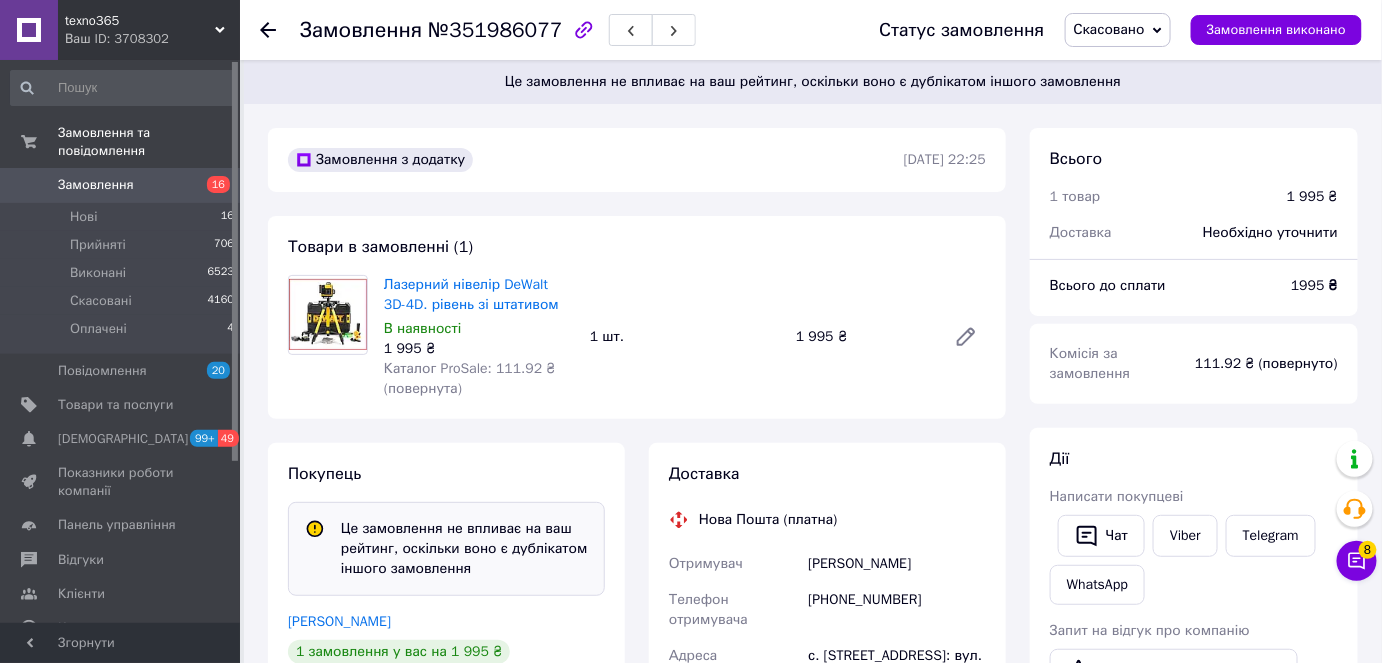 scroll, scrollTop: 454, scrollLeft: 0, axis: vertical 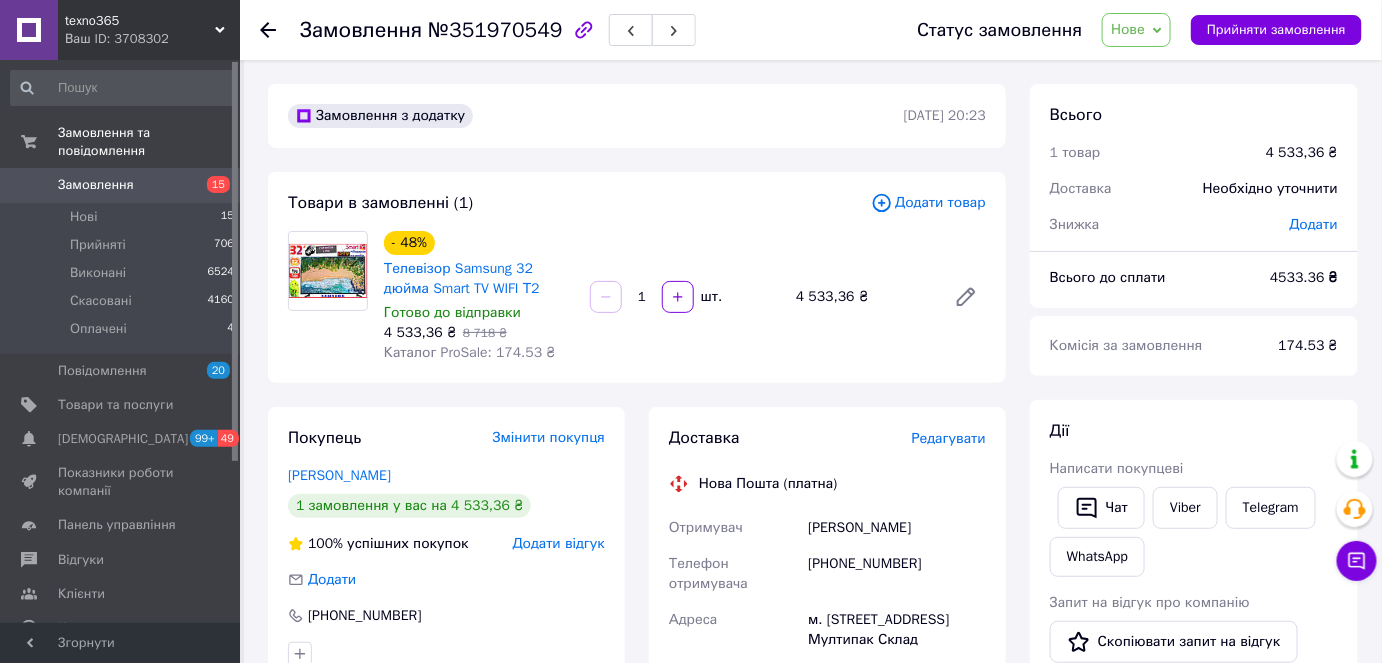 click on "Нове" at bounding box center (1136, 30) 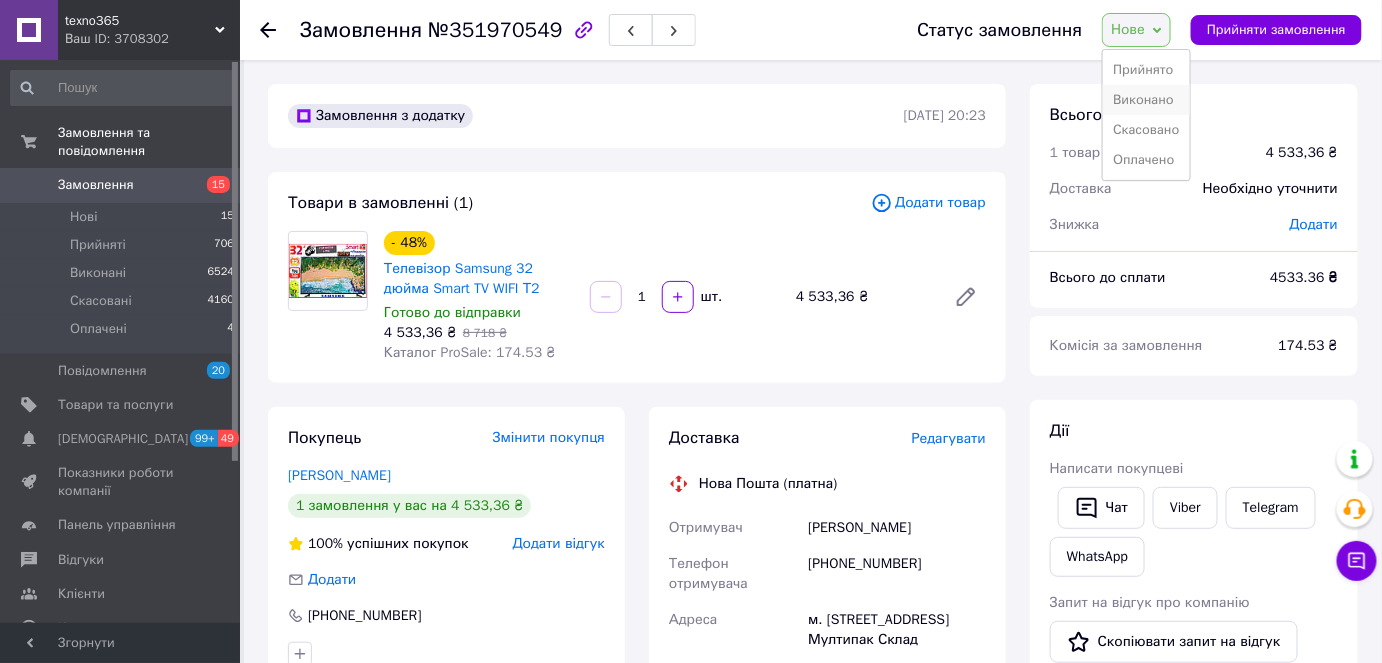 click on "Виконано" at bounding box center (1146, 100) 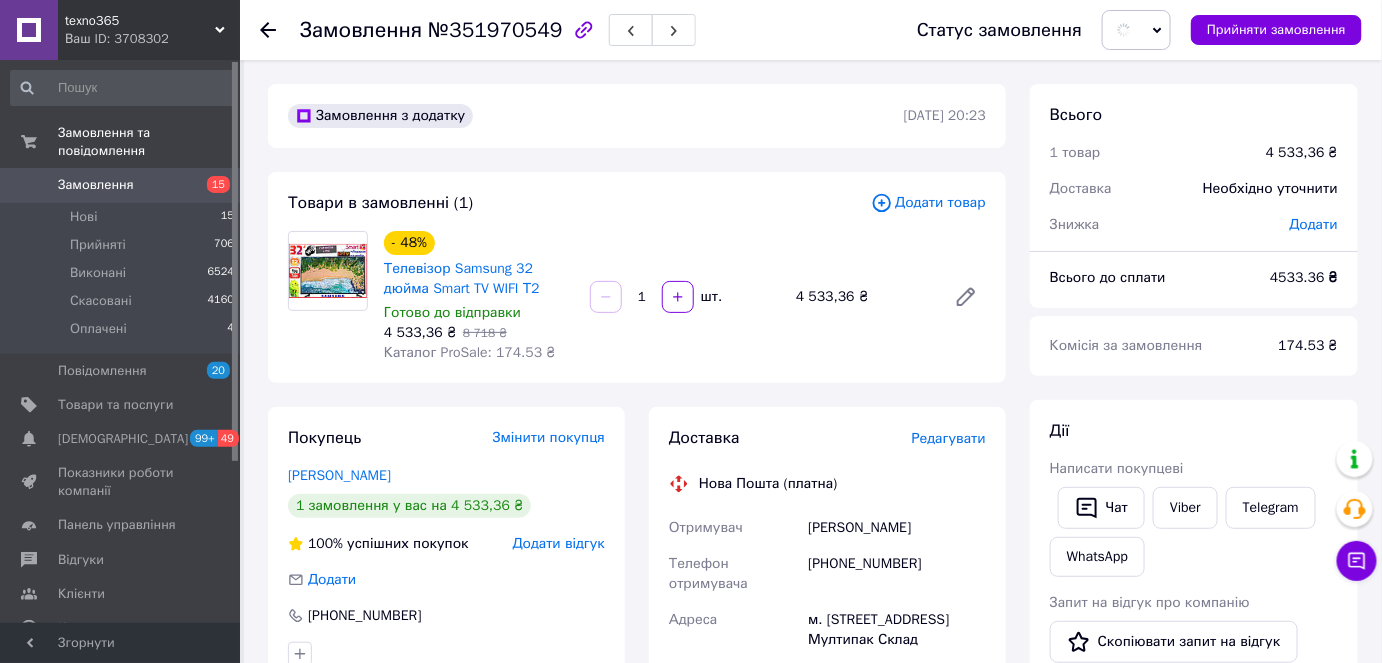 click on "Додати відгук" at bounding box center (559, 543) 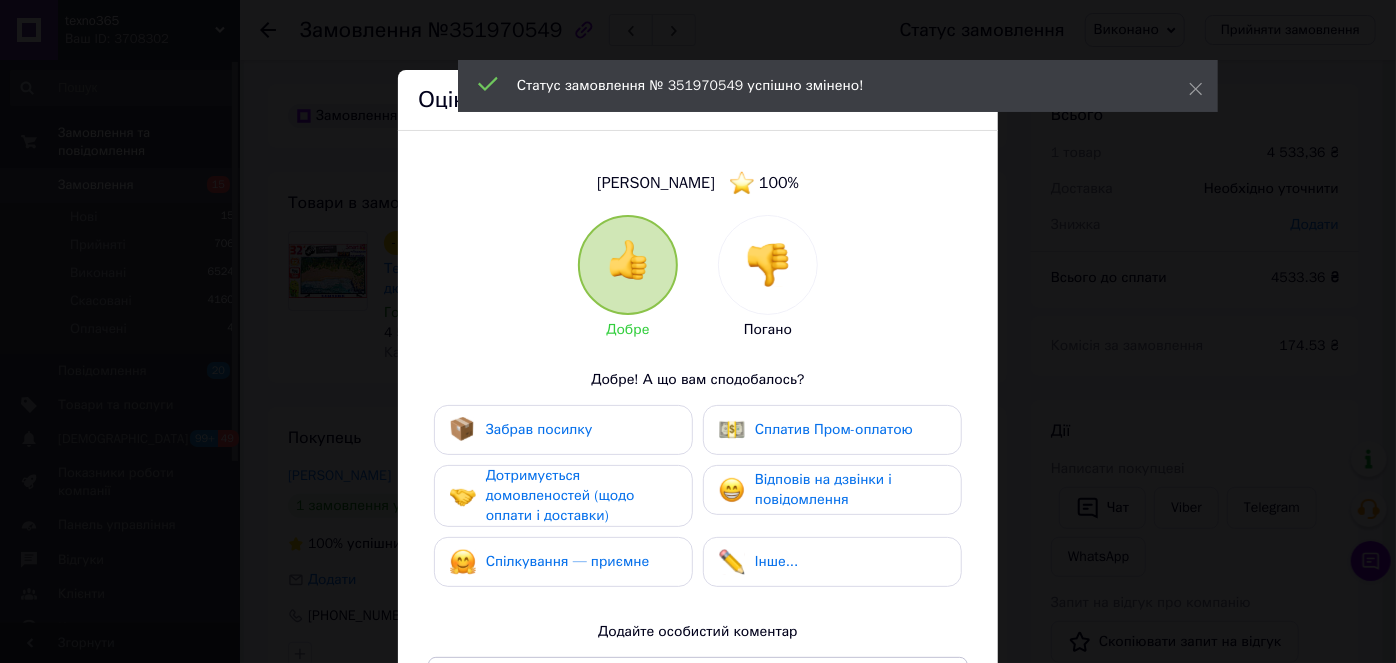 click on "Дотримується домовленостей (щодо оплати і доставки)" at bounding box center (560, 495) 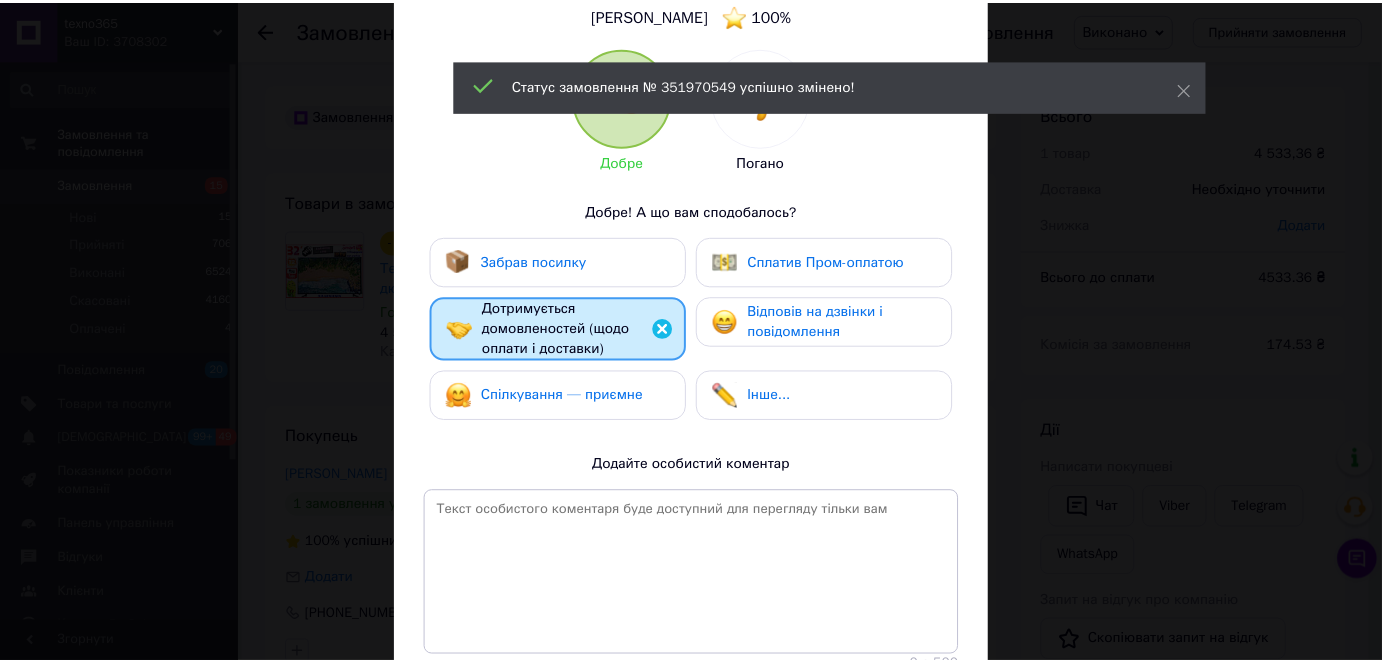 scroll, scrollTop: 272, scrollLeft: 0, axis: vertical 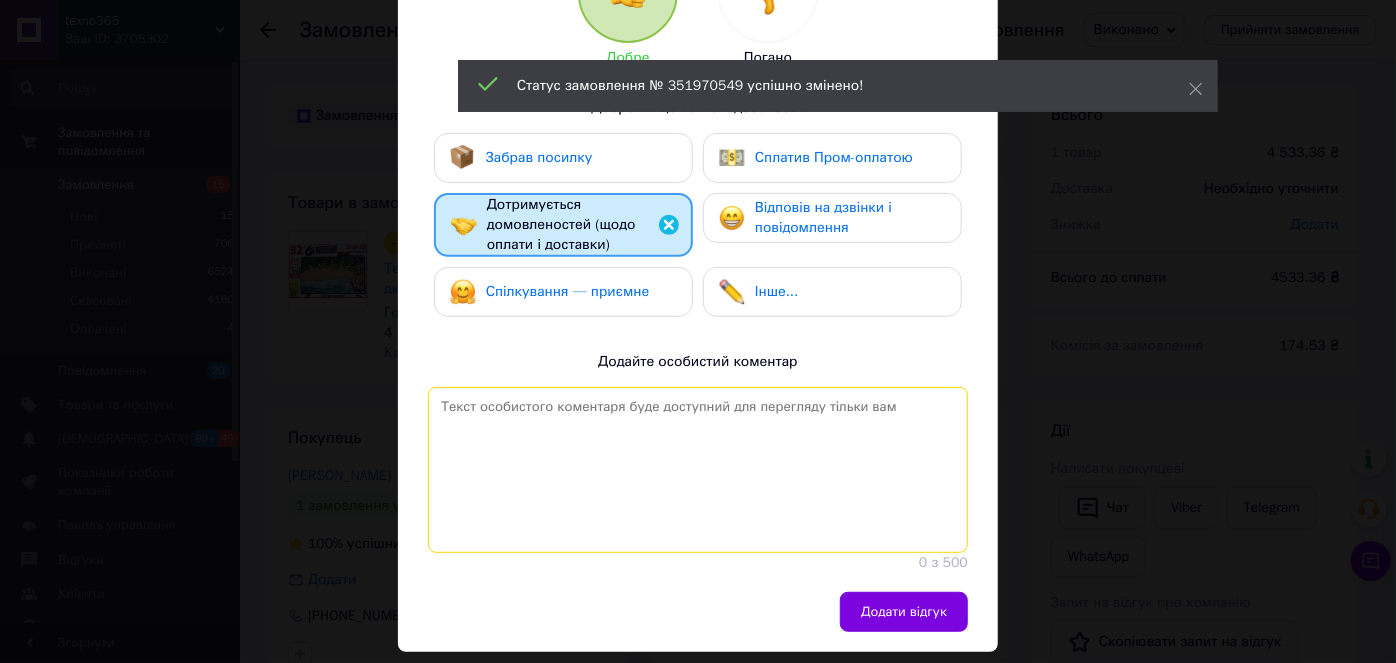 drag, startPoint x: 813, startPoint y: 510, endPoint x: 861, endPoint y: 552, distance: 63.780876 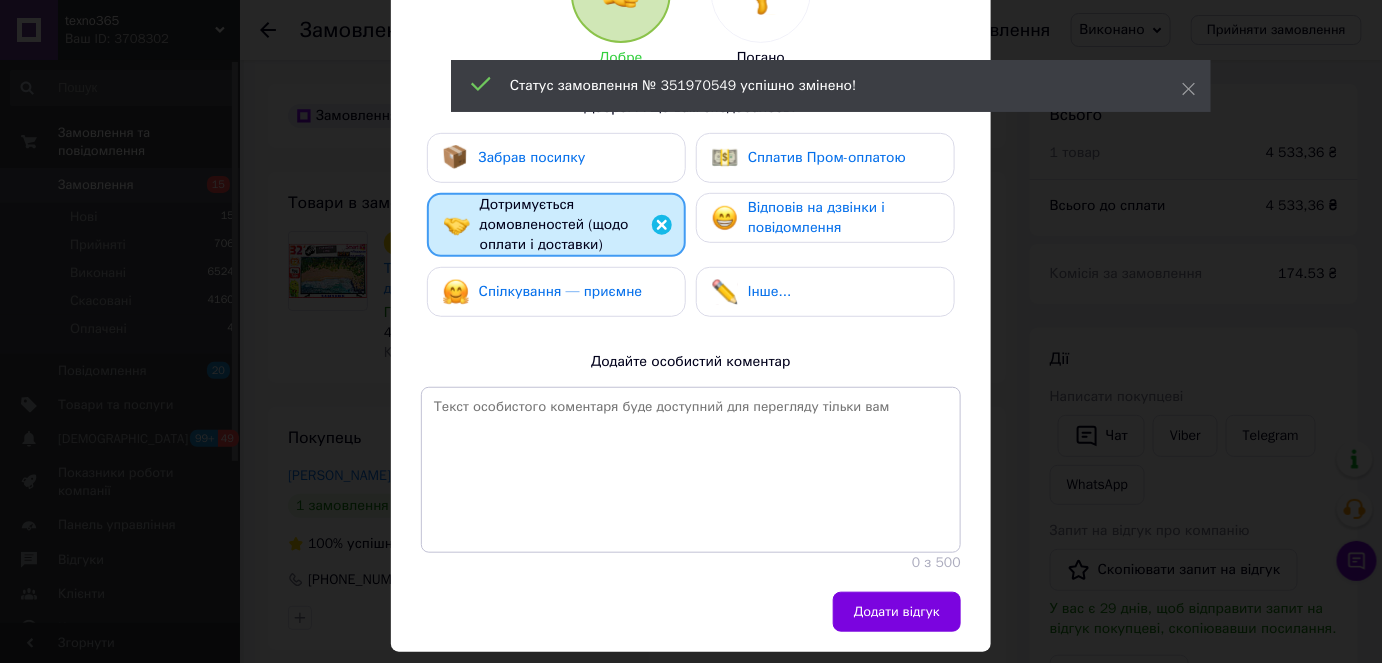 drag, startPoint x: 861, startPoint y: 552, endPoint x: 874, endPoint y: 575, distance: 26.41969 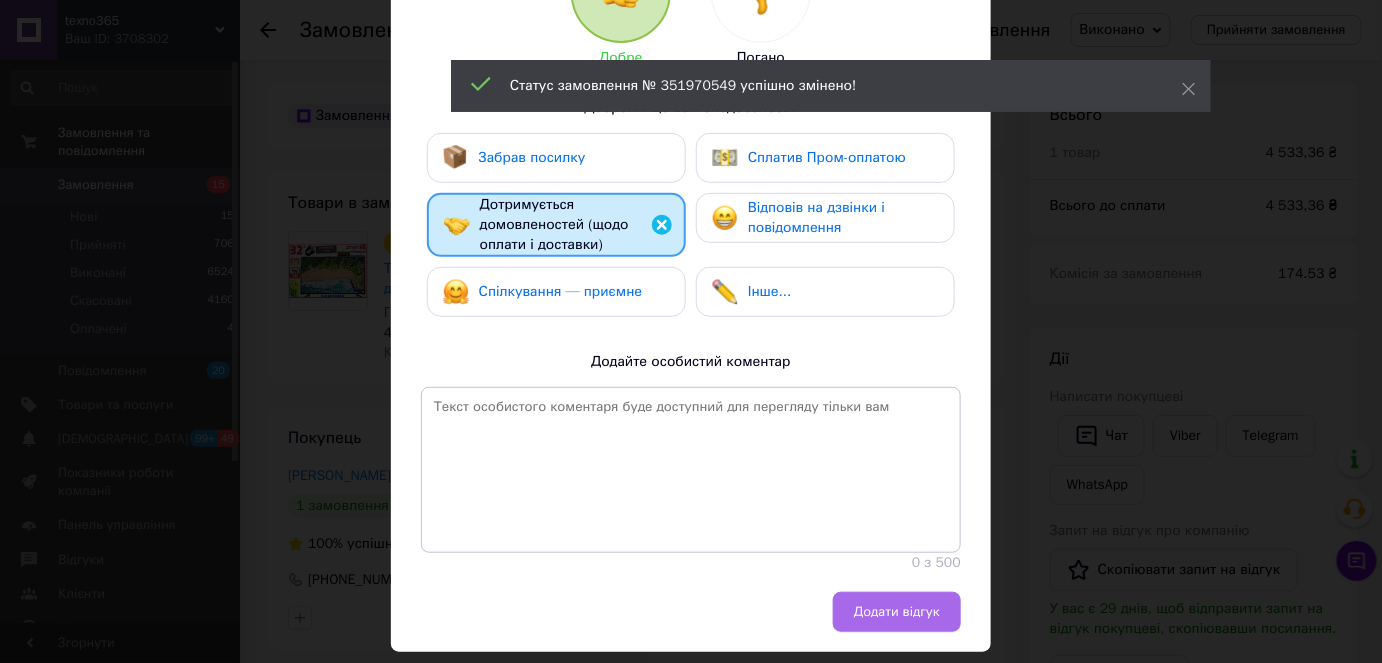 drag, startPoint x: 885, startPoint y: 588, endPoint x: 890, endPoint y: 598, distance: 11.18034 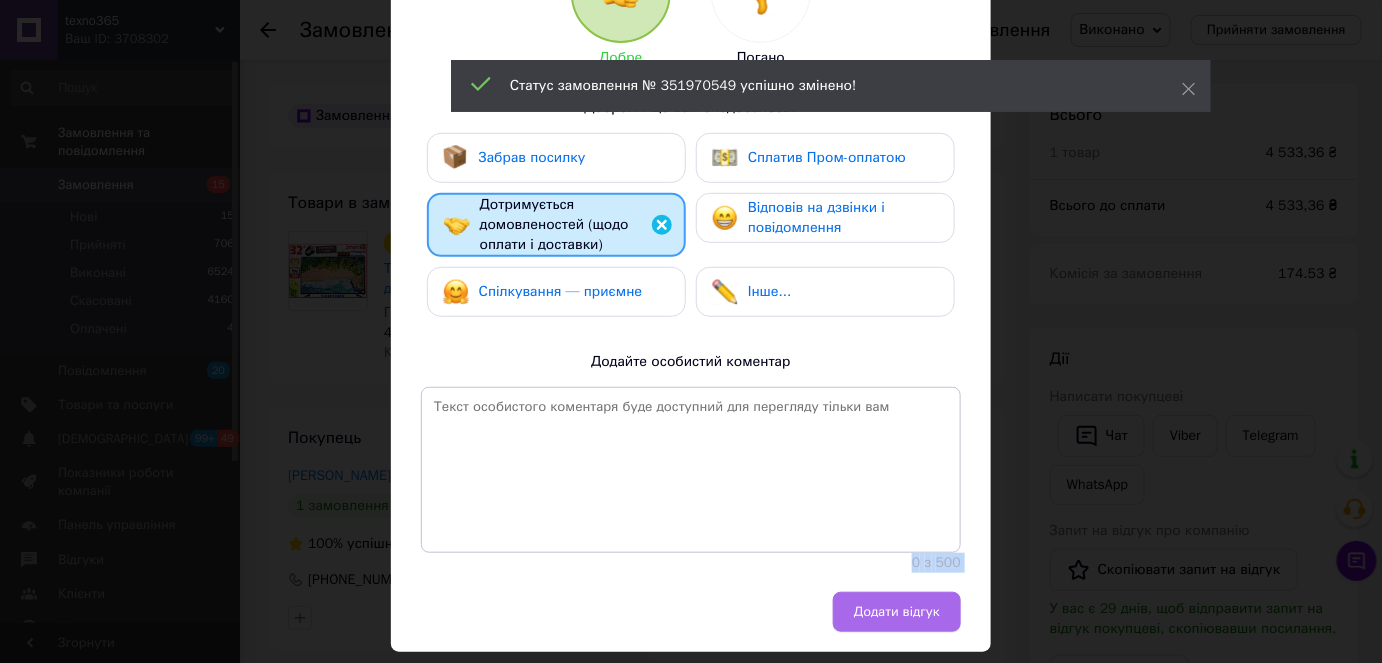 click on "Додати відгук" at bounding box center [897, 612] 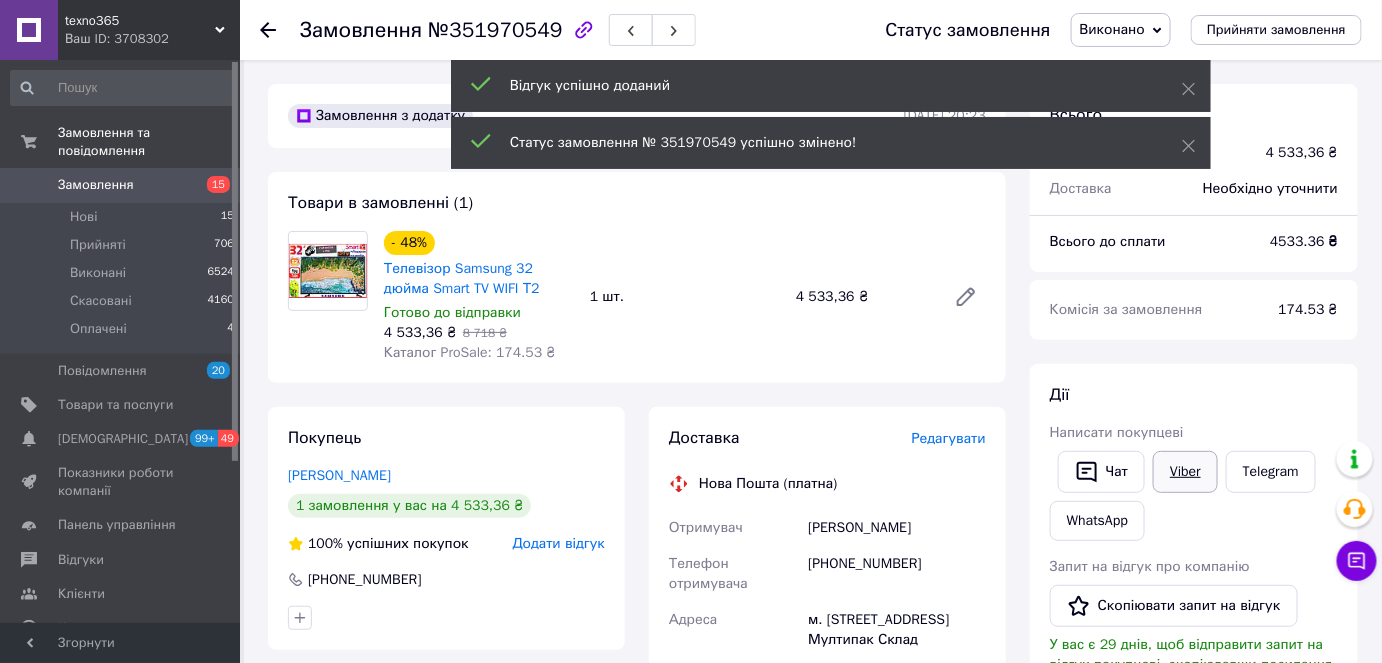 click on "Viber" at bounding box center [1185, 472] 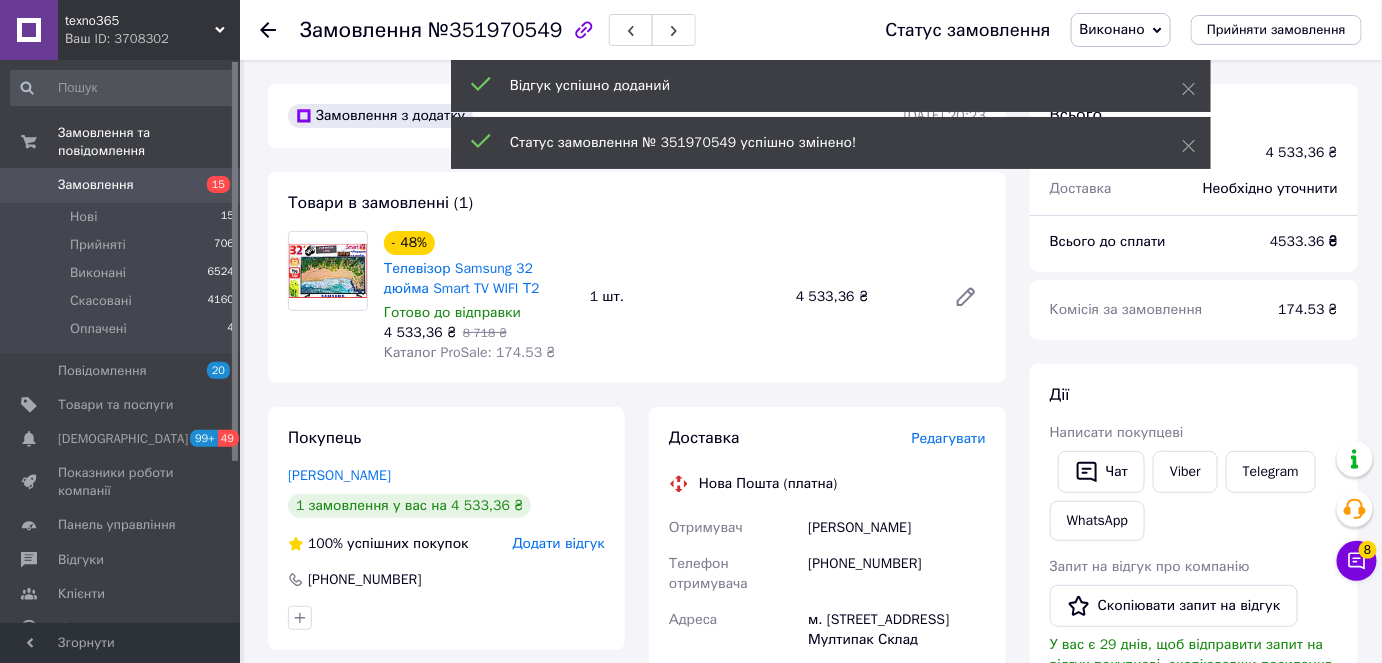 click on "Запит на відгук про компанію   Скопіювати запит на відгук У вас є 29 днів, щоб відправити запит на відгук покупцеві, скопіювавши посилання." at bounding box center [1194, 616] 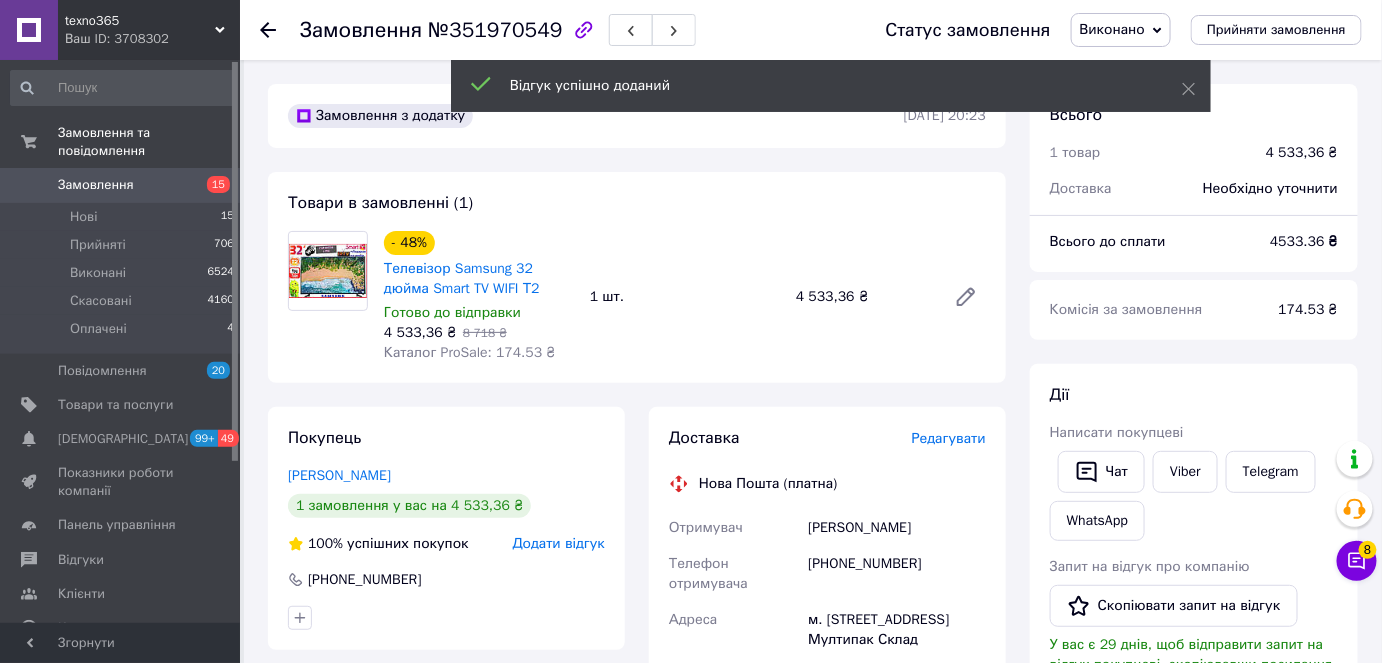click on "Запит на відгук про компанію   Скопіювати запит на відгук У вас є 29 днів, щоб відправити запит на відгук покупцеві, скопіювавши посилання." at bounding box center (1194, 616) 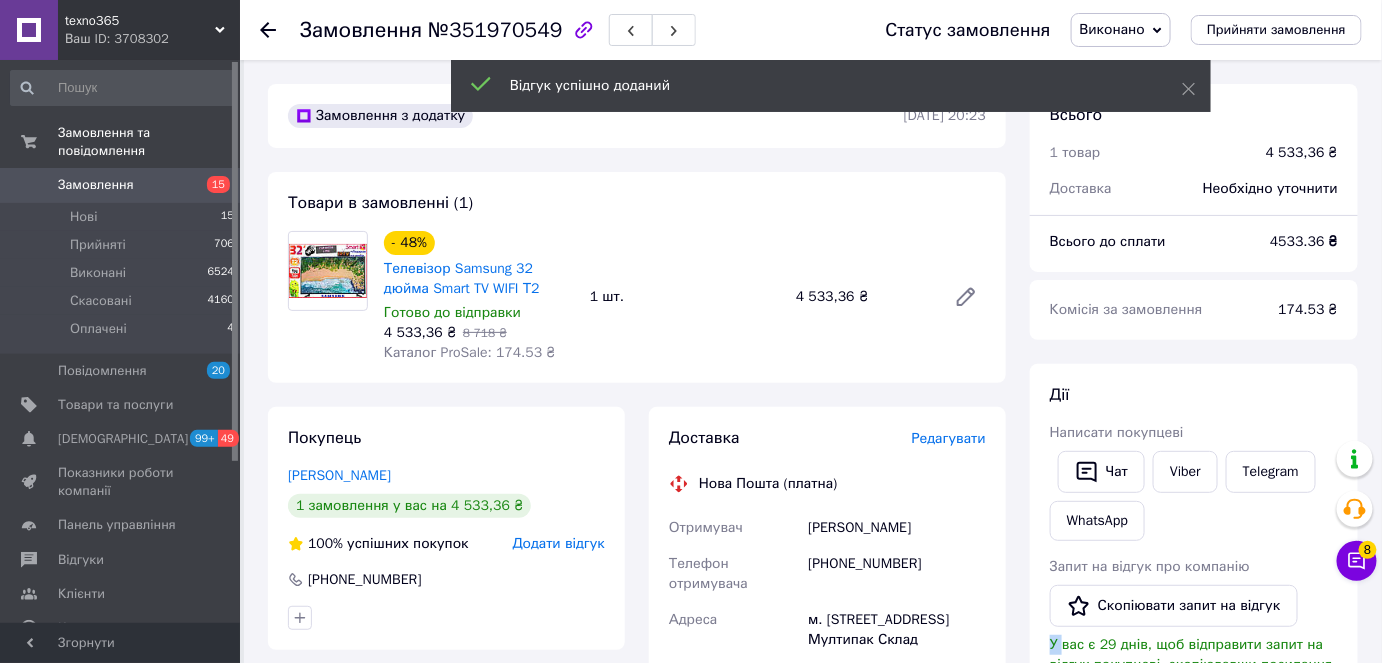 click on "Запит на відгук про компанію   Скопіювати запит на відгук У вас є 29 днів, щоб відправити запит на відгук покупцеві, скопіювавши посилання." at bounding box center [1194, 616] 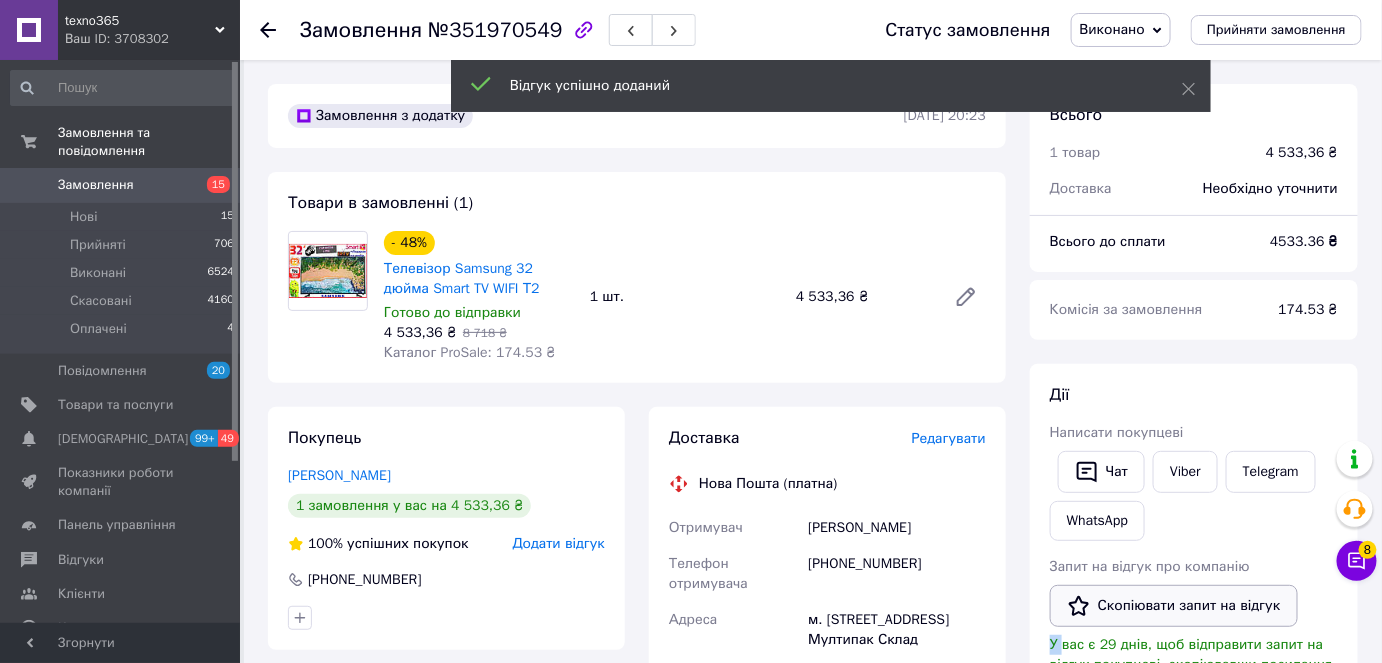 click on "Скопіювати запит на відгук" at bounding box center (1174, 606) 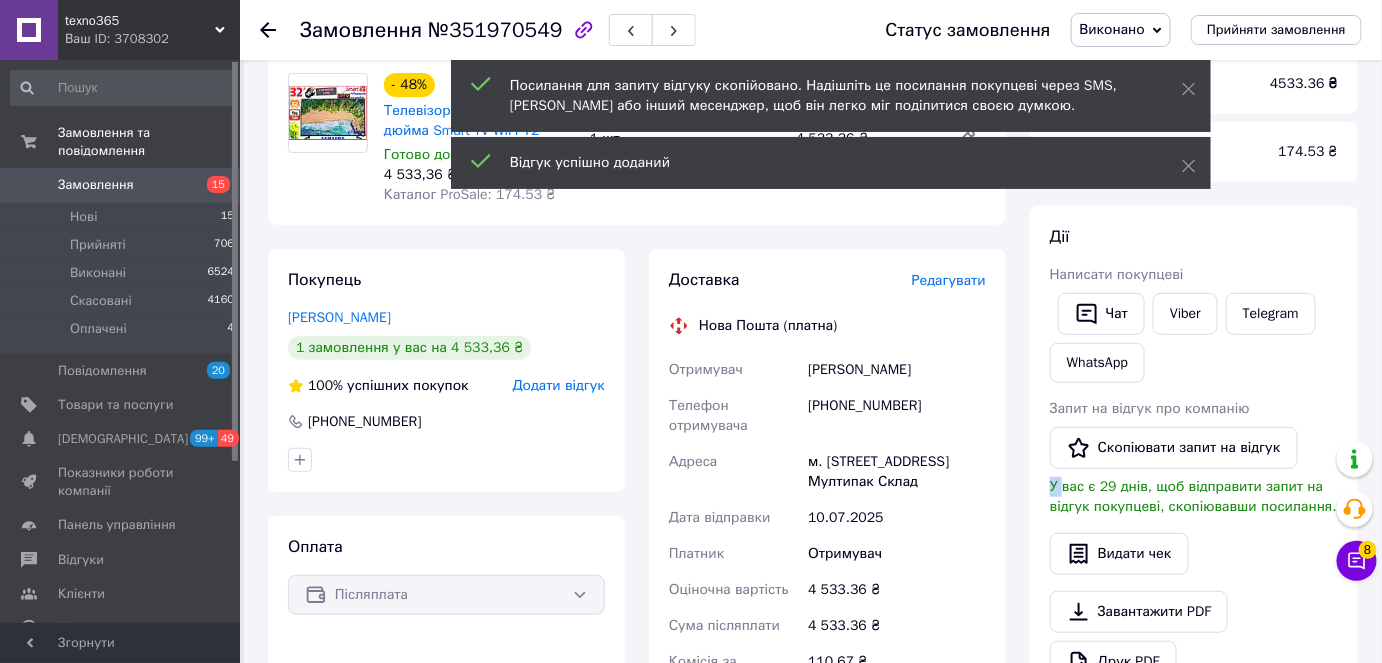 scroll, scrollTop: 272, scrollLeft: 0, axis: vertical 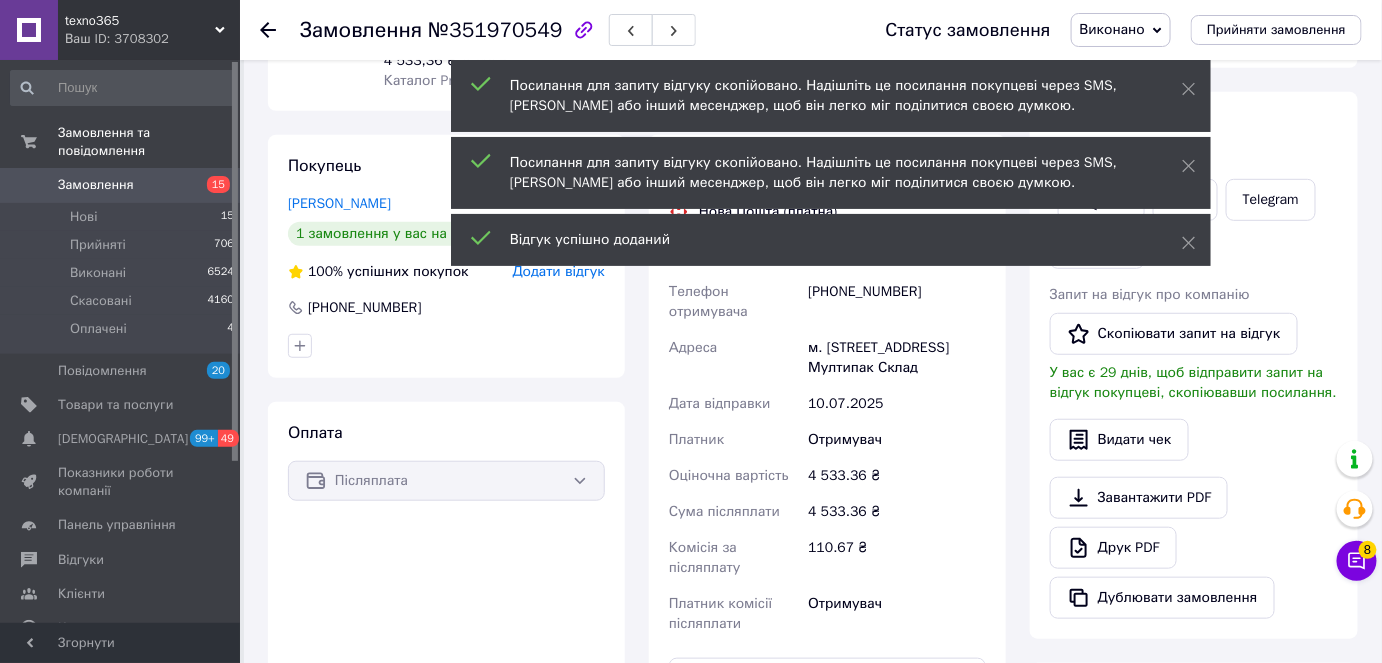 click on "Отримувач" at bounding box center [897, 614] 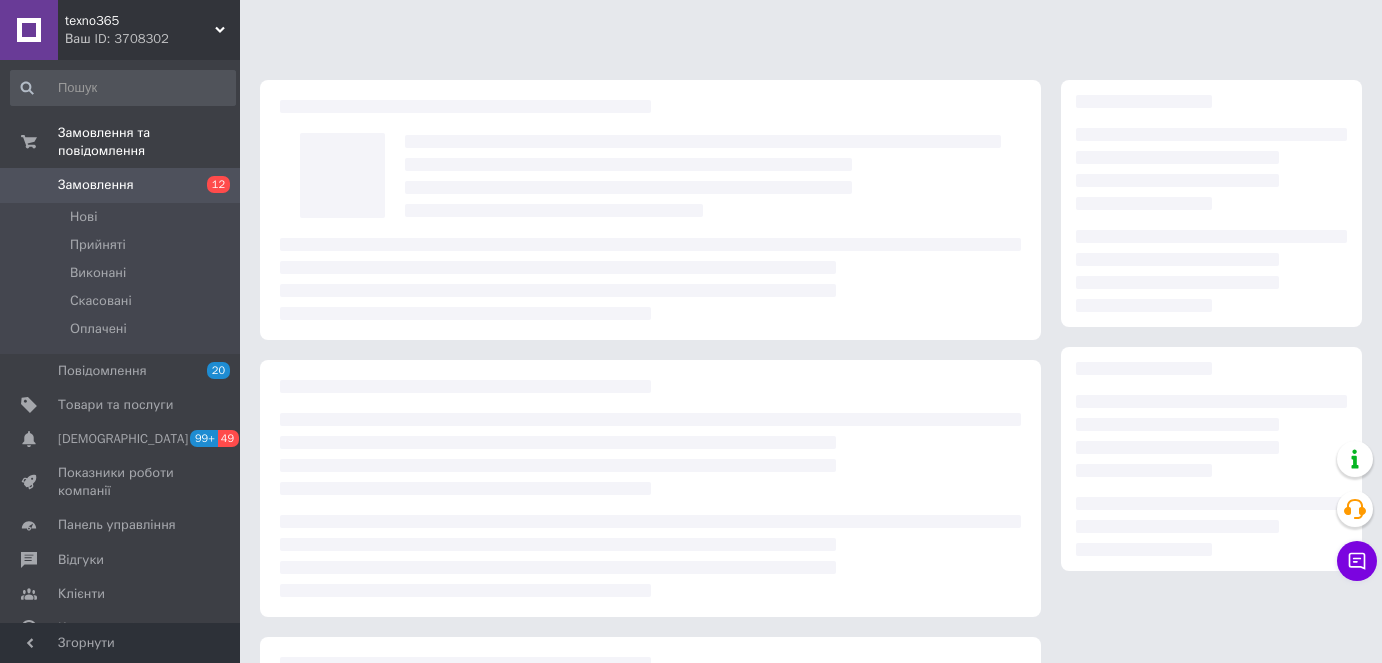 scroll, scrollTop: 0, scrollLeft: 0, axis: both 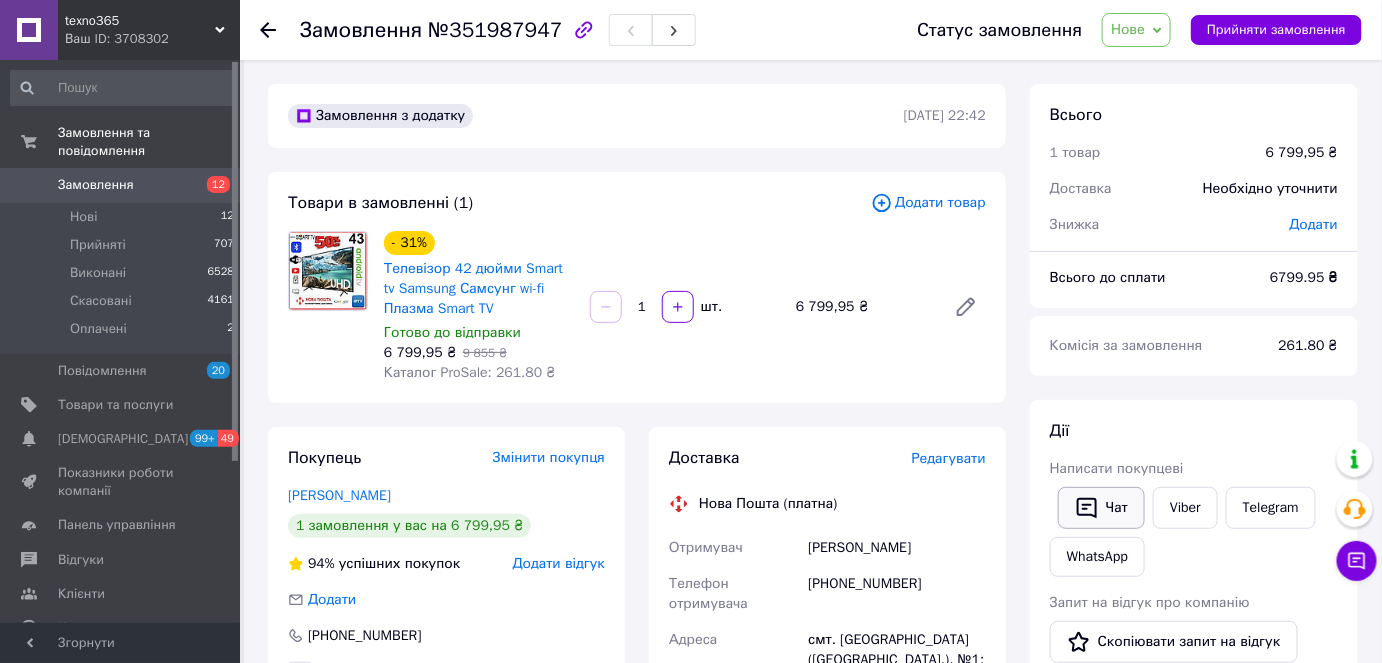 click on "Чат" at bounding box center (1101, 508) 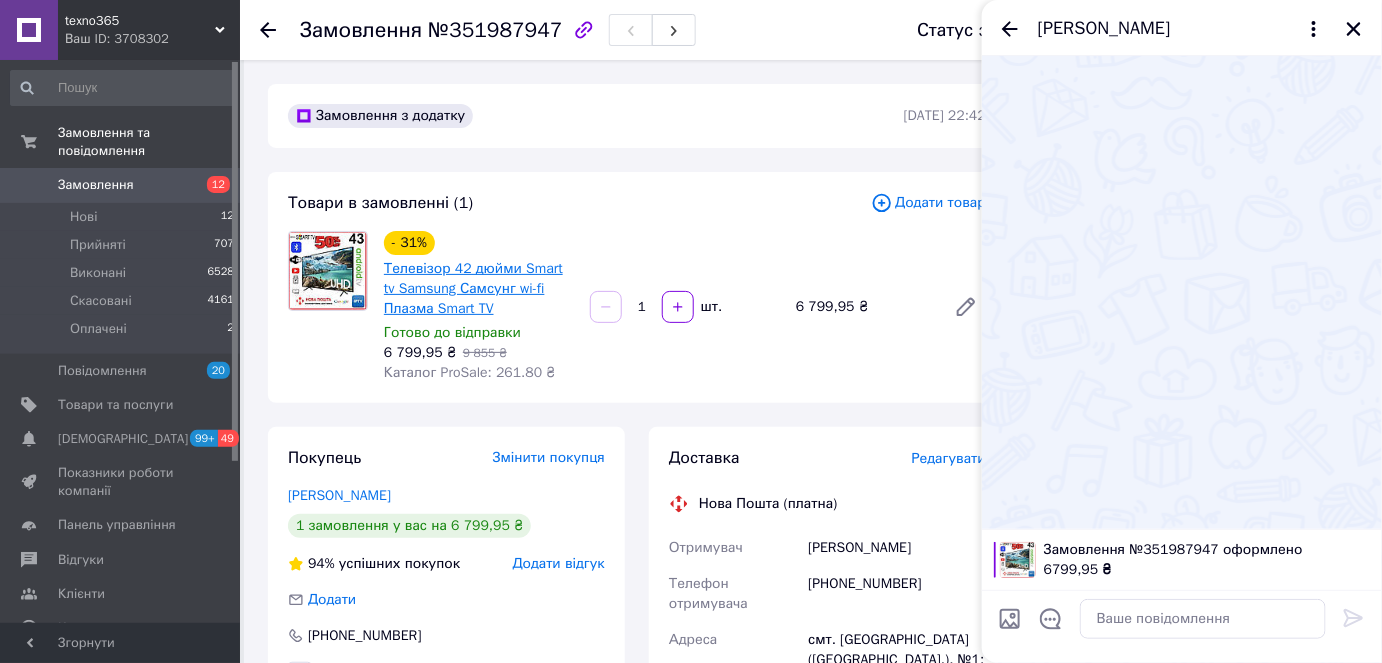 click on "Телевізор 42 дюйми Smart tv Samsung Самсунг wi-fi Плазма Smart TV" at bounding box center [473, 288] 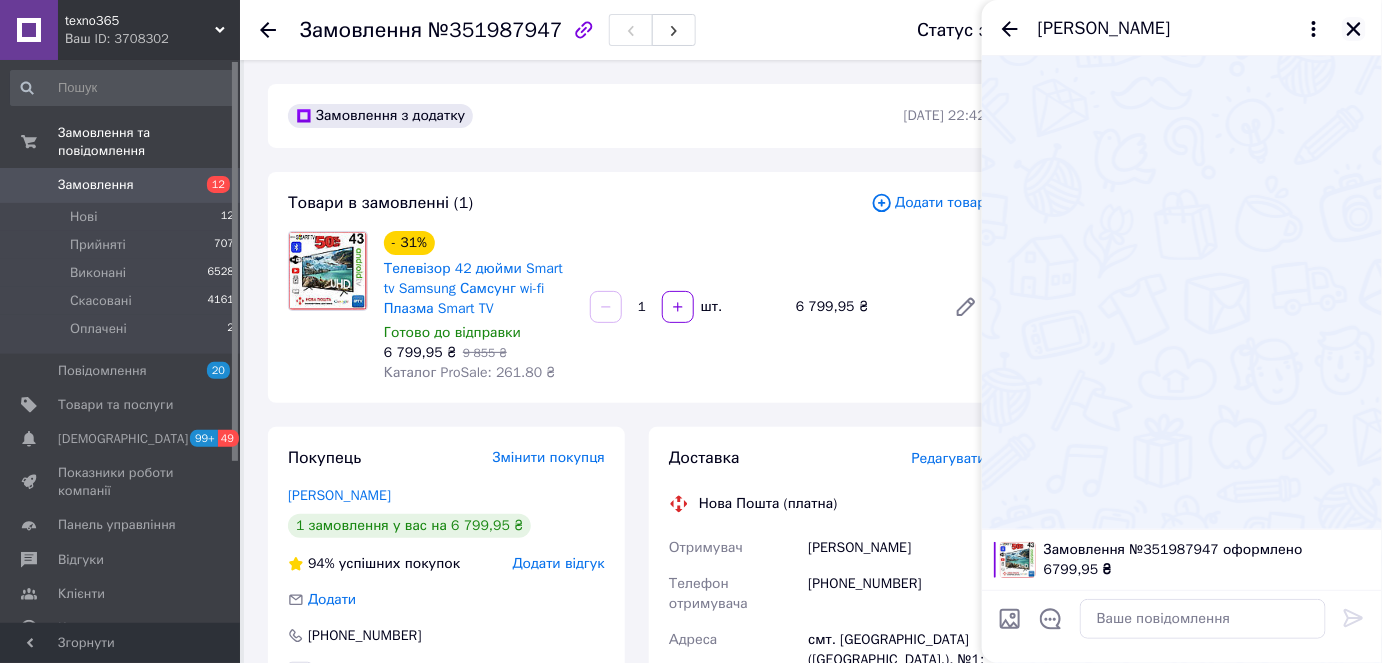 click 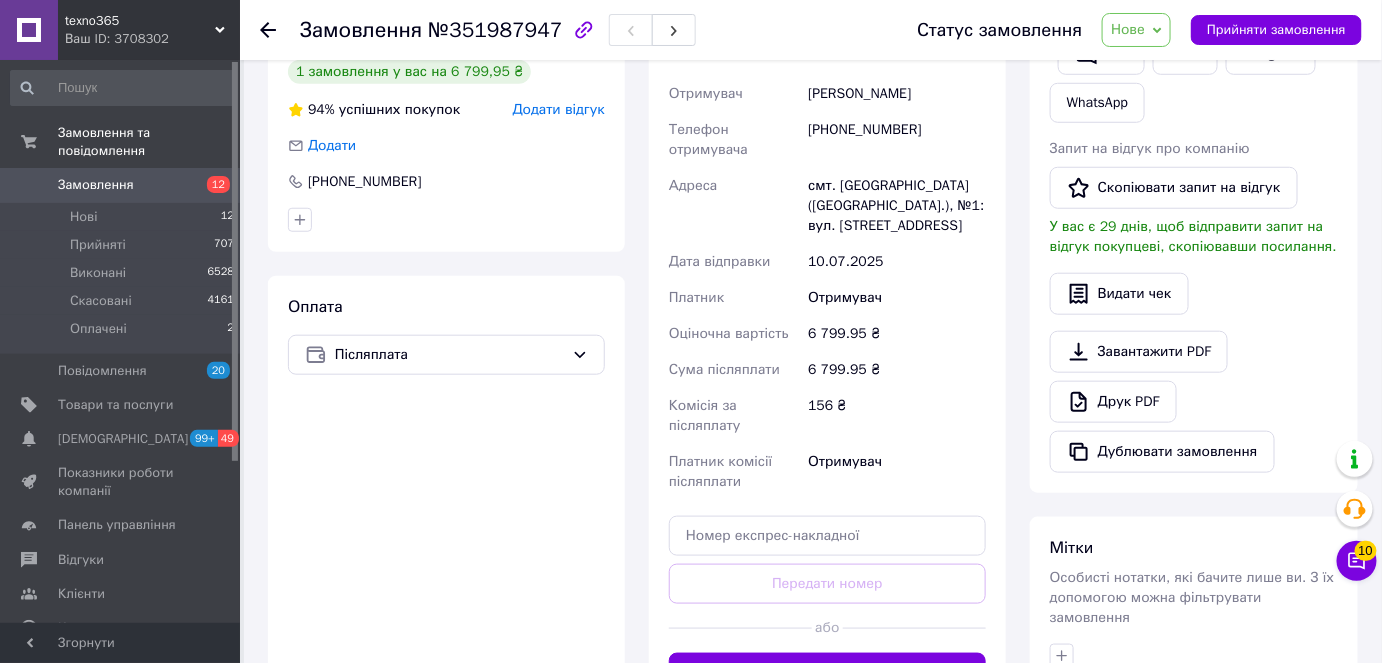 scroll, scrollTop: 767, scrollLeft: 0, axis: vertical 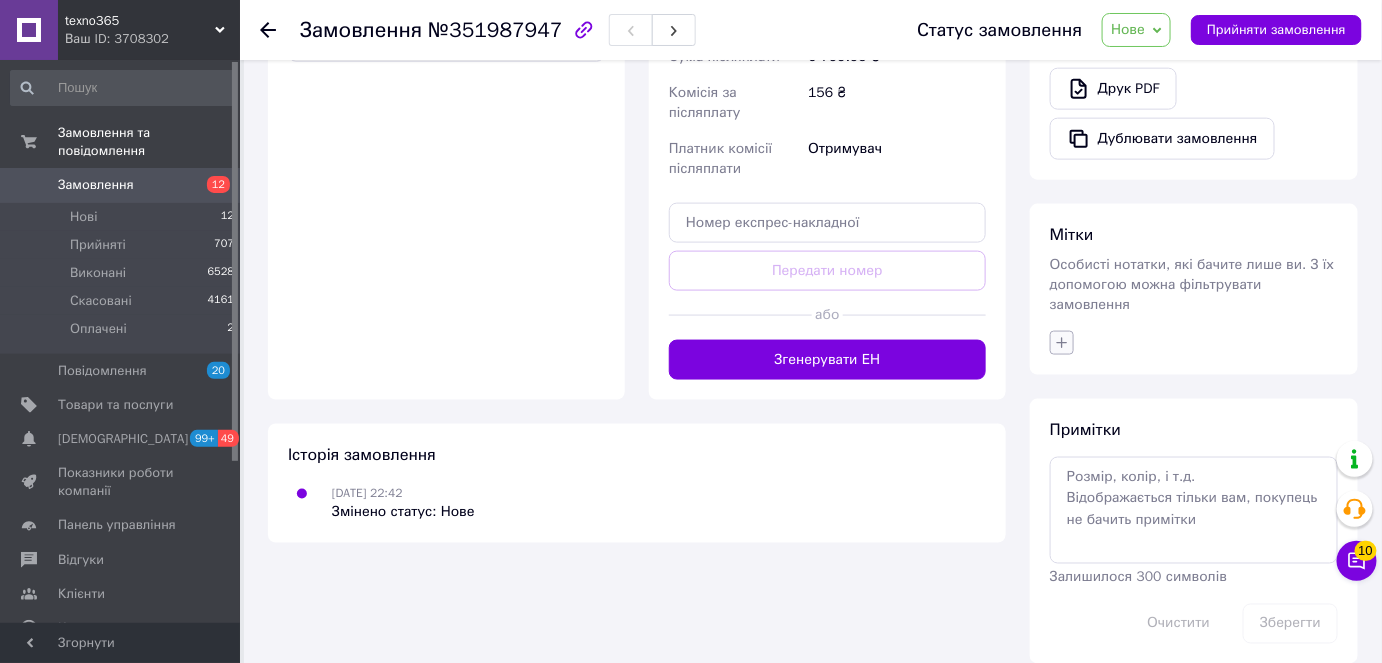 drag, startPoint x: 1053, startPoint y: 321, endPoint x: 1056, endPoint y: 332, distance: 11.401754 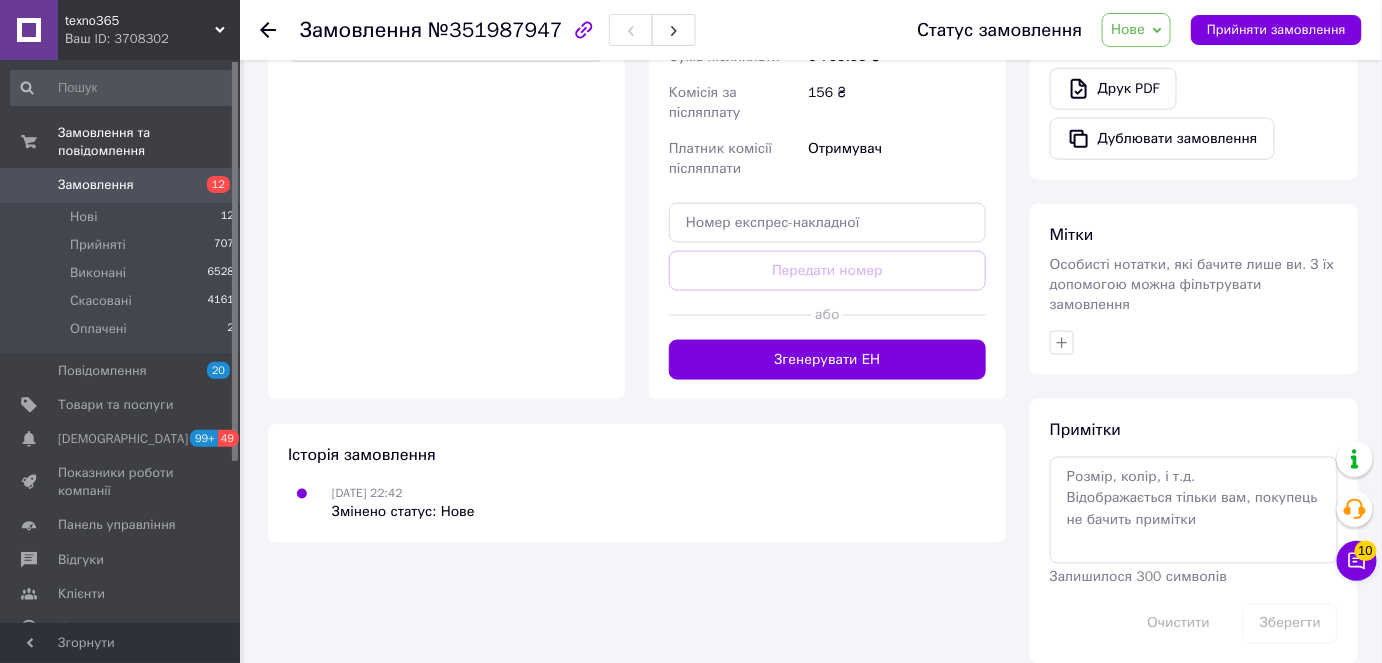 click at bounding box center [1062, 343] 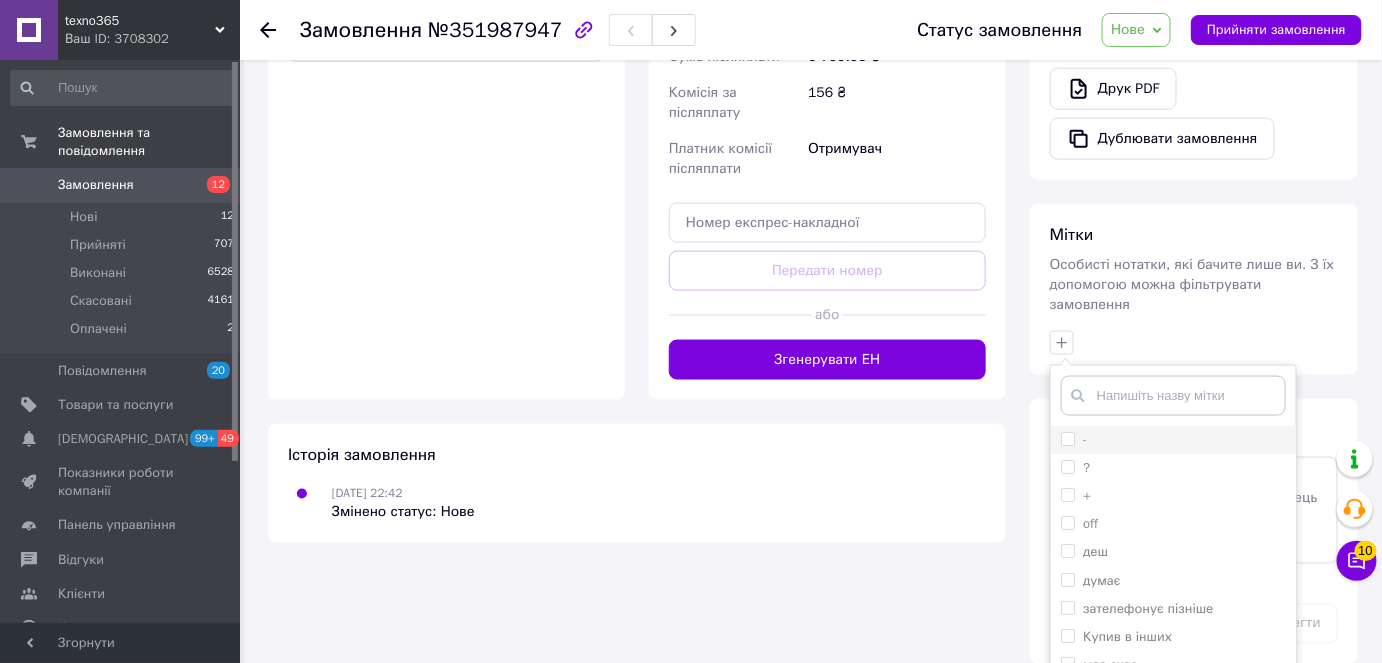 click on "-" at bounding box center (1173, 440) 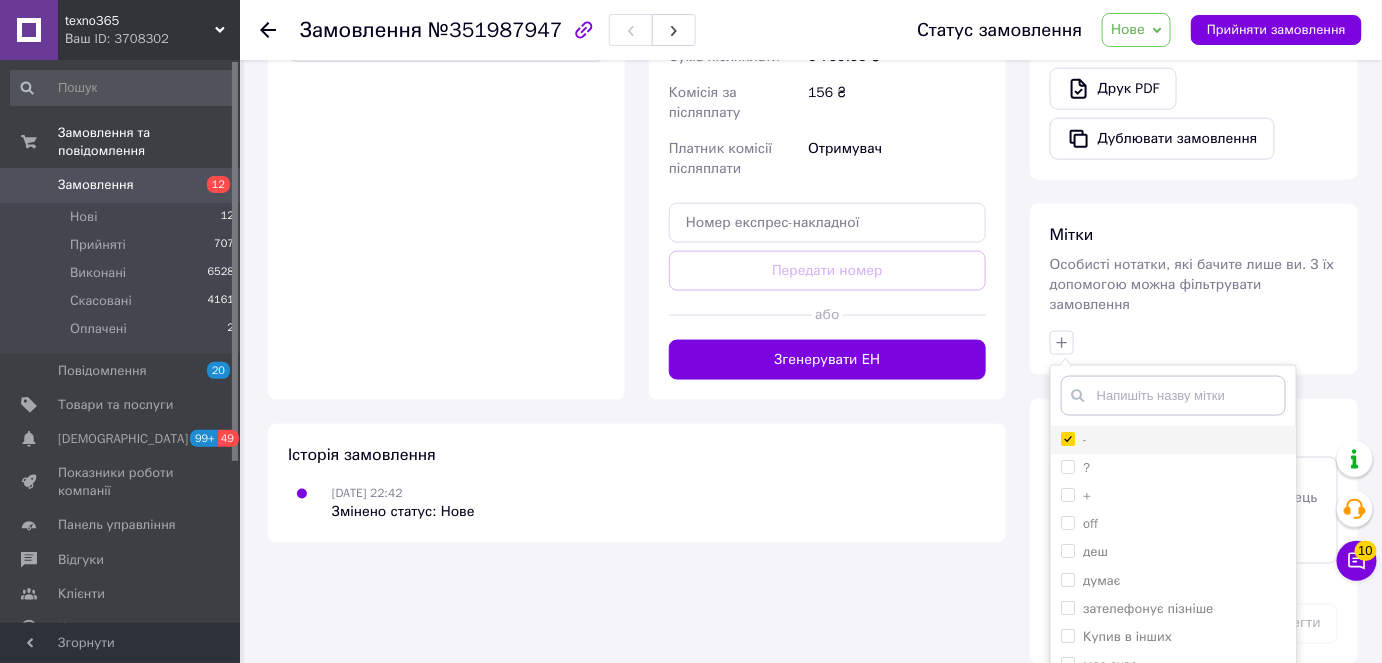 checkbox on "true" 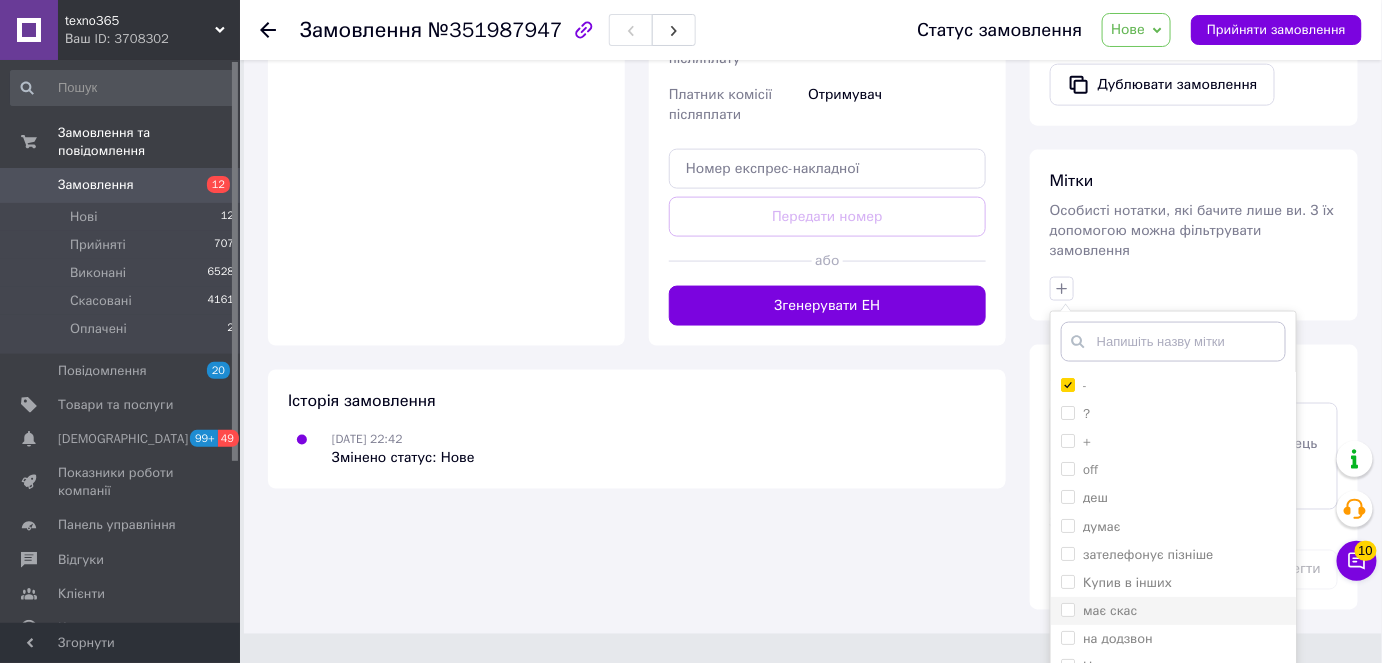 scroll, scrollTop: 870, scrollLeft: 0, axis: vertical 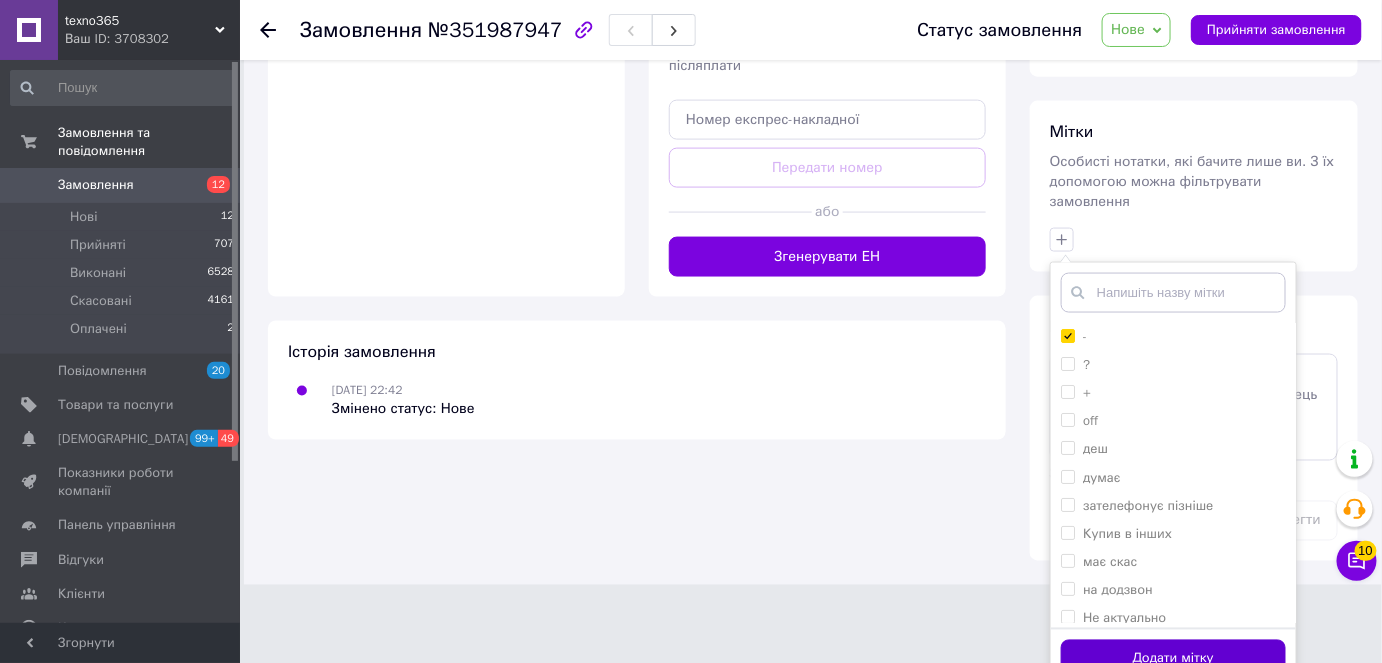 click on "Додати мітку" at bounding box center (1173, 659) 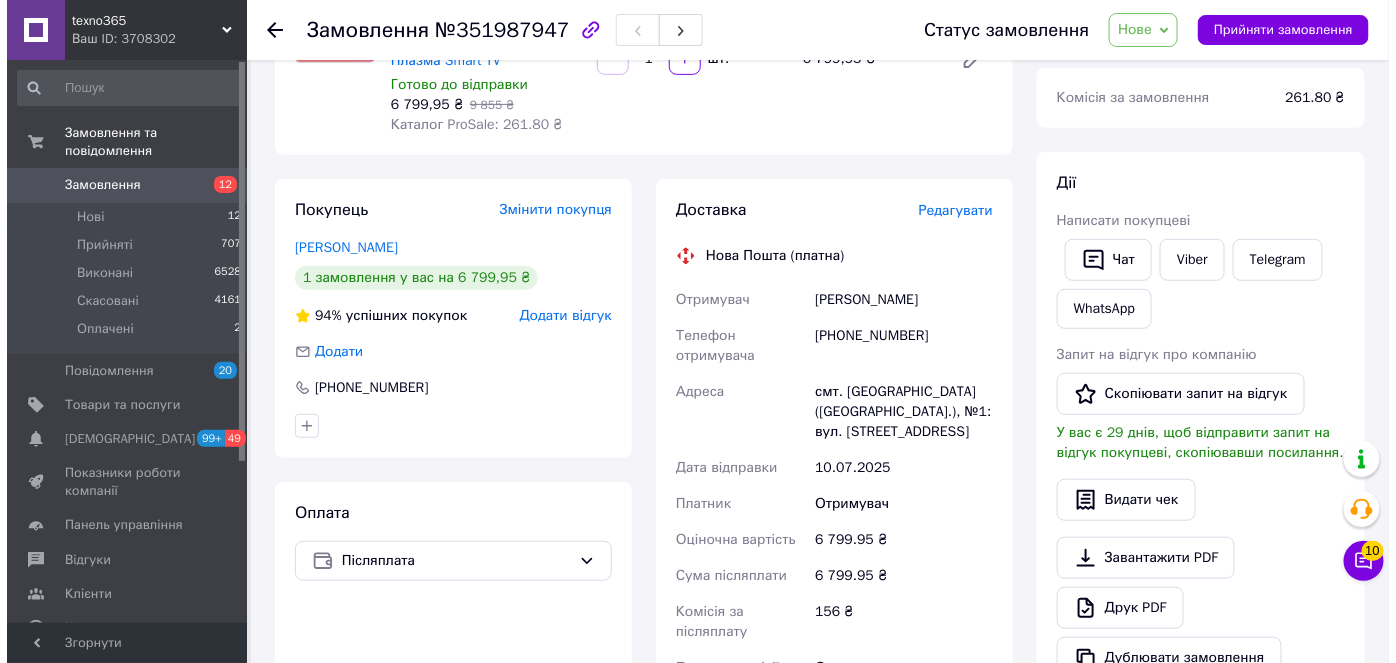 scroll, scrollTop: 312, scrollLeft: 0, axis: vertical 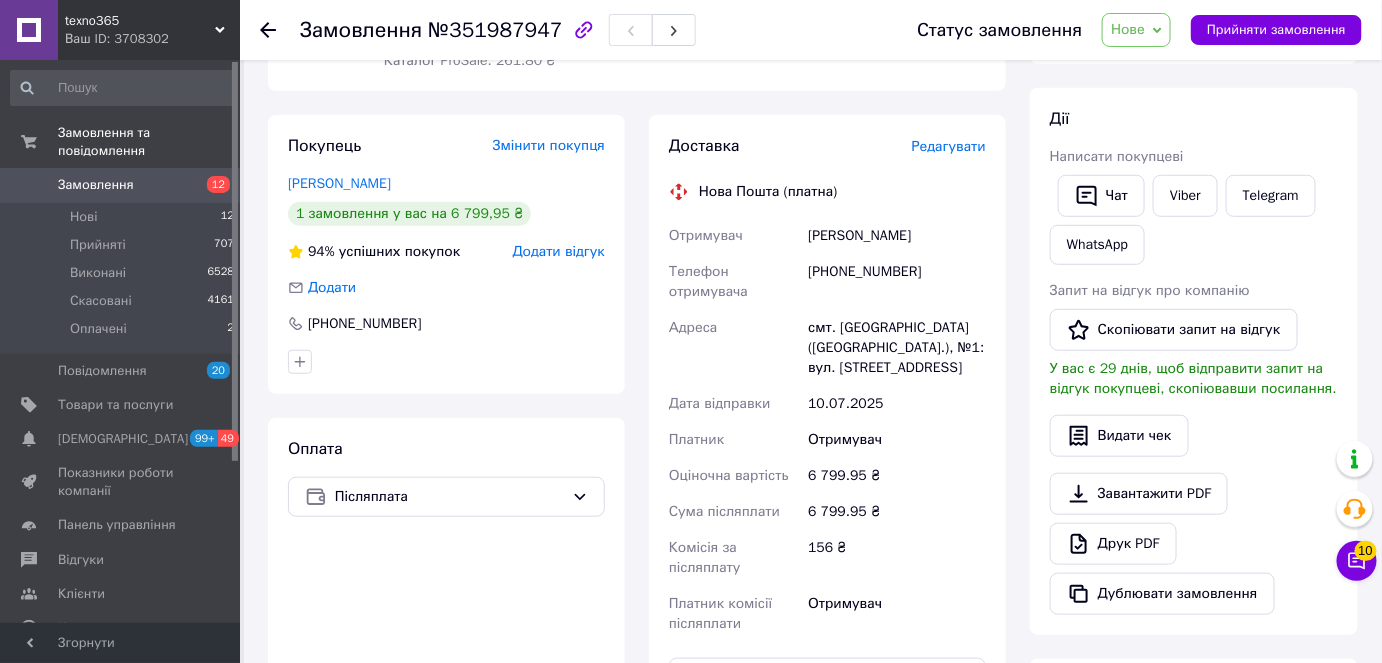 click on "Додати відгук" at bounding box center (559, 251) 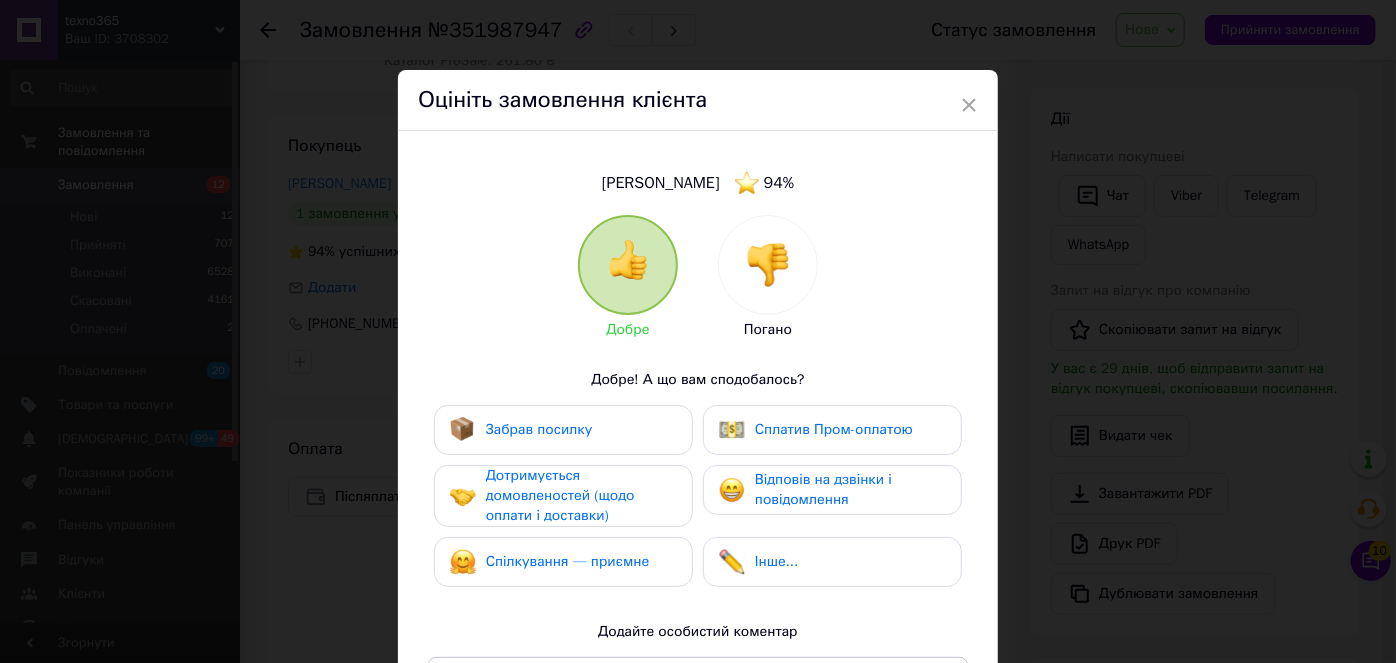 click at bounding box center [768, 265] 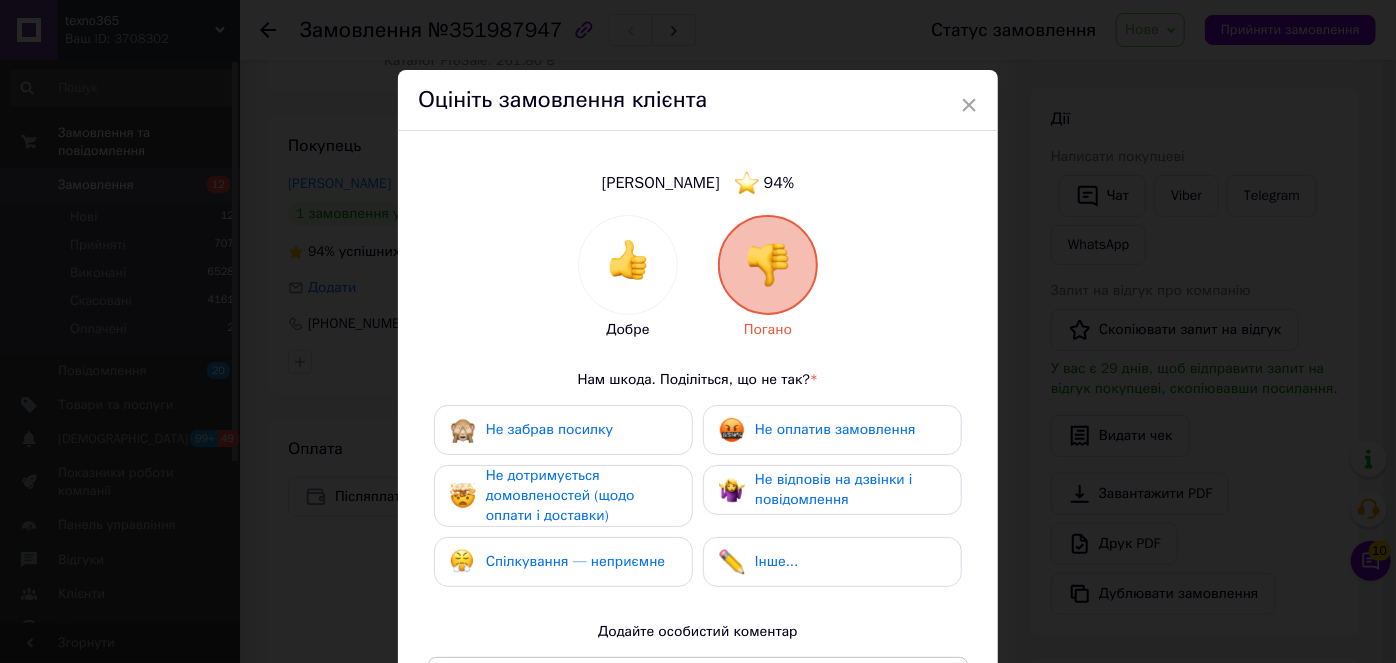 click on "Не оплатив замовлення" at bounding box center (835, 429) 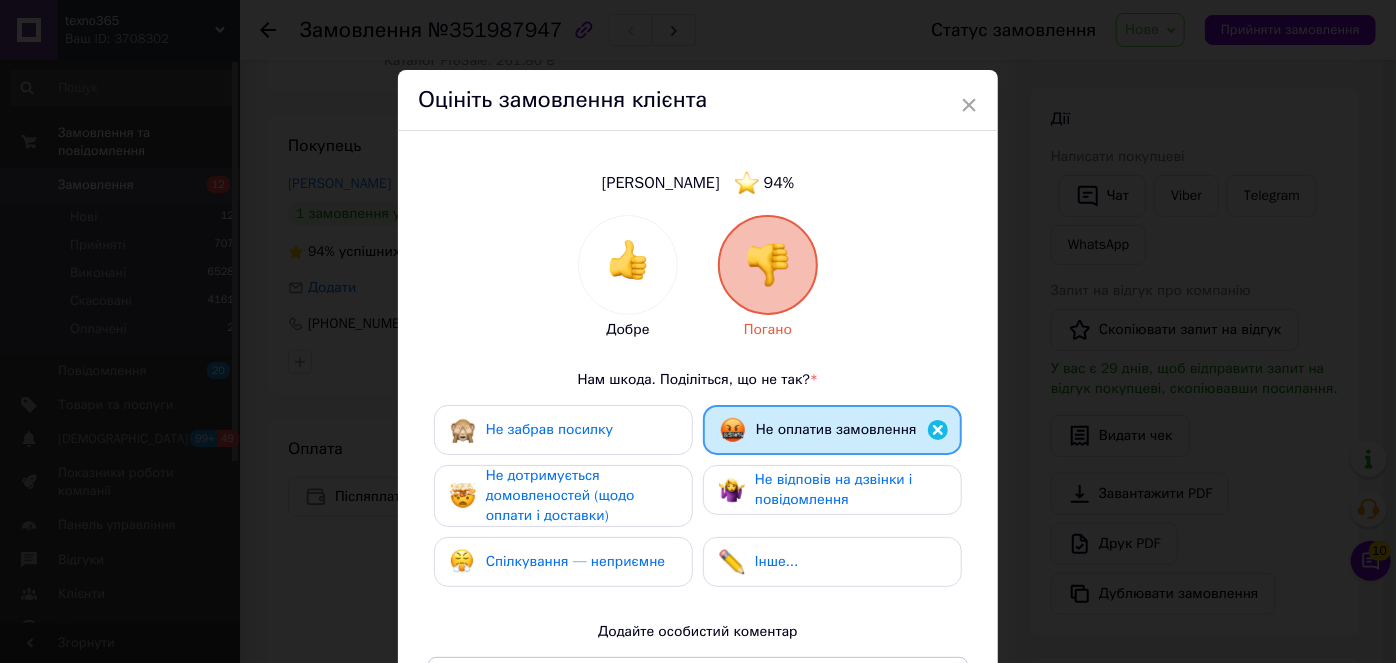 click on "Не відповів на дзвінки і повідомлення" at bounding box center [850, 490] 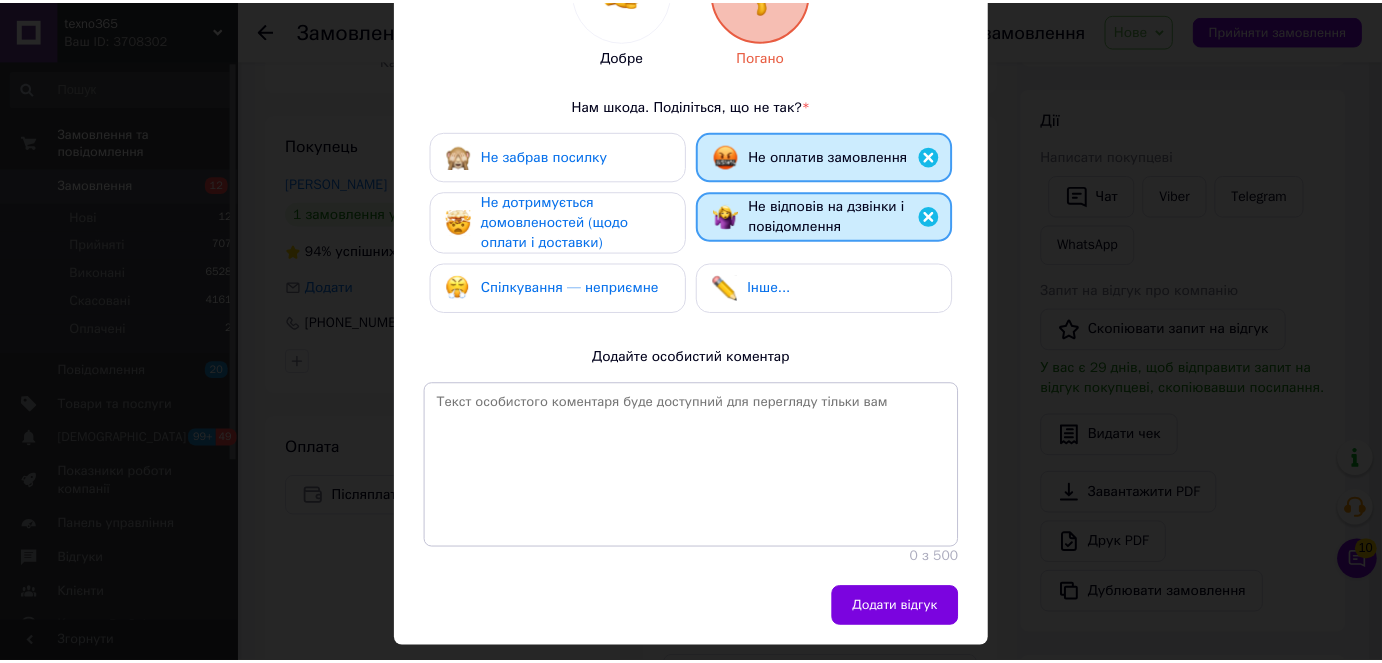 scroll, scrollTop: 329, scrollLeft: 0, axis: vertical 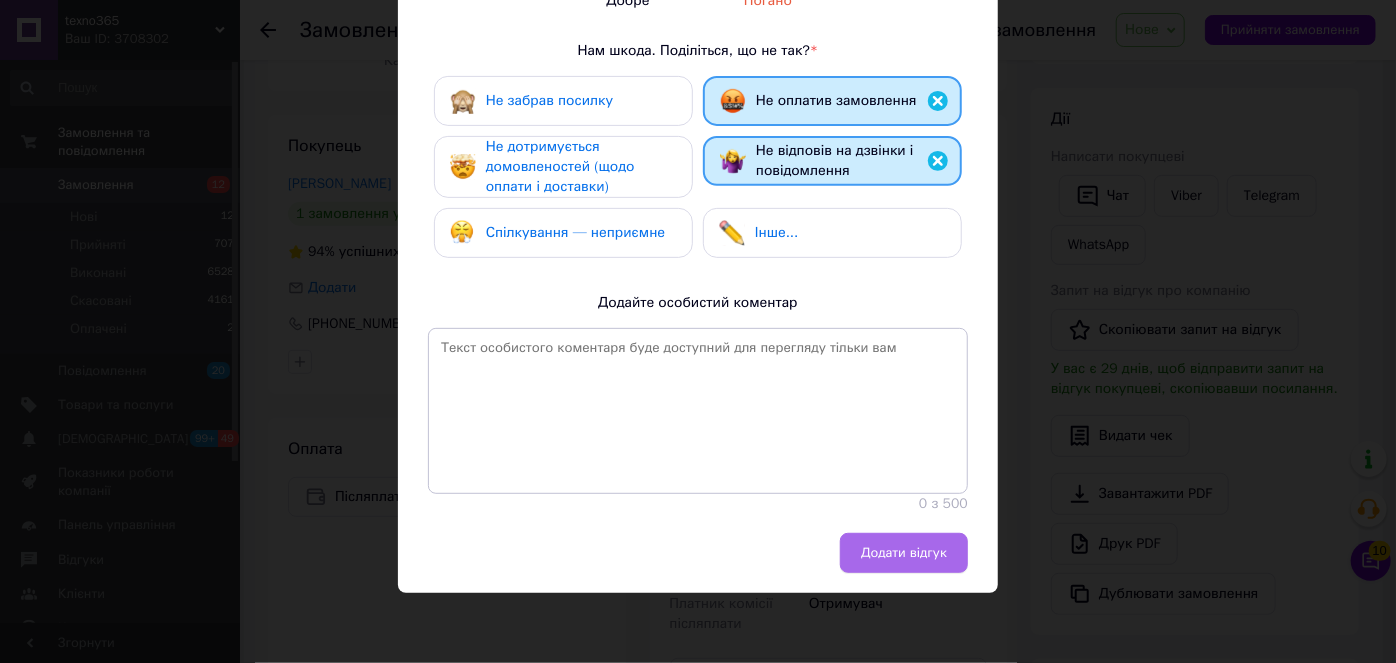 click on "Додати відгук" at bounding box center (904, 553) 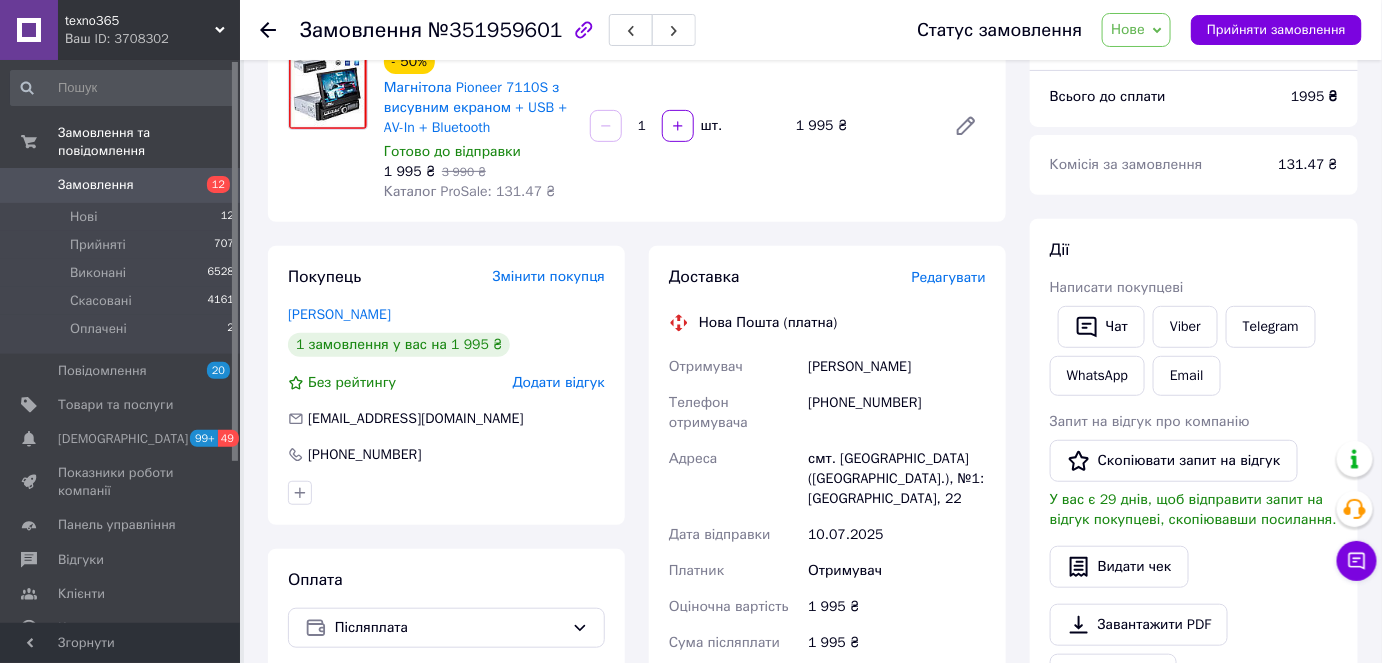 scroll, scrollTop: 181, scrollLeft: 0, axis: vertical 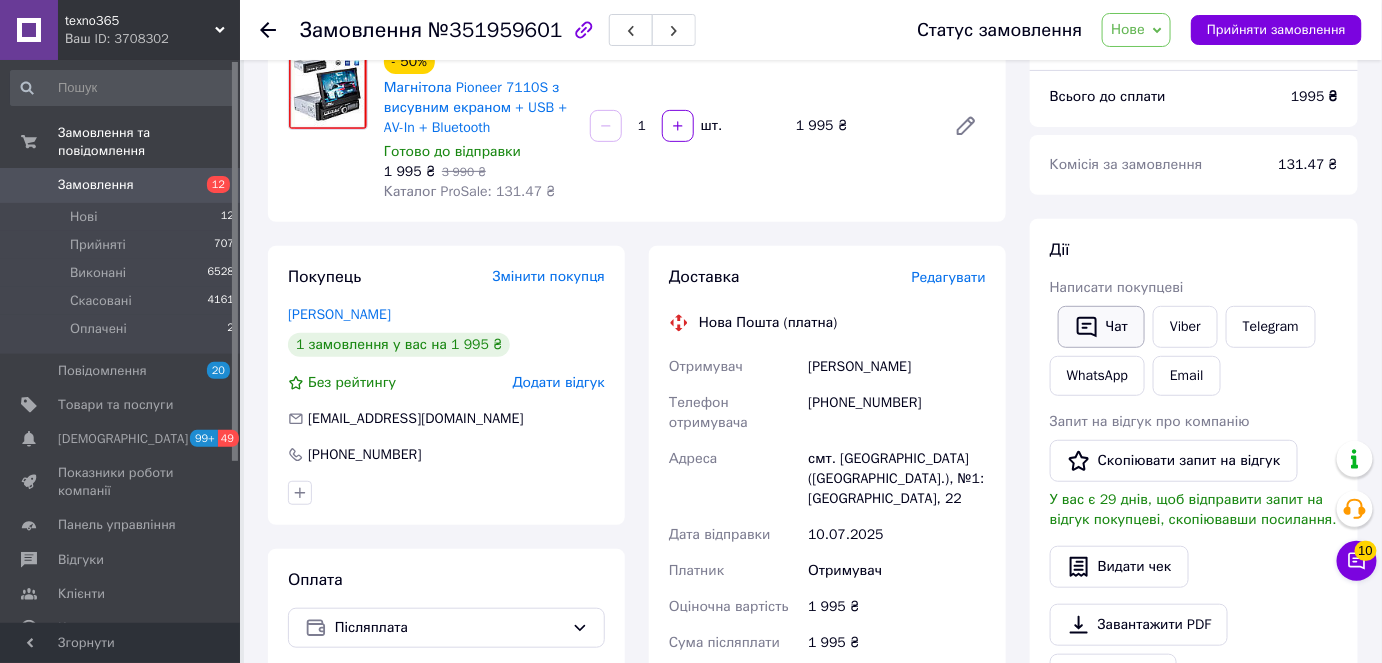 click on "Чат" at bounding box center [1101, 327] 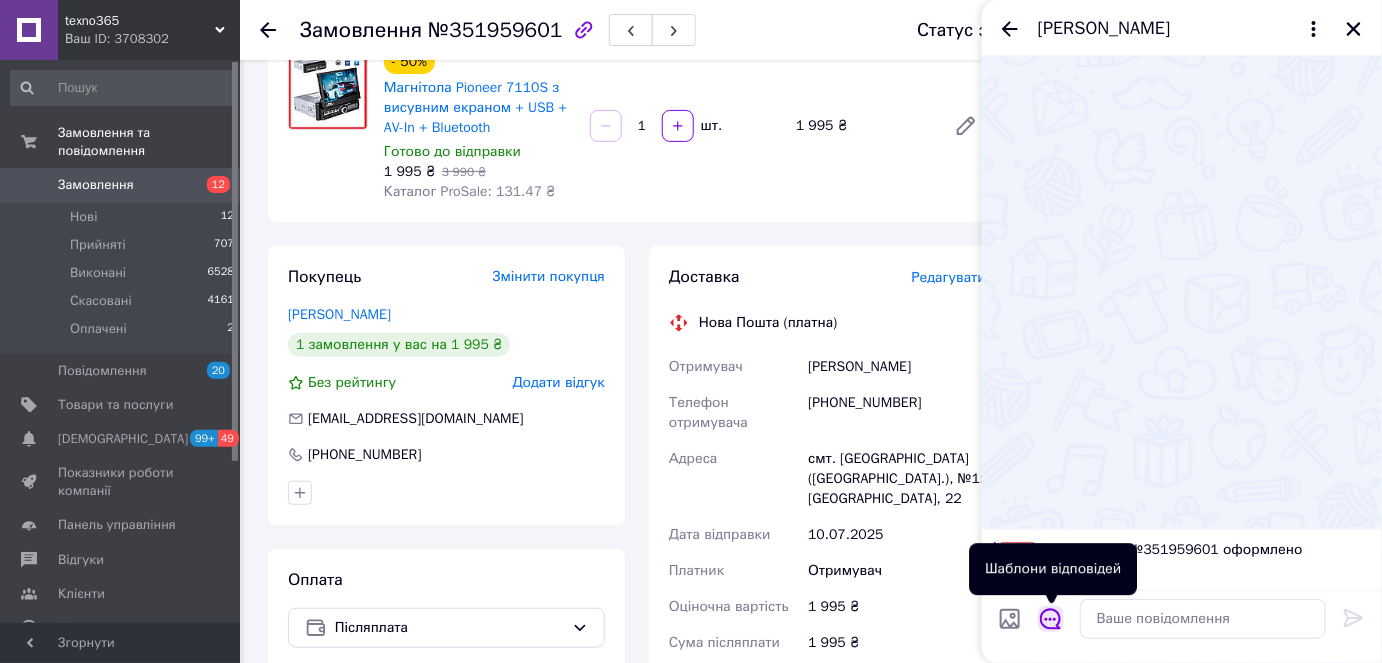 click 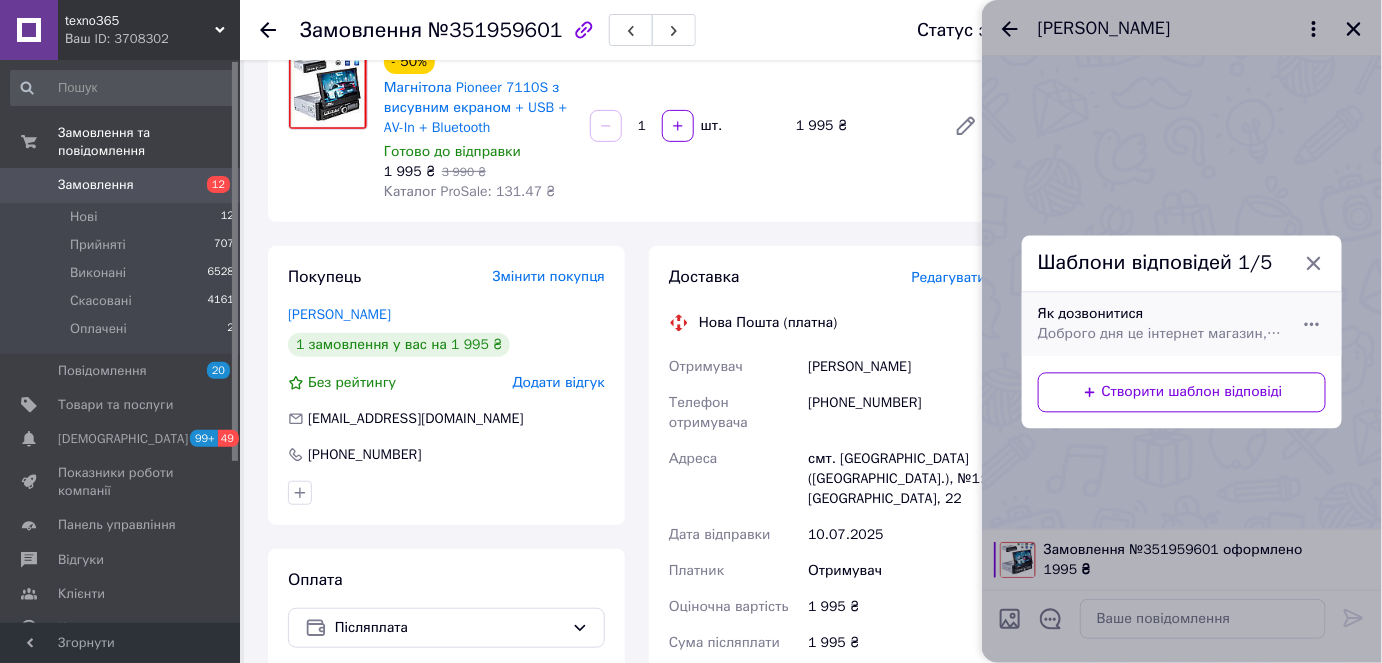 click on "Доброго дня це інтернет магазин, не змогли додзвонитися, як з вами можна зв'язатися? Зателефонуйте на 096 002 20 78 як буде зв'язок уточнимо деталі" at bounding box center (1160, 334) 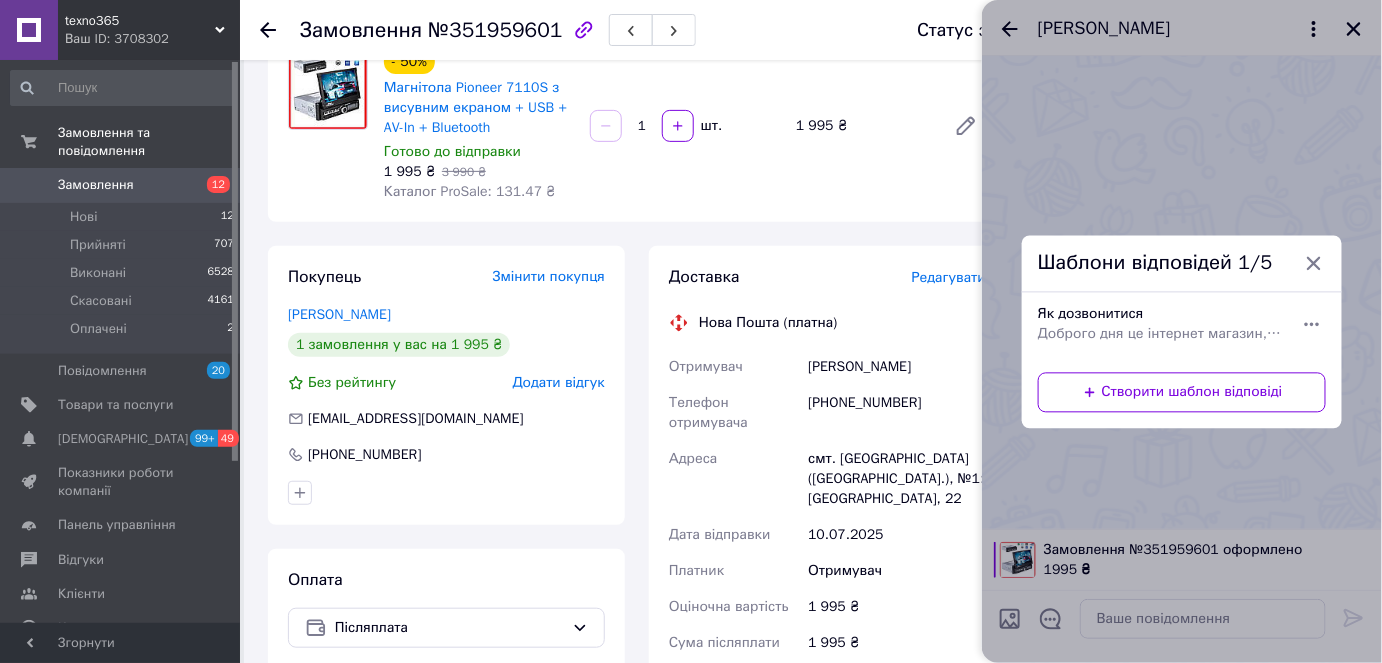 type on "Доброго дня це інтернет магазин, не змогли додзвонитися, як з вами можна зв'язатися? Зателефонуйте на 096 002 20 78 як буде зв'язок уточнимо деталі" 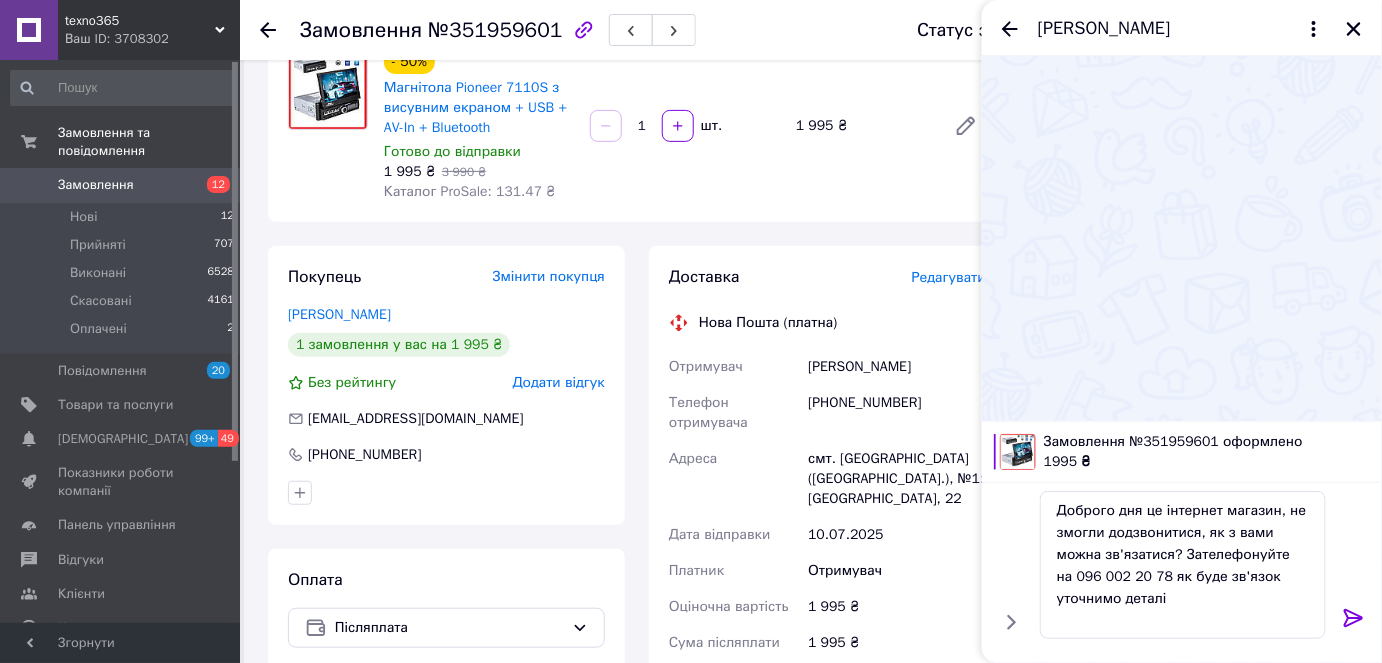 click 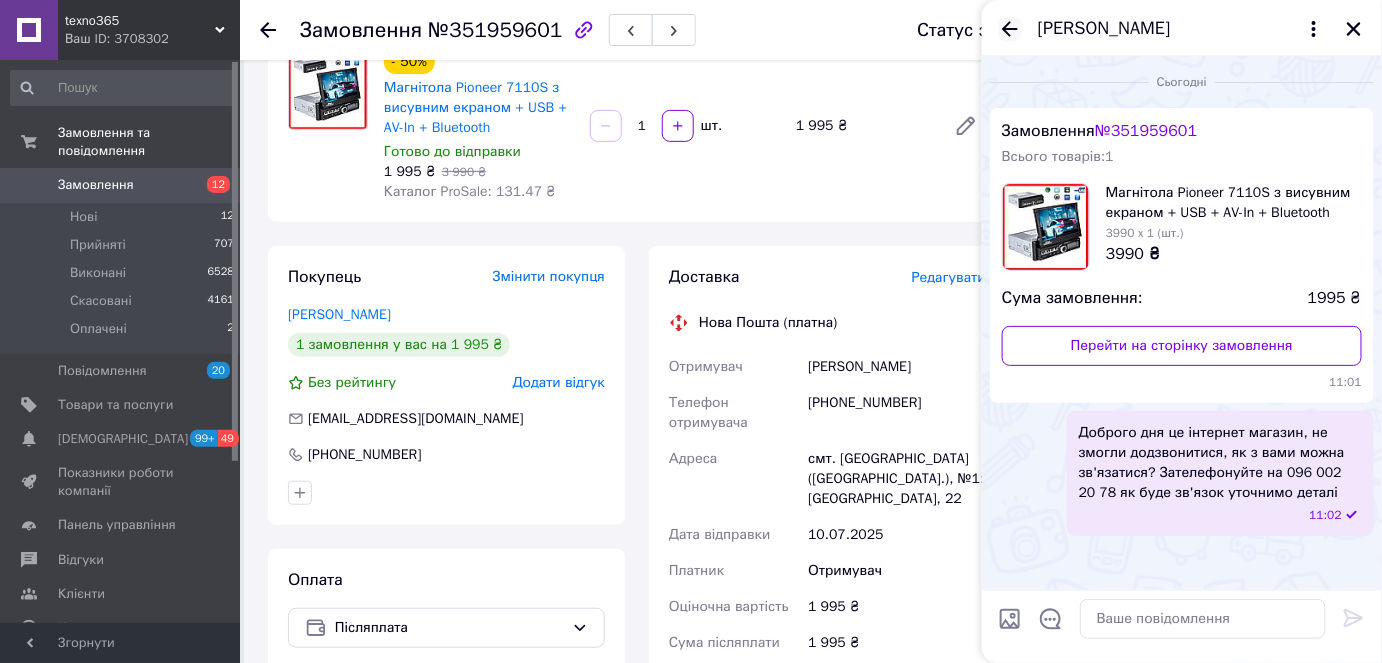 click 